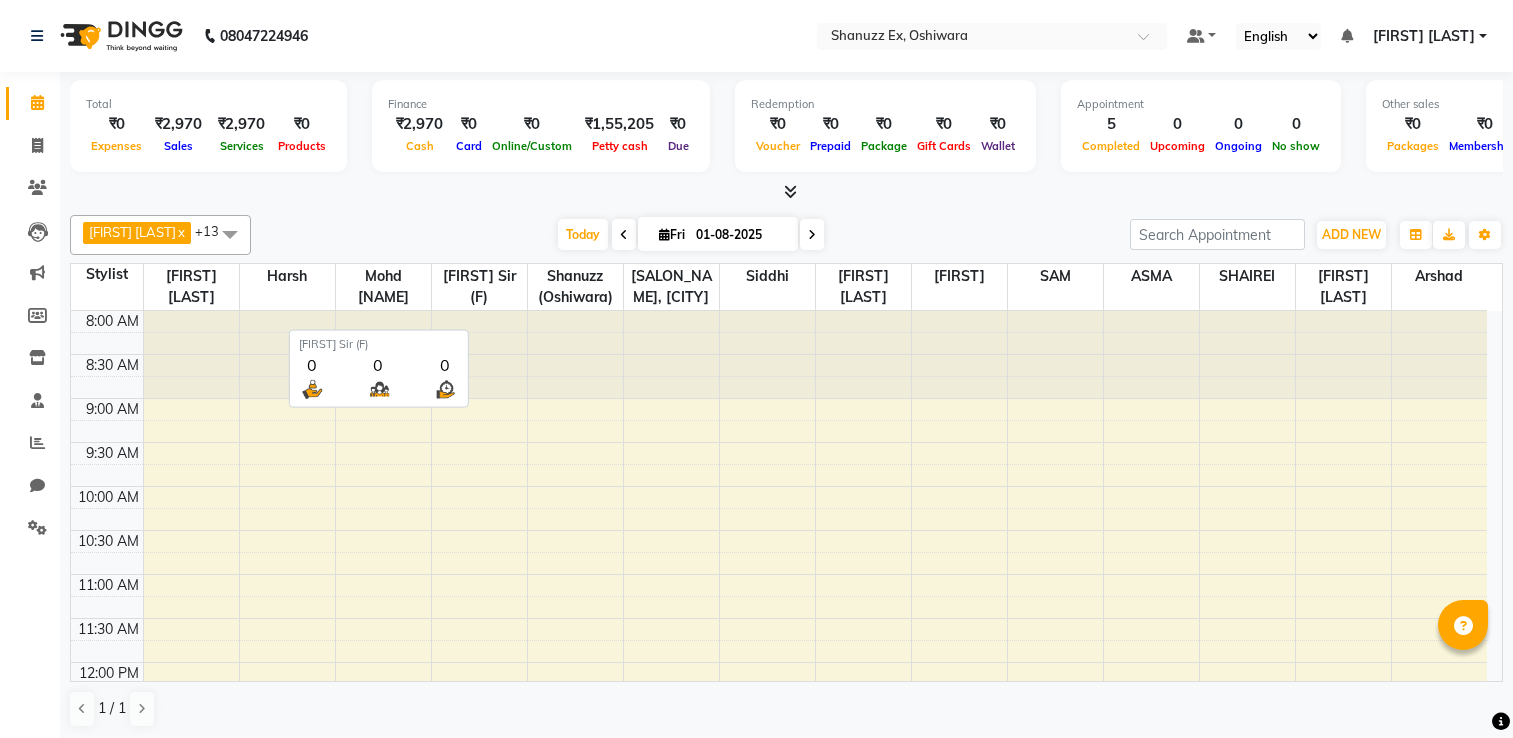 scroll, scrollTop: 0, scrollLeft: 0, axis: both 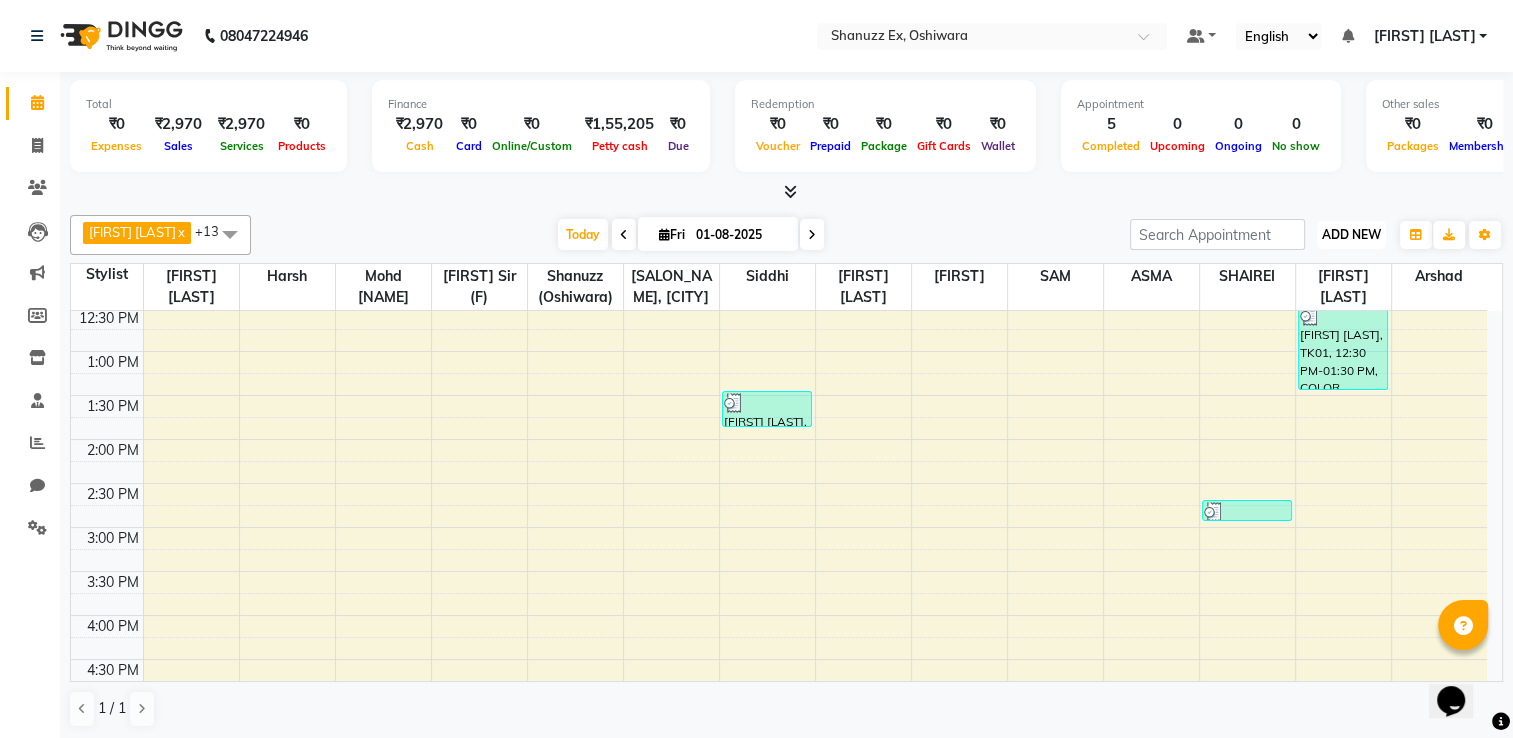 click on "ADD NEW Toggle Dropdown" at bounding box center [1351, 235] 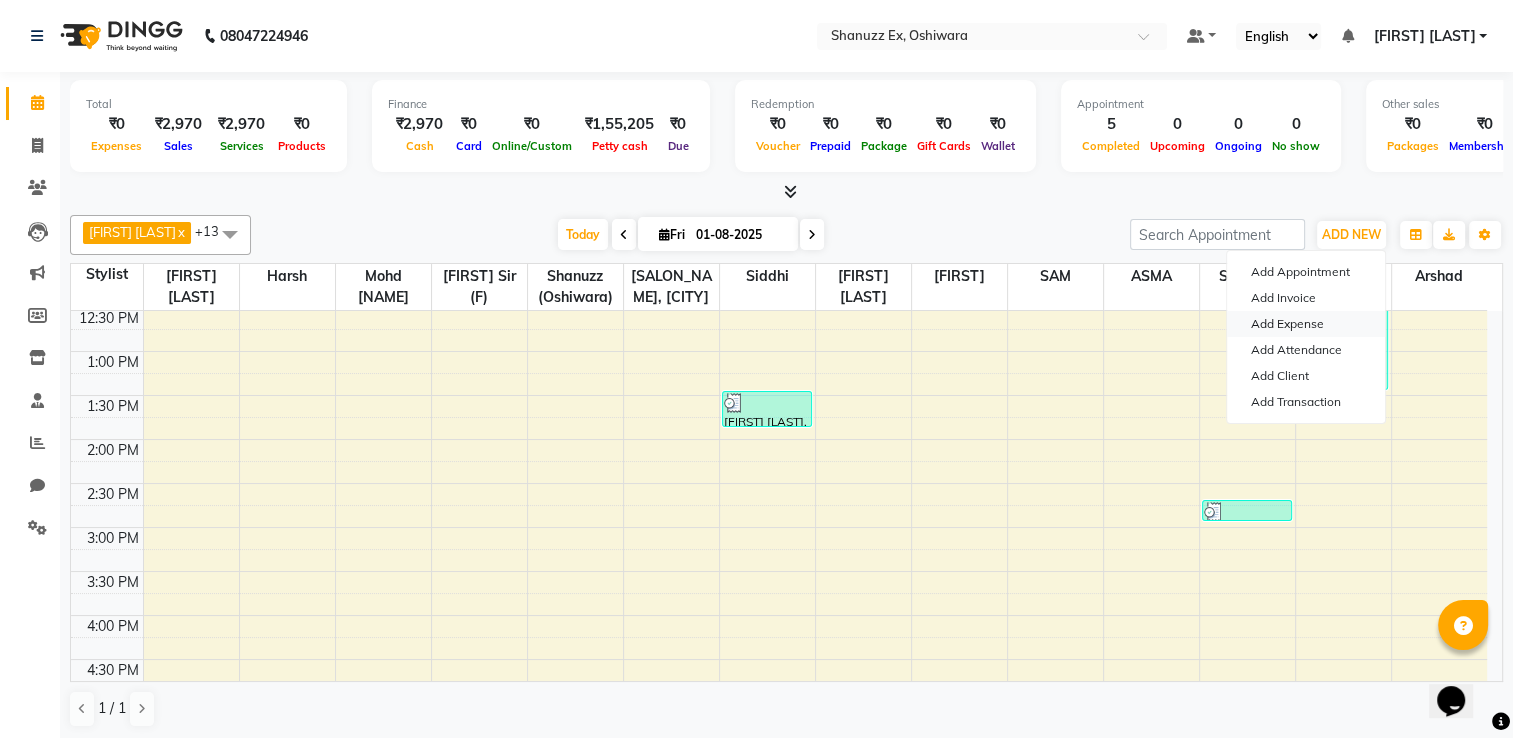 click on "Add Expense" at bounding box center [1306, 324] 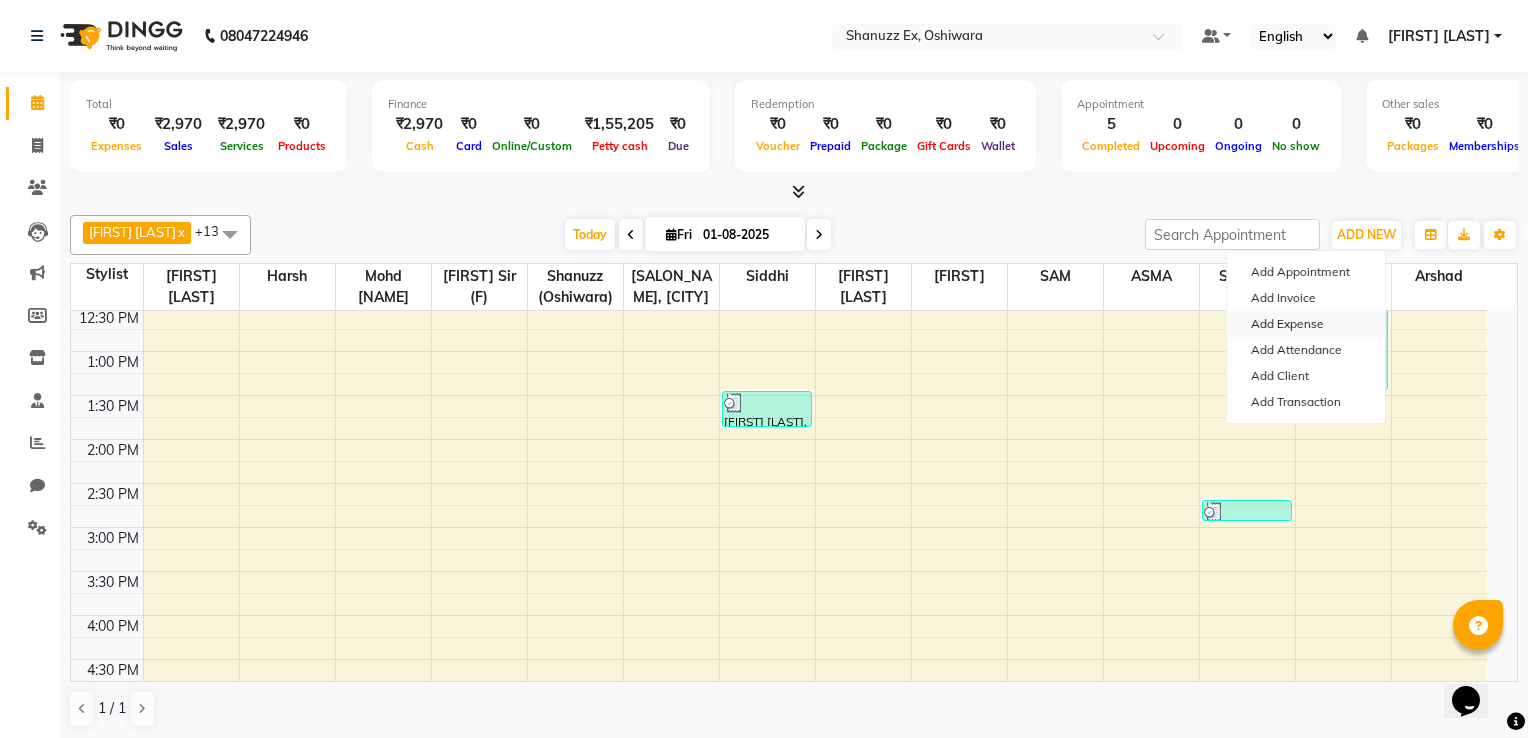 select on "1" 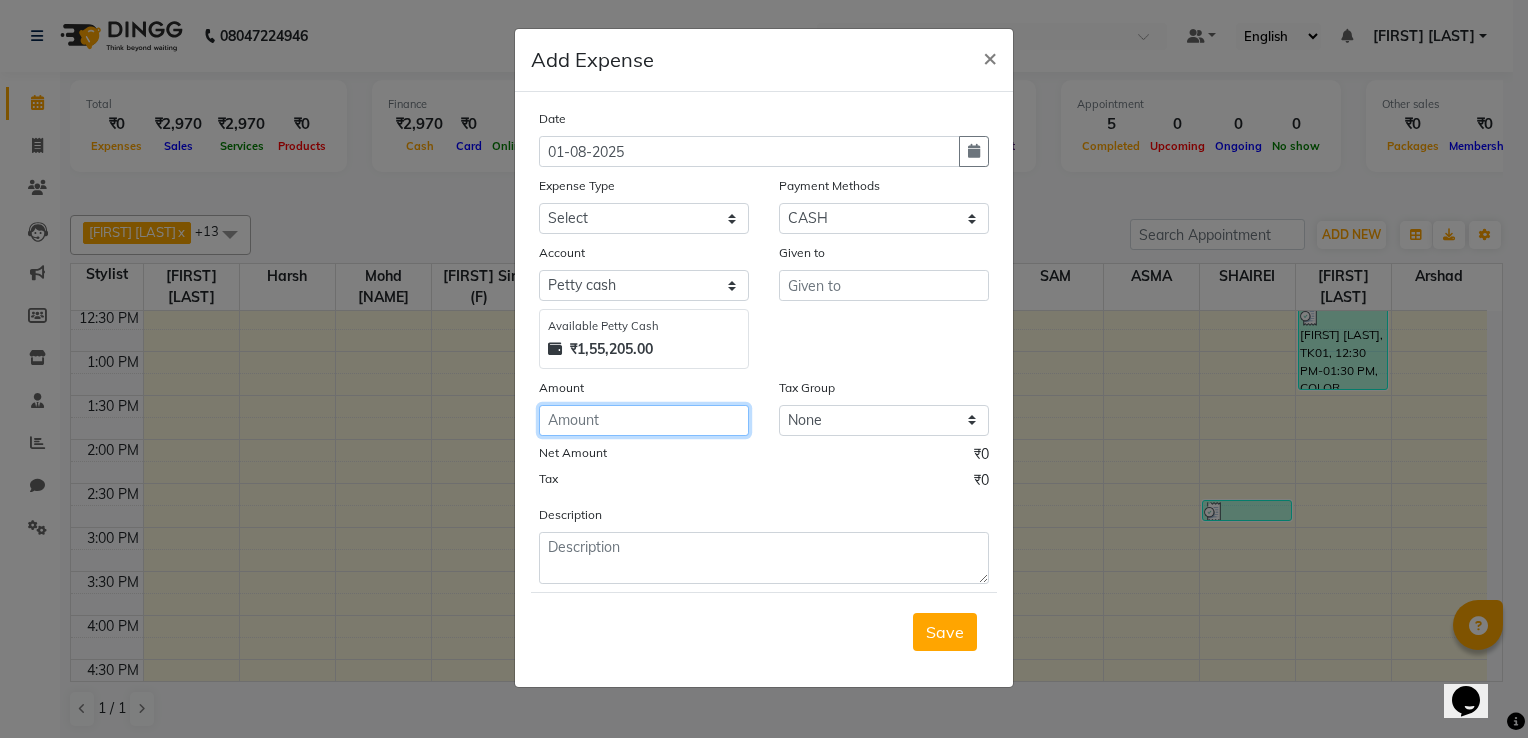 click 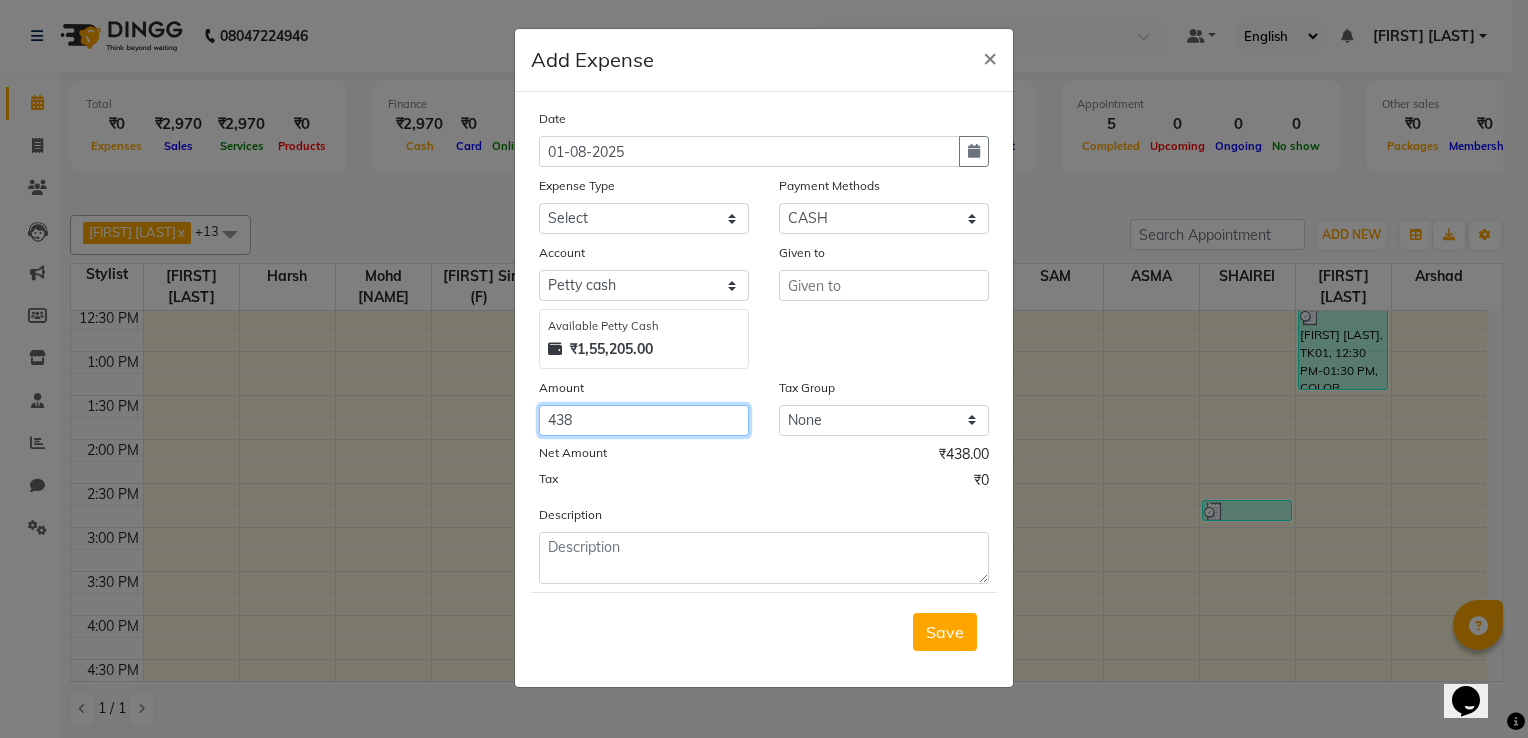 type on "438" 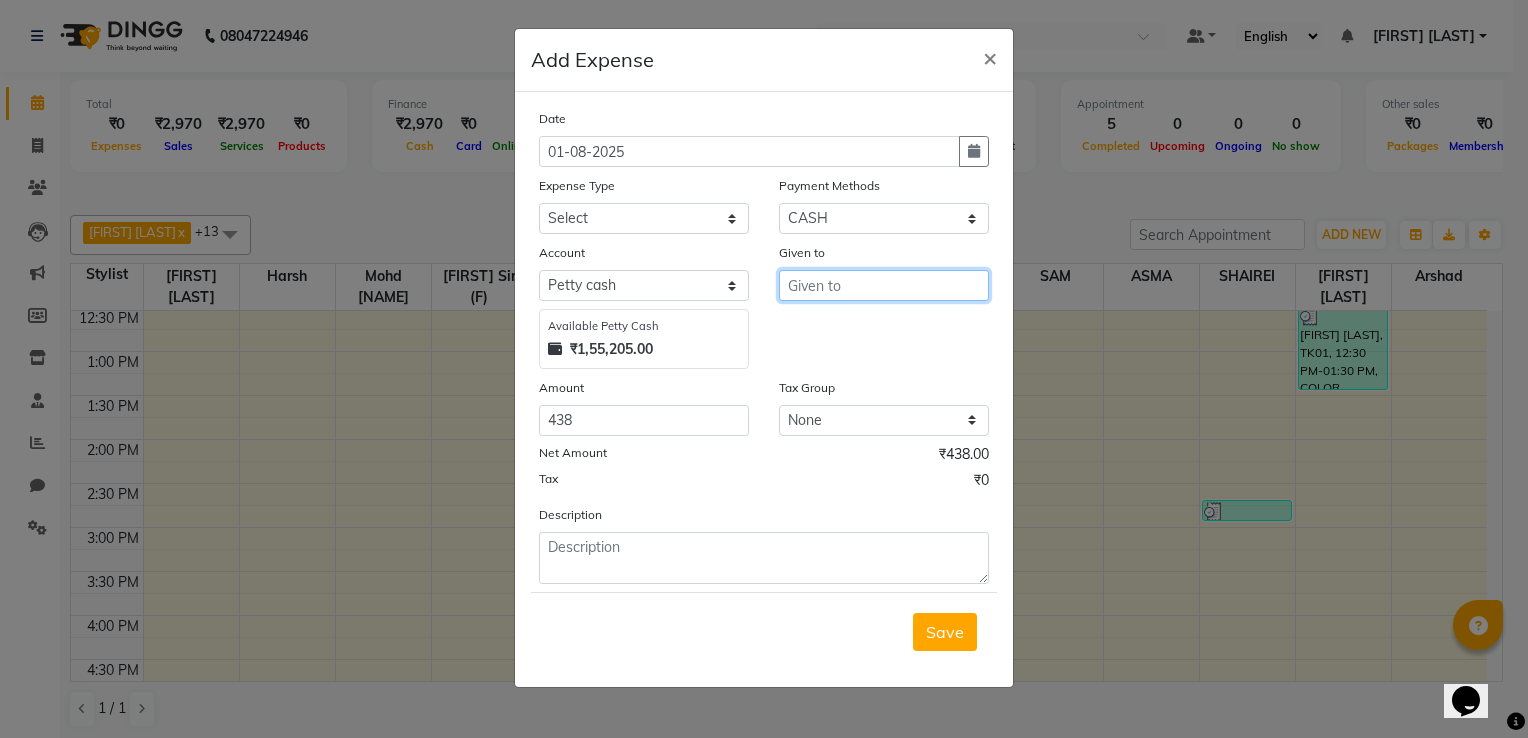 click at bounding box center [884, 285] 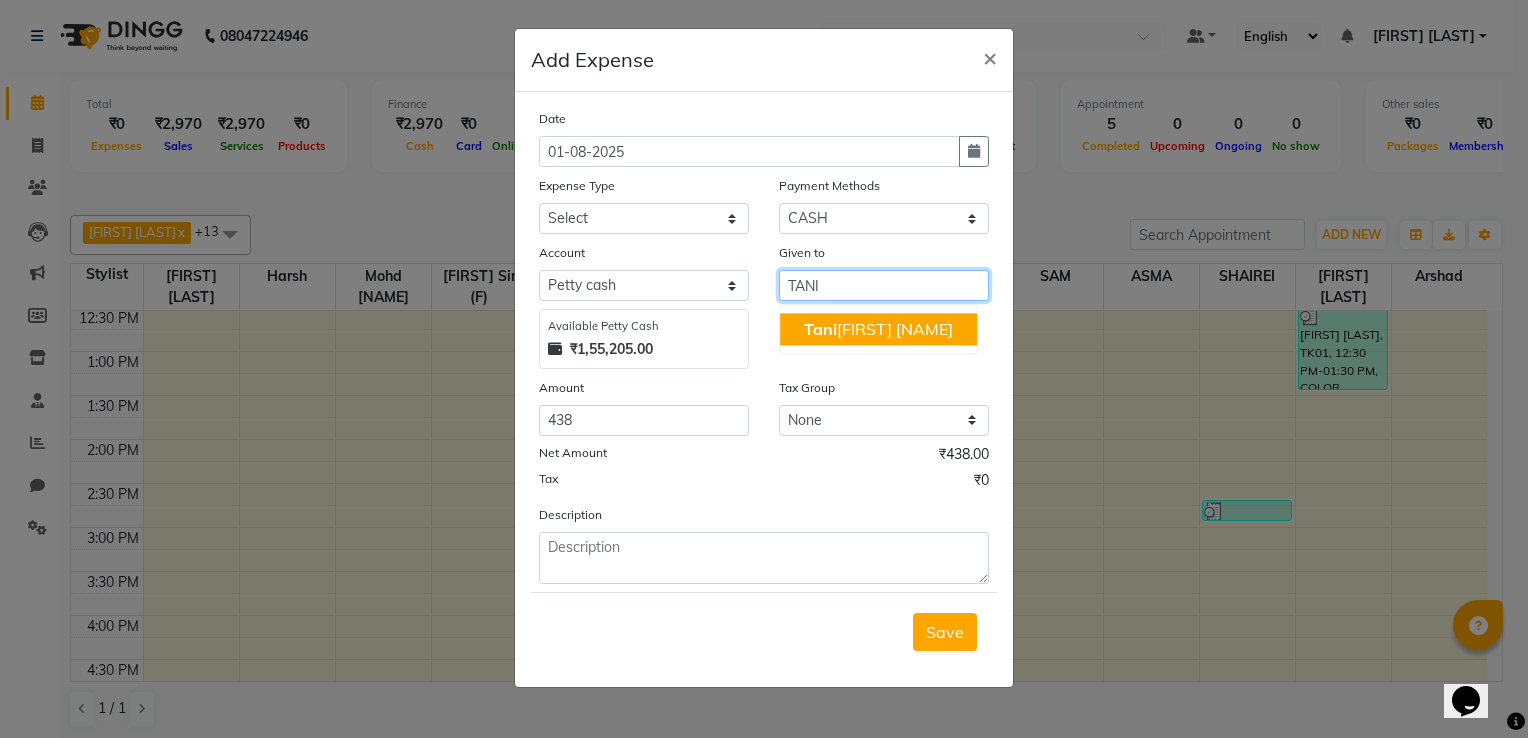 click on "[FIRST] [NAME]" at bounding box center [878, 329] 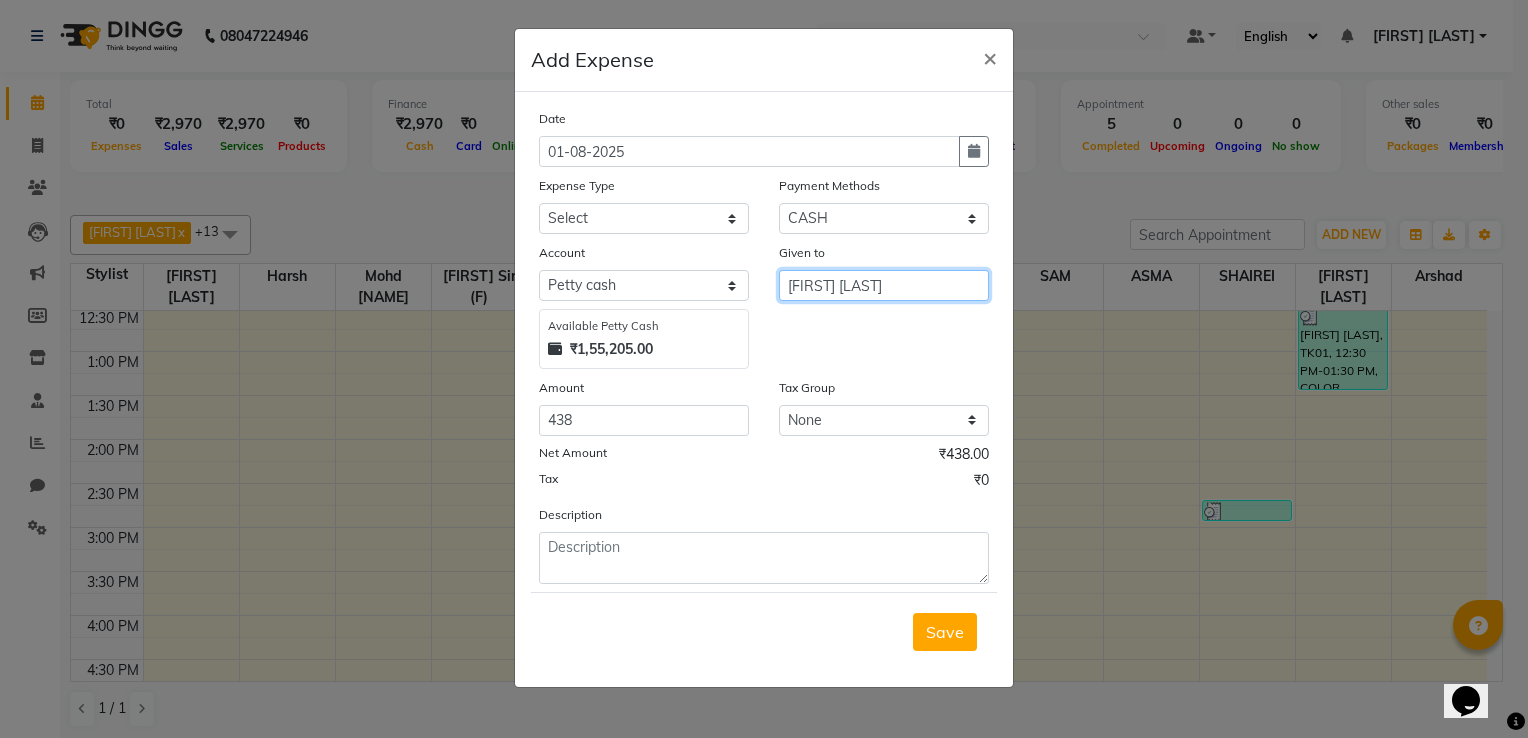 type on "[FIRST] [LAST]" 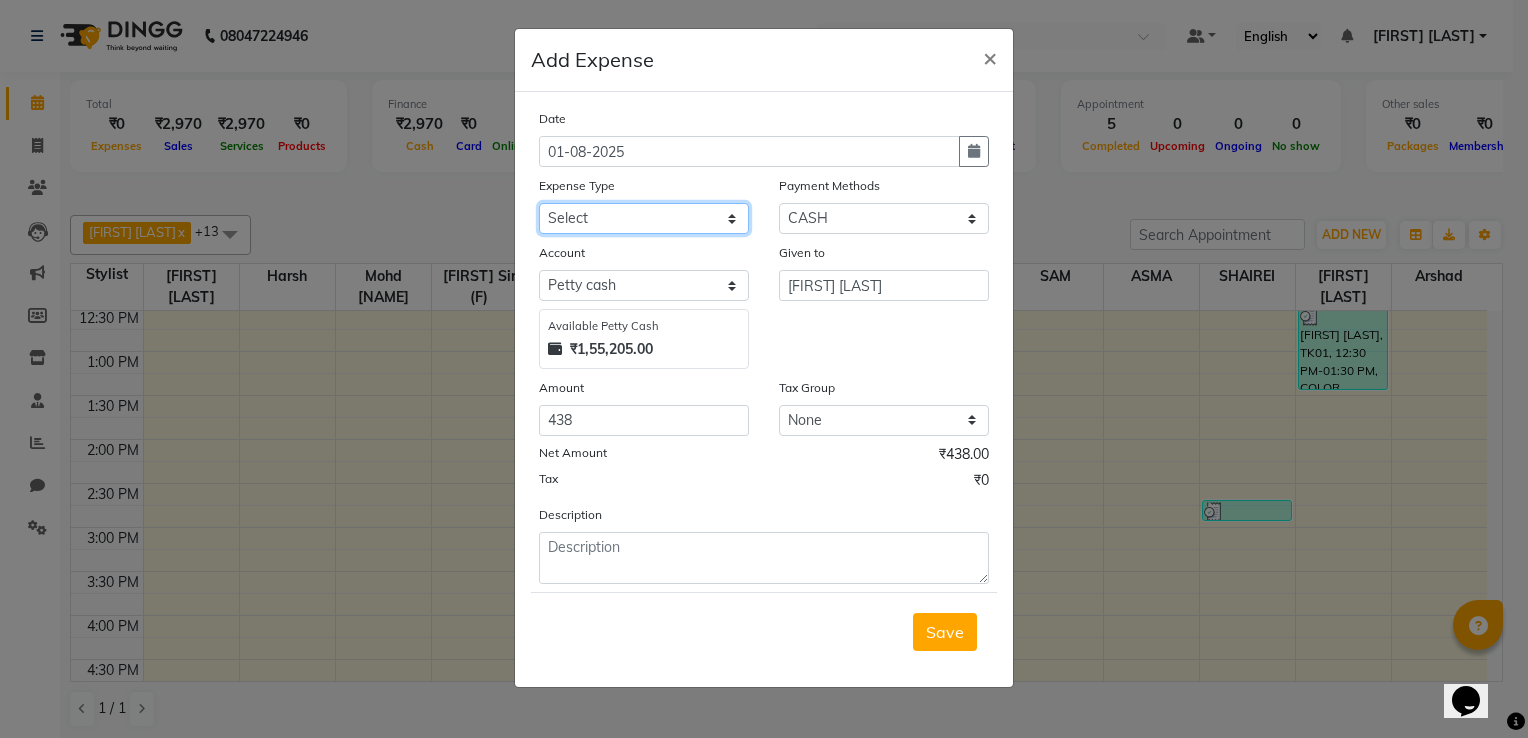 click on "Select Advance Salary Client Snacks Electricity Bill Marketing Maintenance Miscellaneous Pantry Product Salon Laundry Salon Maintenance Salon Rent Salon Supplies Salon Supplies EMI Shanu Sir Incentive Staff Bonus Staff Incentive Staff Quarters Deposit Staff Quarters Rent Staff Salary Staff Snacks Staff Tea & Refreshments Staff Tip Water - Tanker Expense Water - Watchmen Expense" 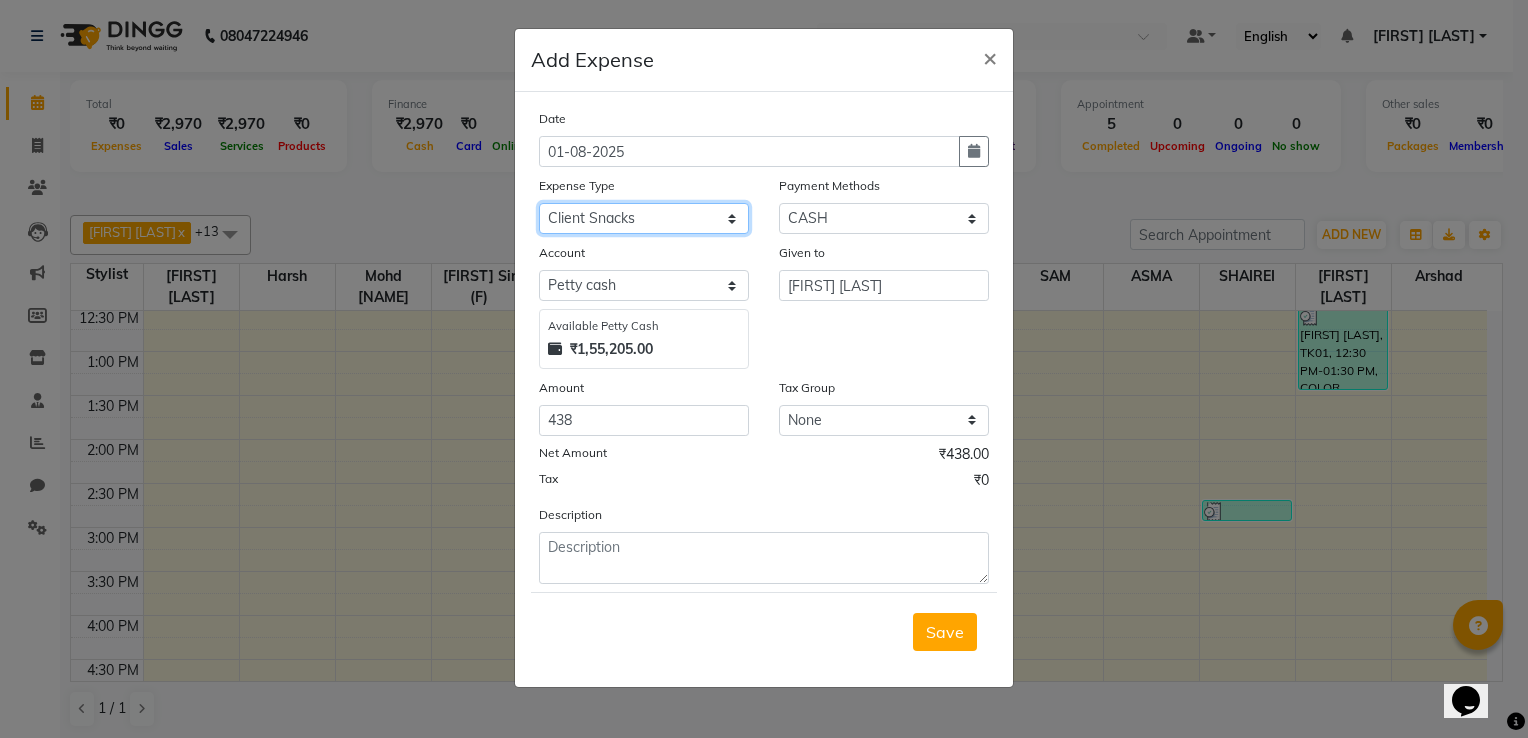 click on "Select Advance Salary Client Snacks Electricity Bill Marketing Maintenance Miscellaneous Pantry Product Salon Laundry Salon Maintenance Salon Rent Salon Supplies Salon Supplies EMI Shanu Sir Incentive Staff Bonus Staff Incentive Staff Quarters Deposit Staff Quarters Rent Staff Salary Staff Snacks Staff Tea & Refreshments Staff Tip Water - Tanker Expense Water - Watchmen Expense" 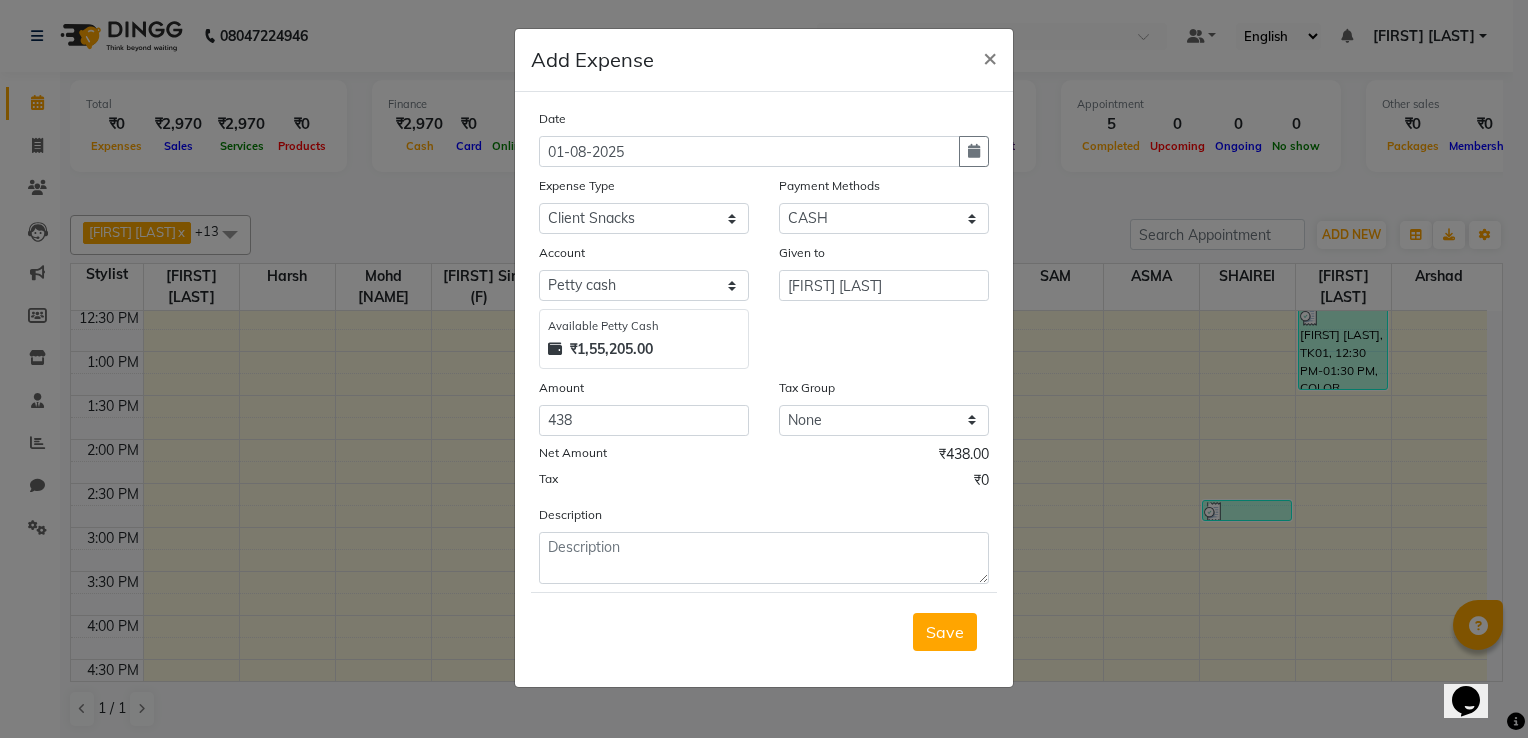 drag, startPoint x: 638, startPoint y: 531, endPoint x: 617, endPoint y: 571, distance: 45.17743 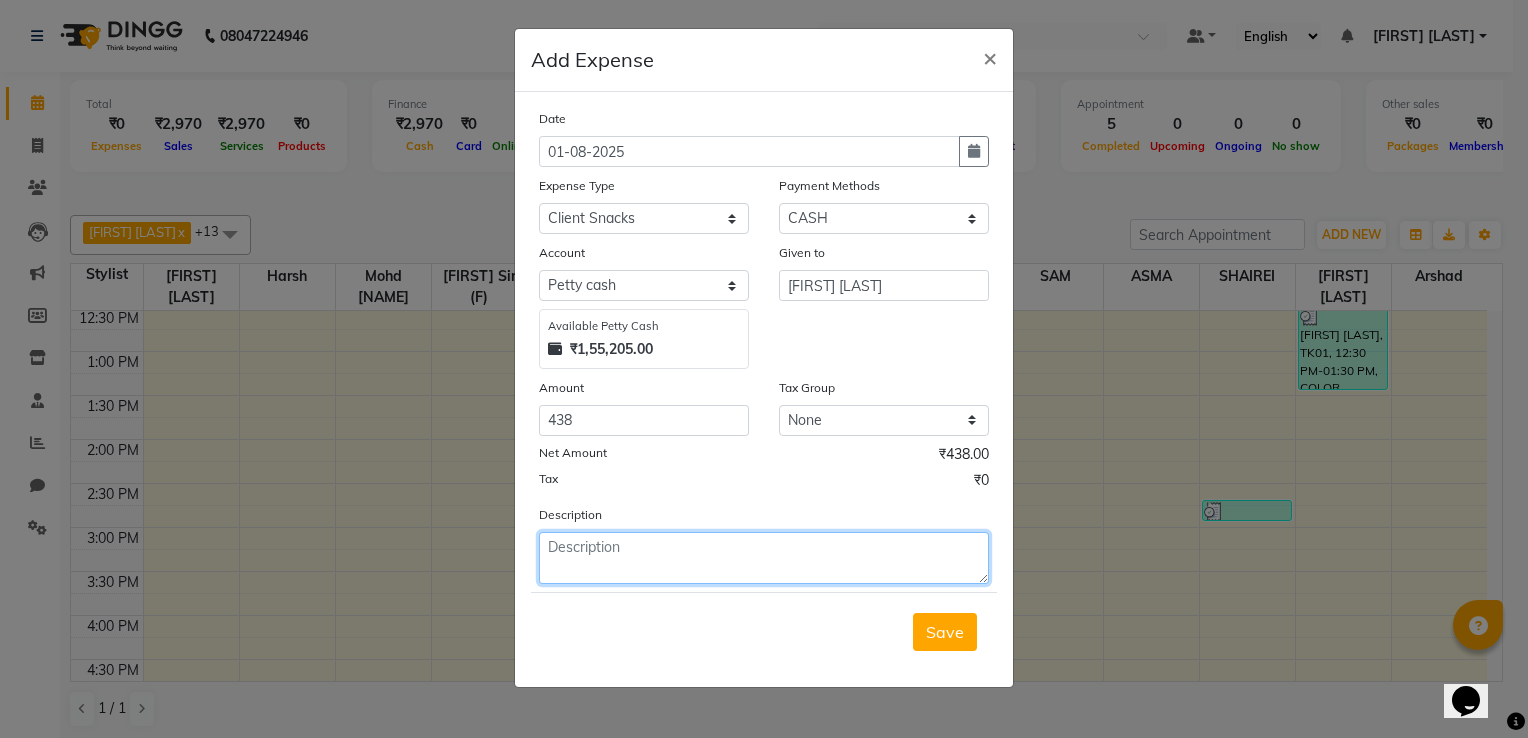click 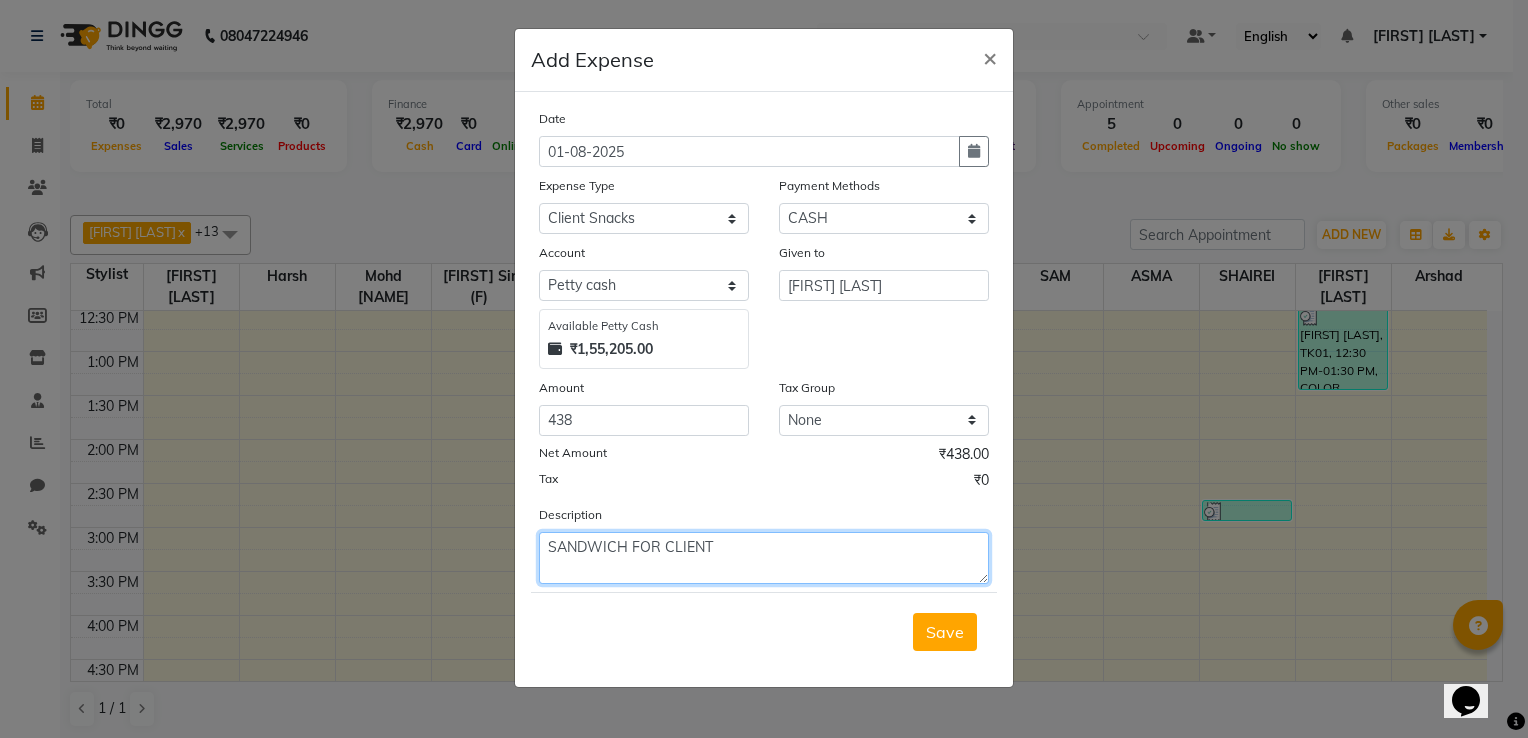 click on "SANDWICH FOR CLIENT" 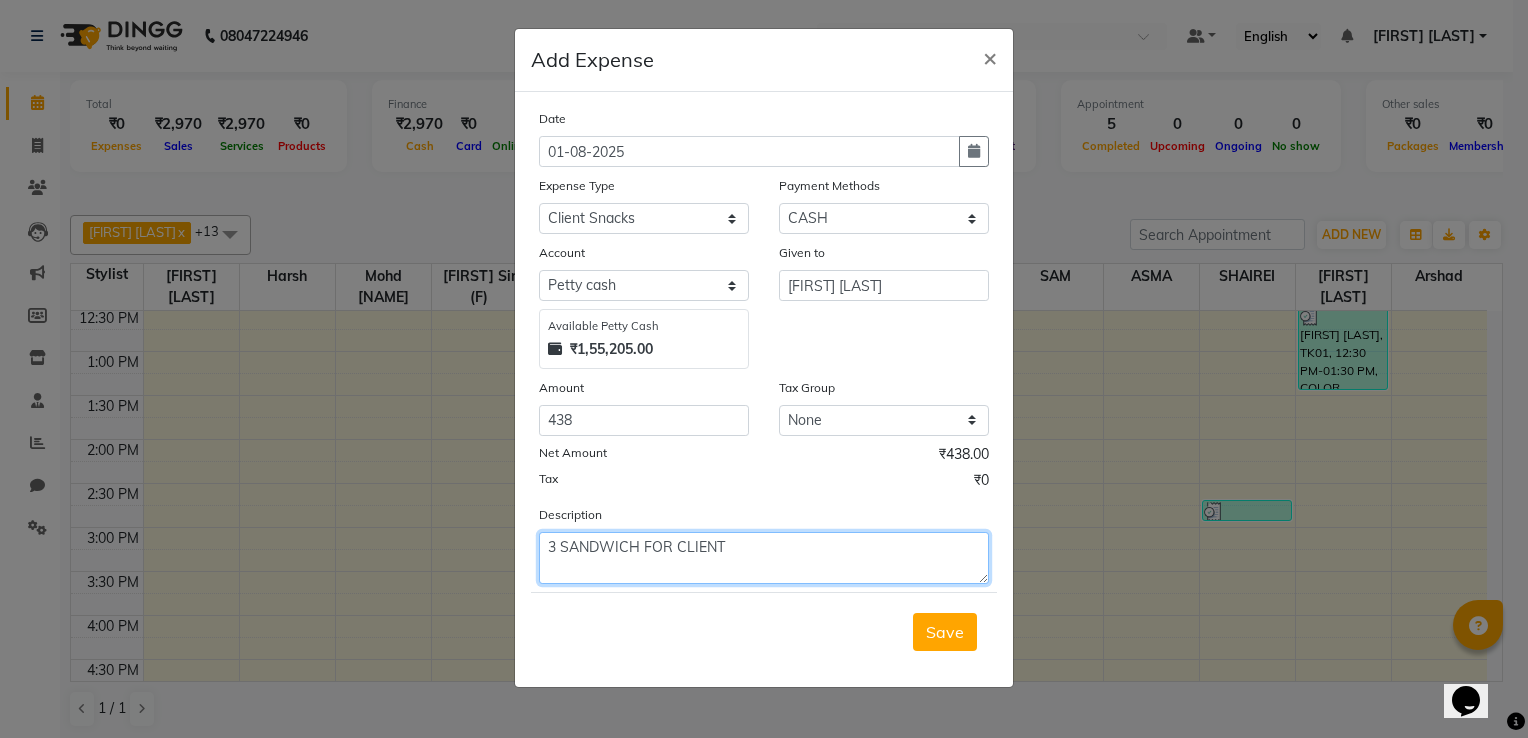 click on "3 SANDWICH FOR CLIENT" 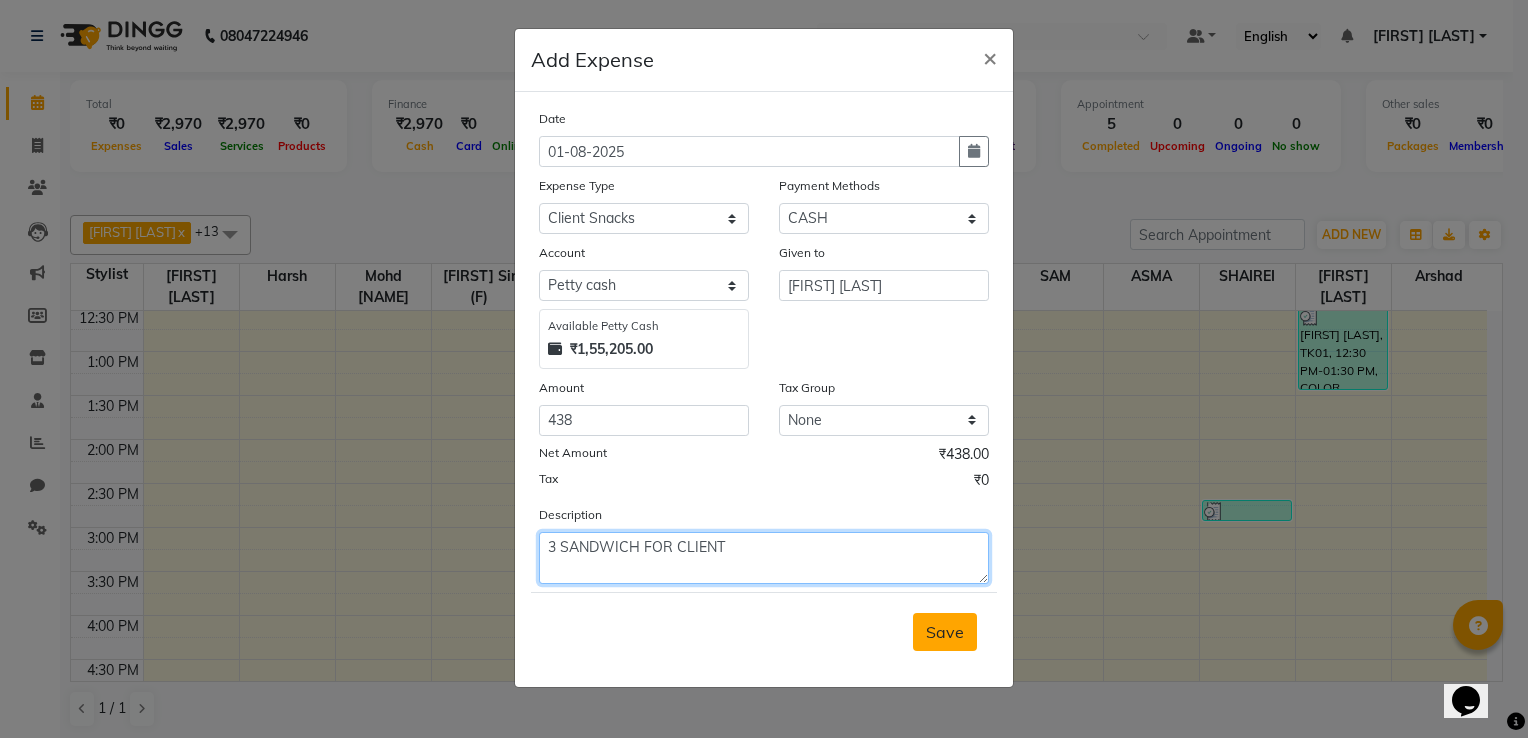 type on "3 SANDWICH FOR CLIENT" 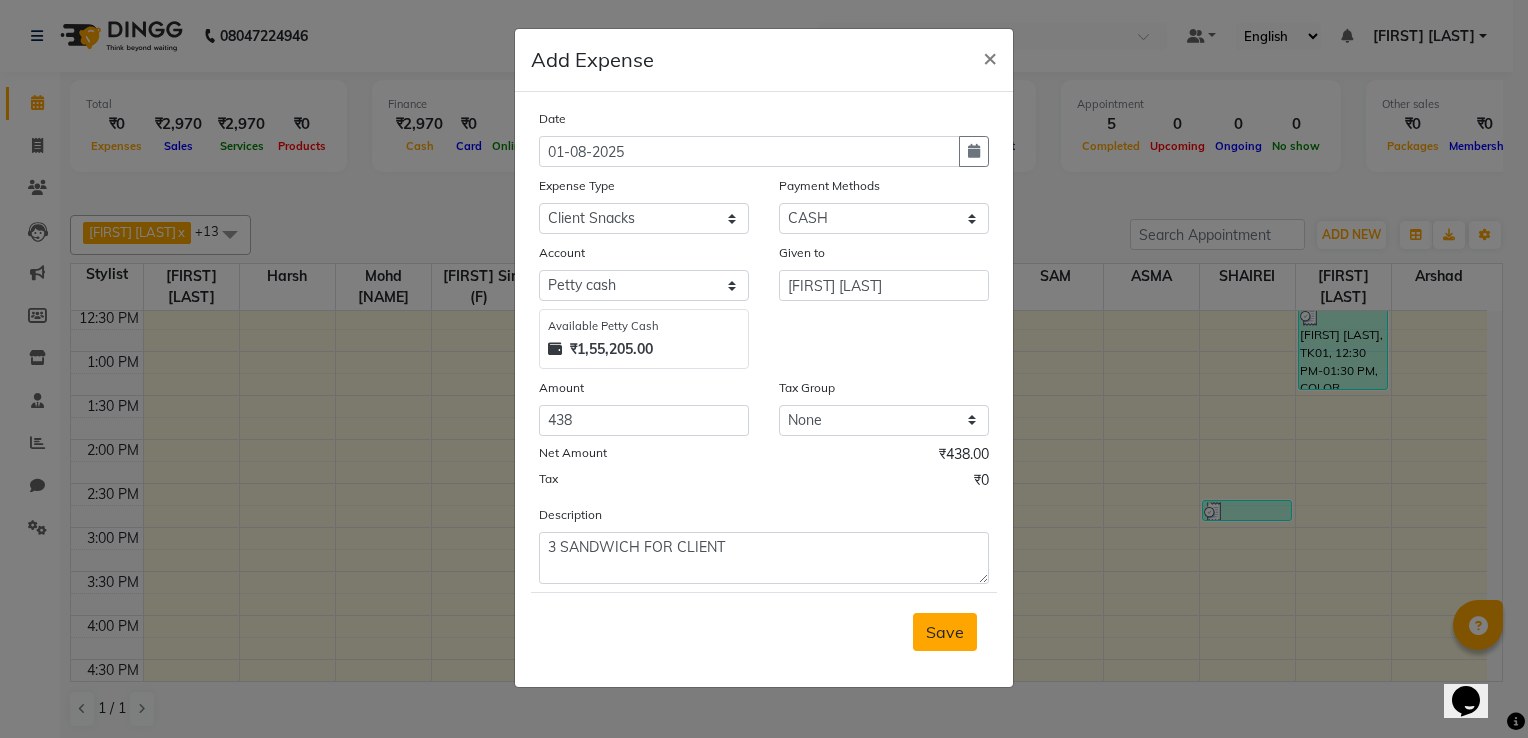 click on "Save" at bounding box center [945, 632] 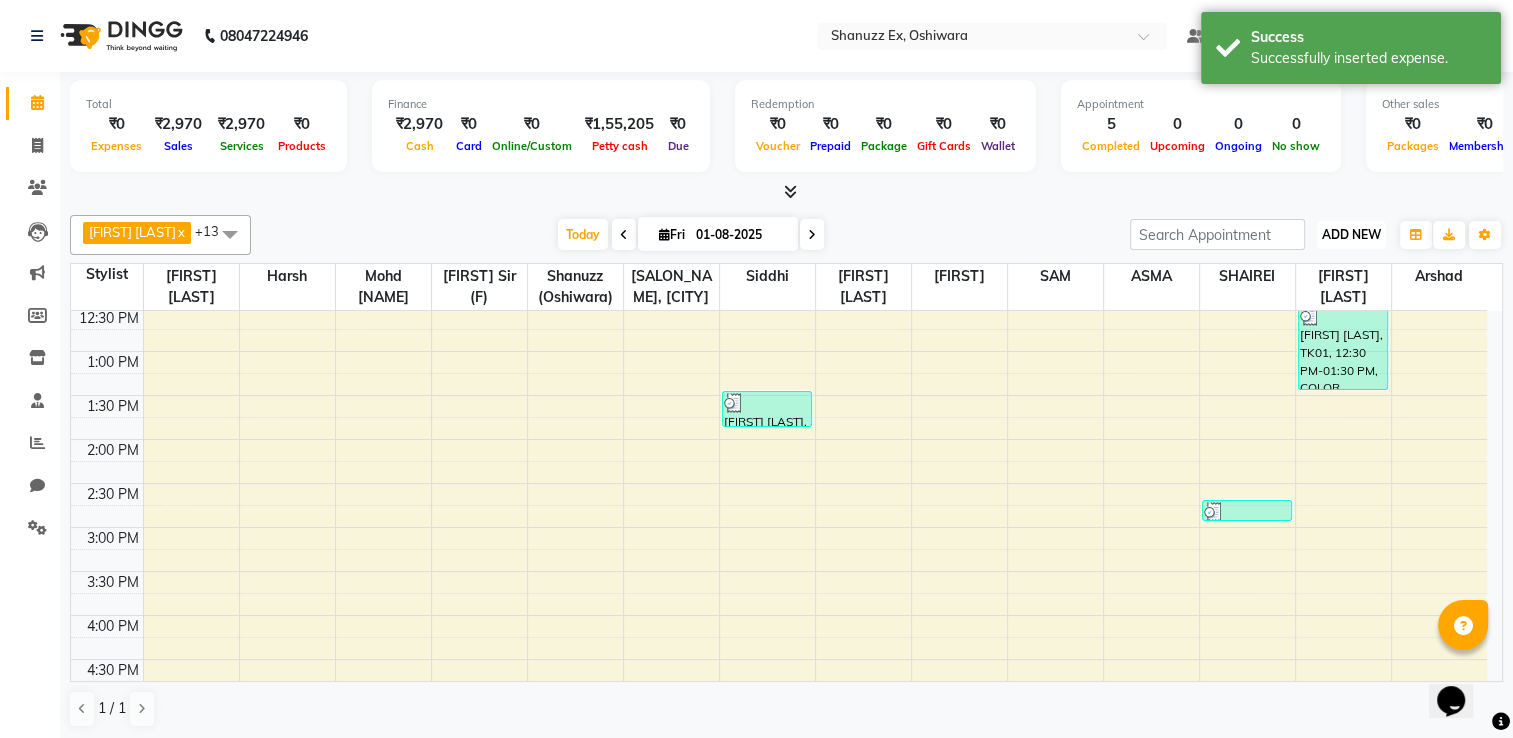 click on "ADD NEW" at bounding box center [1351, 234] 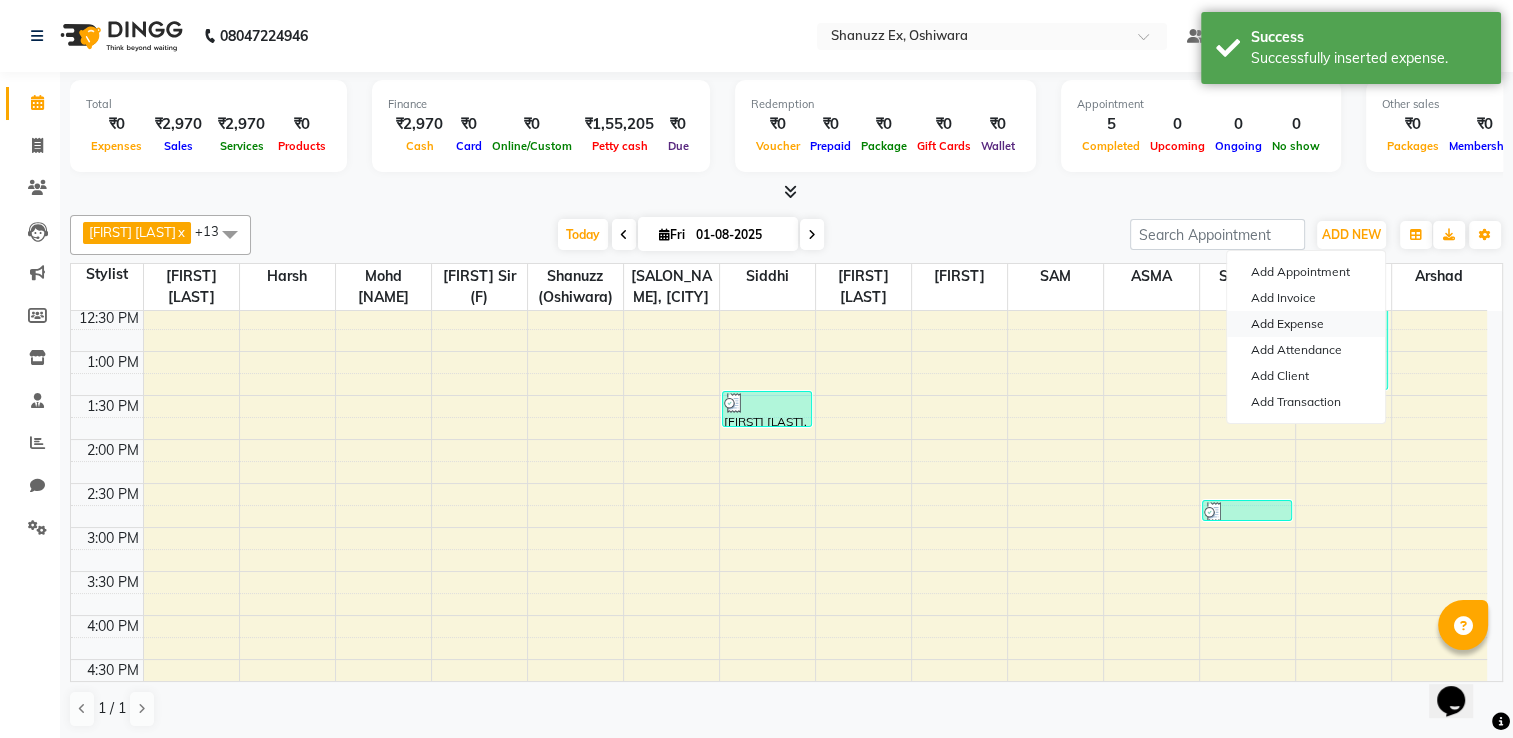 click on "Add Expense" at bounding box center (1306, 324) 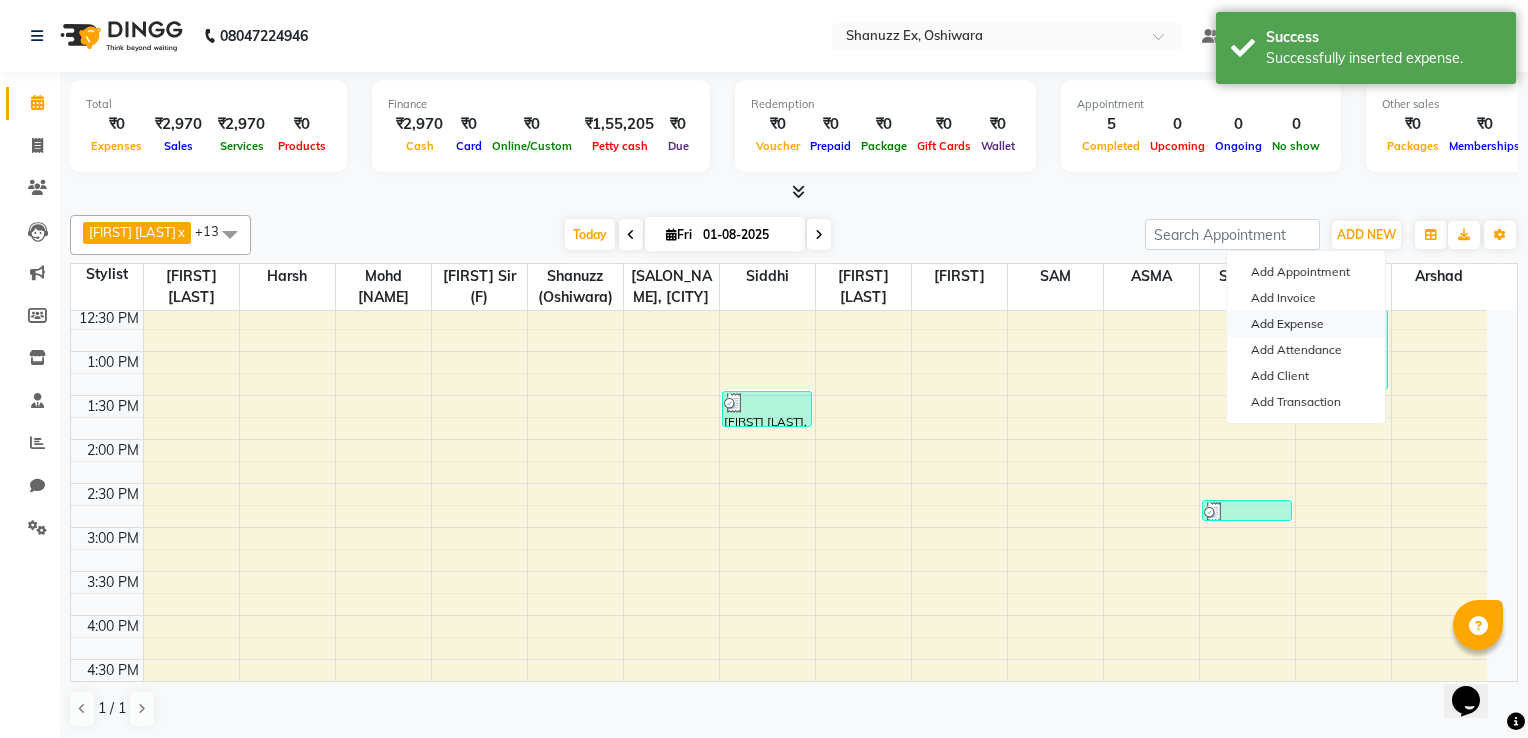 select on "1" 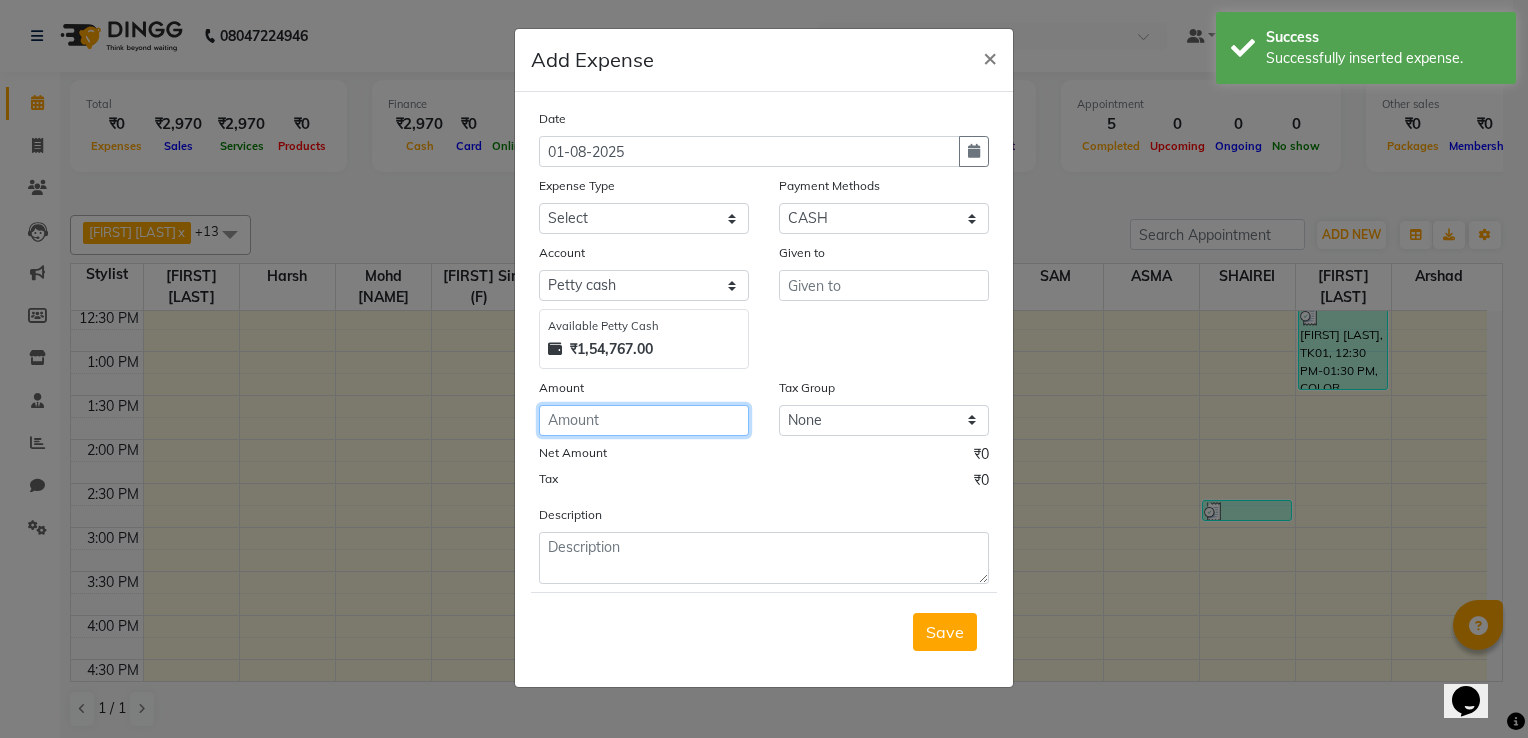 click 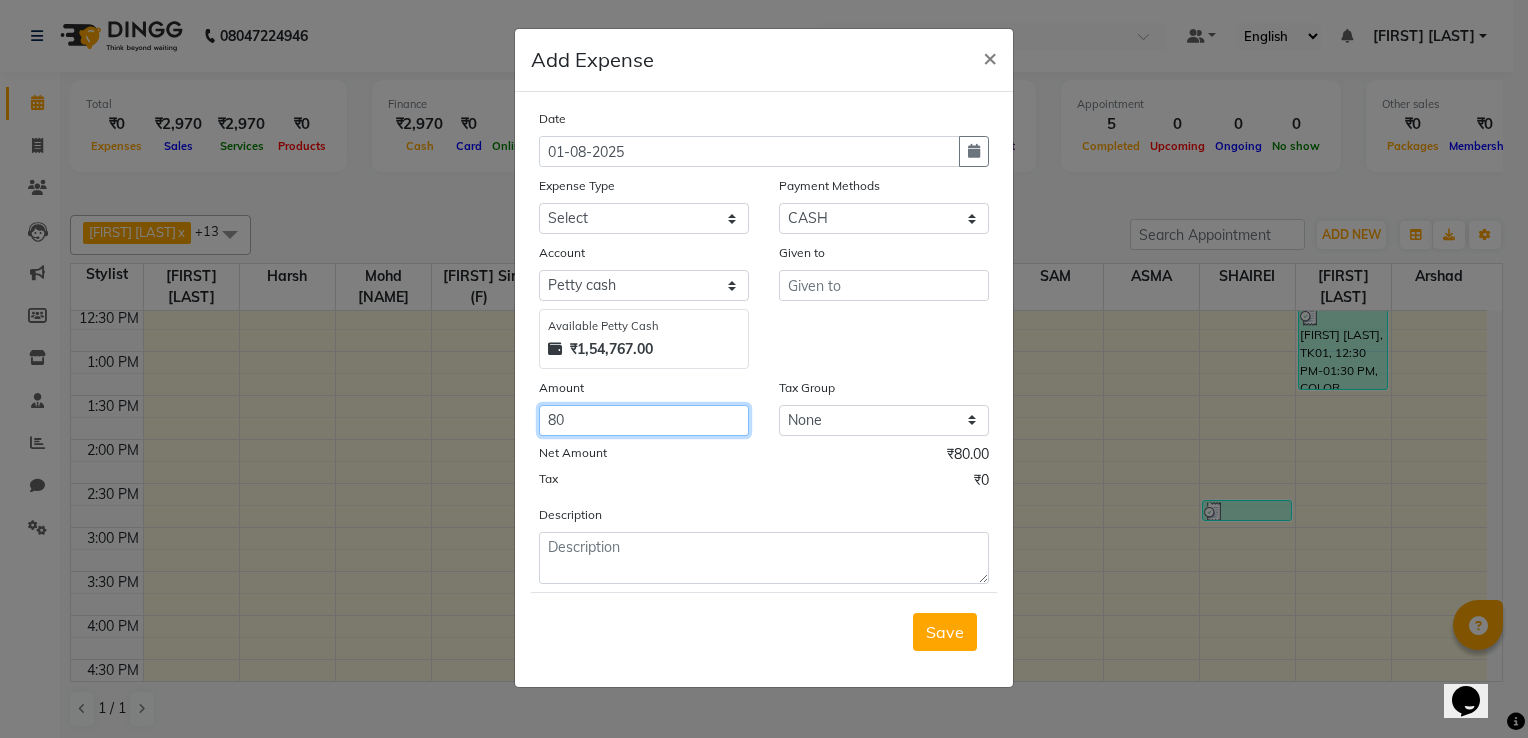 type on "80" 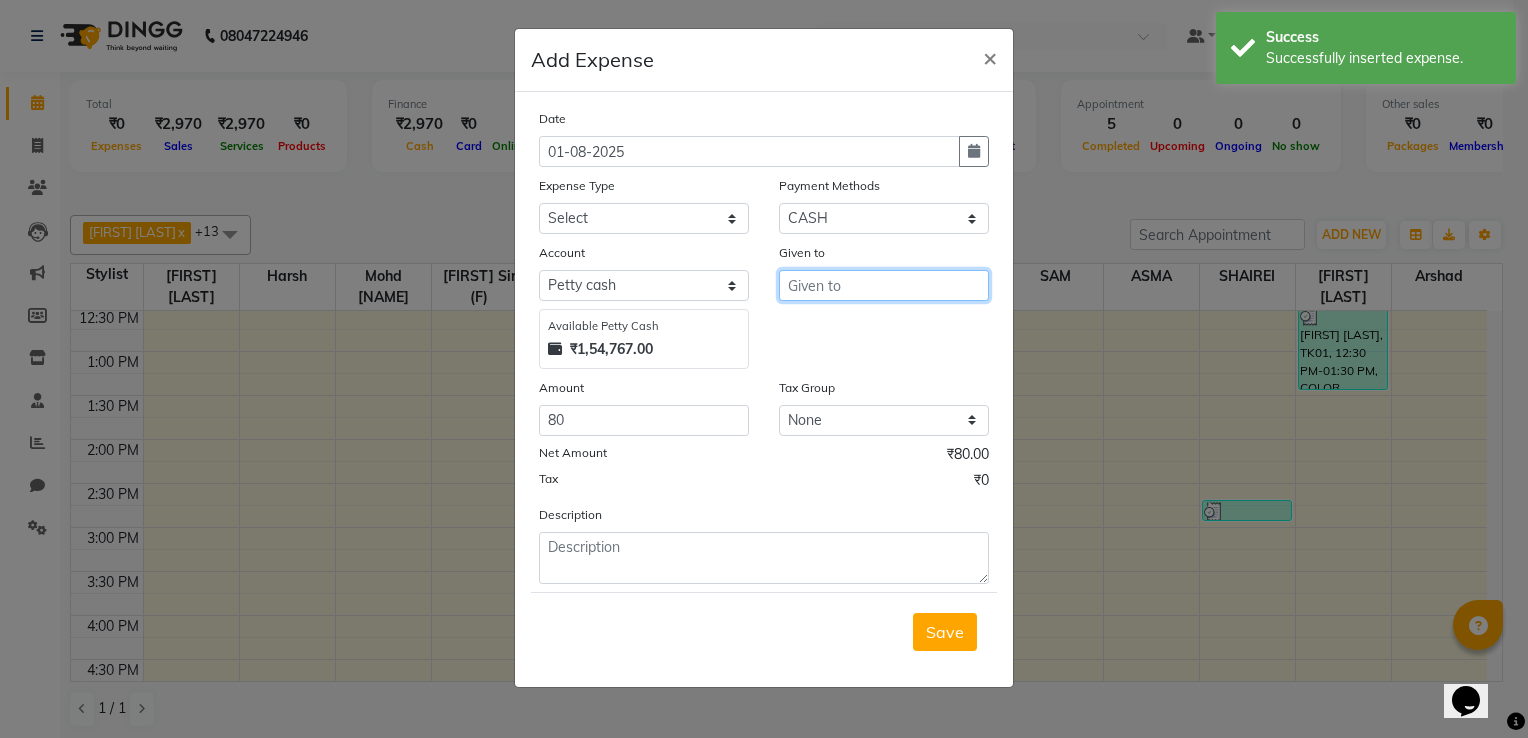click at bounding box center (884, 285) 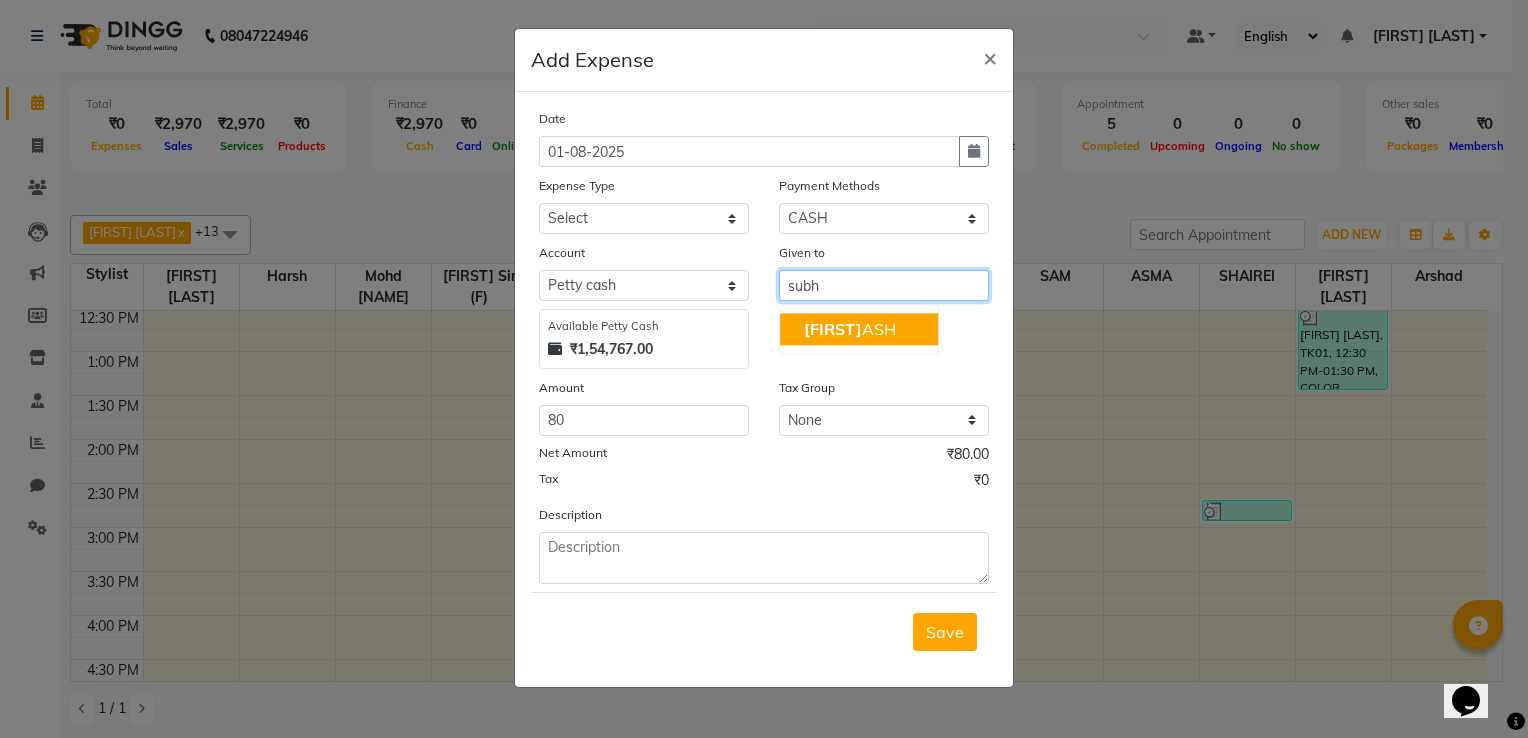click on "[FIRST]" 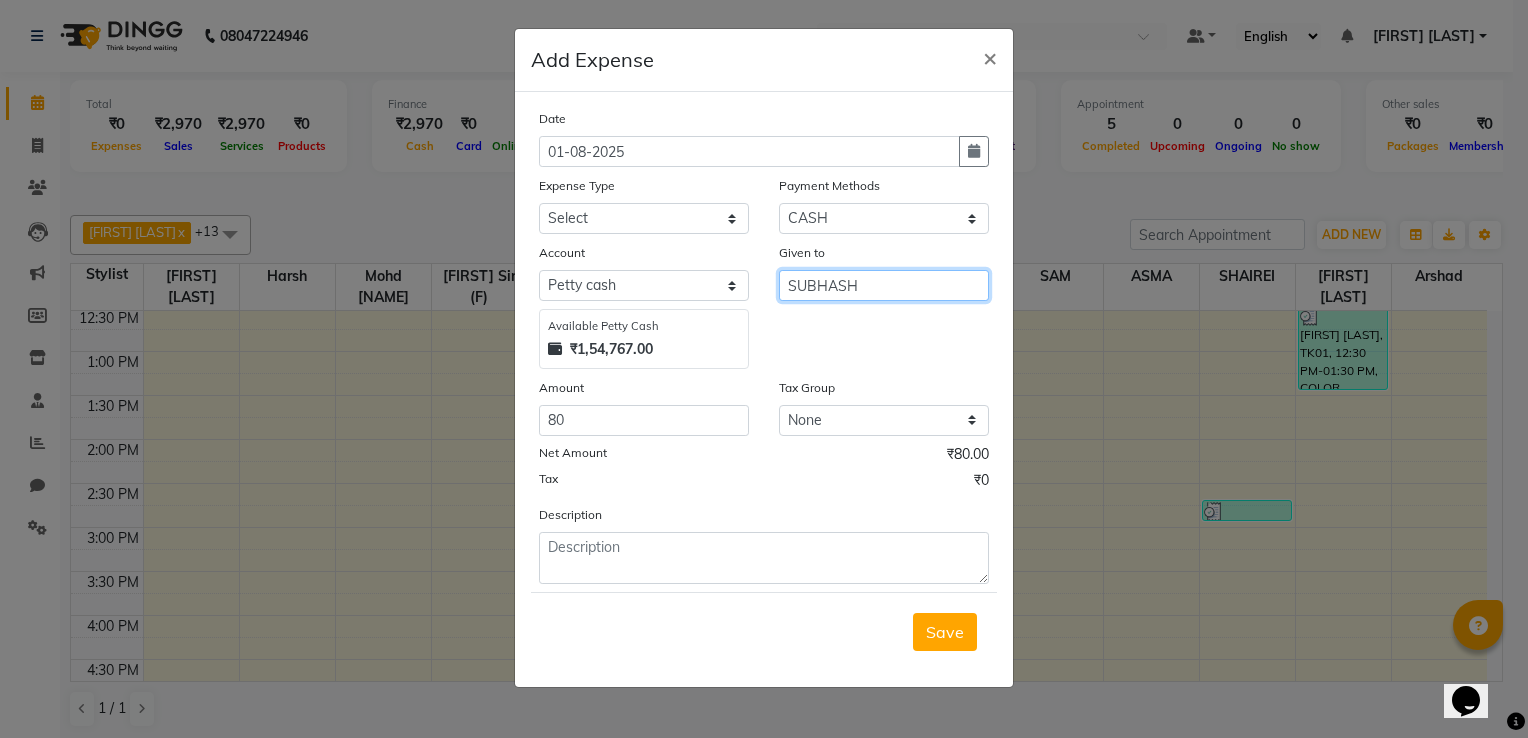 type on "SUBHASH" 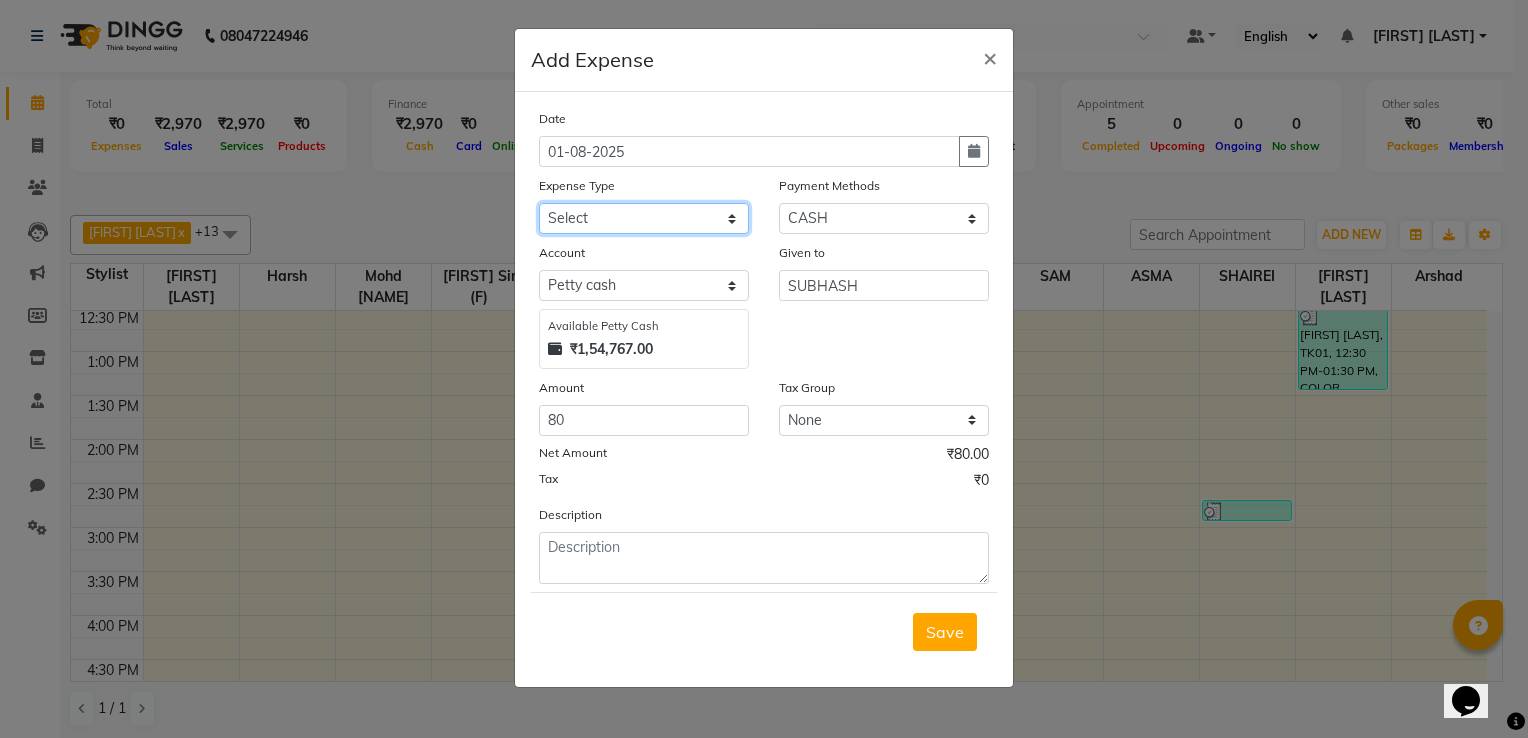 click on "Select Advance Salary Client Snacks Electricity Bill Marketing Maintenance Miscellaneous Pantry Product Salon Laundry Salon Maintenance Salon Rent Salon Supplies Salon Supplies EMI Shanu Sir Incentive Staff Bonus Staff Incentive Staff Quarters Deposit Staff Quarters Rent Staff Salary Staff Snacks Staff Tea & Refreshments Staff Tip Water - Tanker Expense Water - Watchmen Expense" 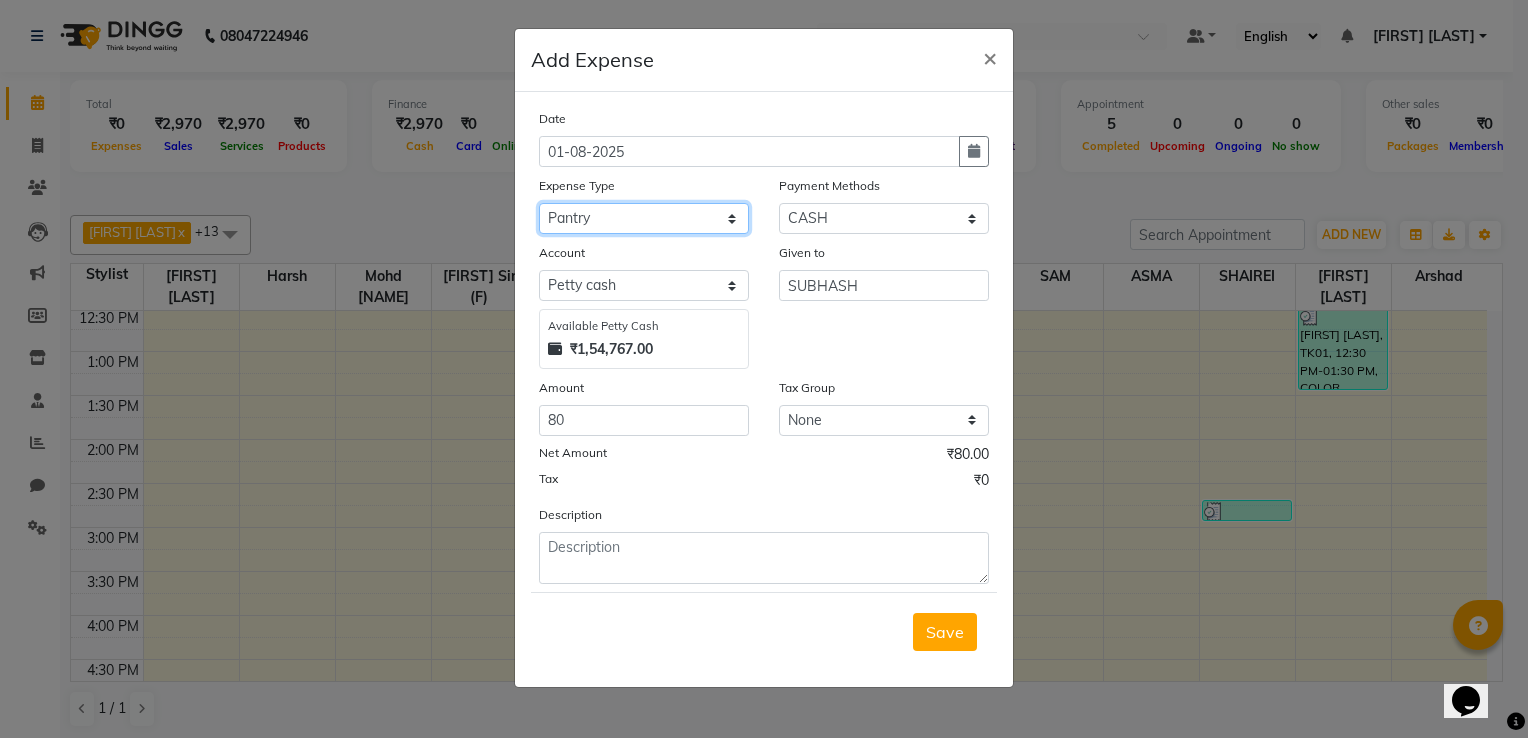 click on "Select Advance Salary Client Snacks Electricity Bill Marketing Maintenance Miscellaneous Pantry Product Salon Laundry Salon Maintenance Salon Rent Salon Supplies Salon Supplies EMI Shanu Sir Incentive Staff Bonus Staff Incentive Staff Quarters Deposit Staff Quarters Rent Staff Salary Staff Snacks Staff Tea & Refreshments Staff Tip Water - Tanker Expense Water - Watchmen Expense" 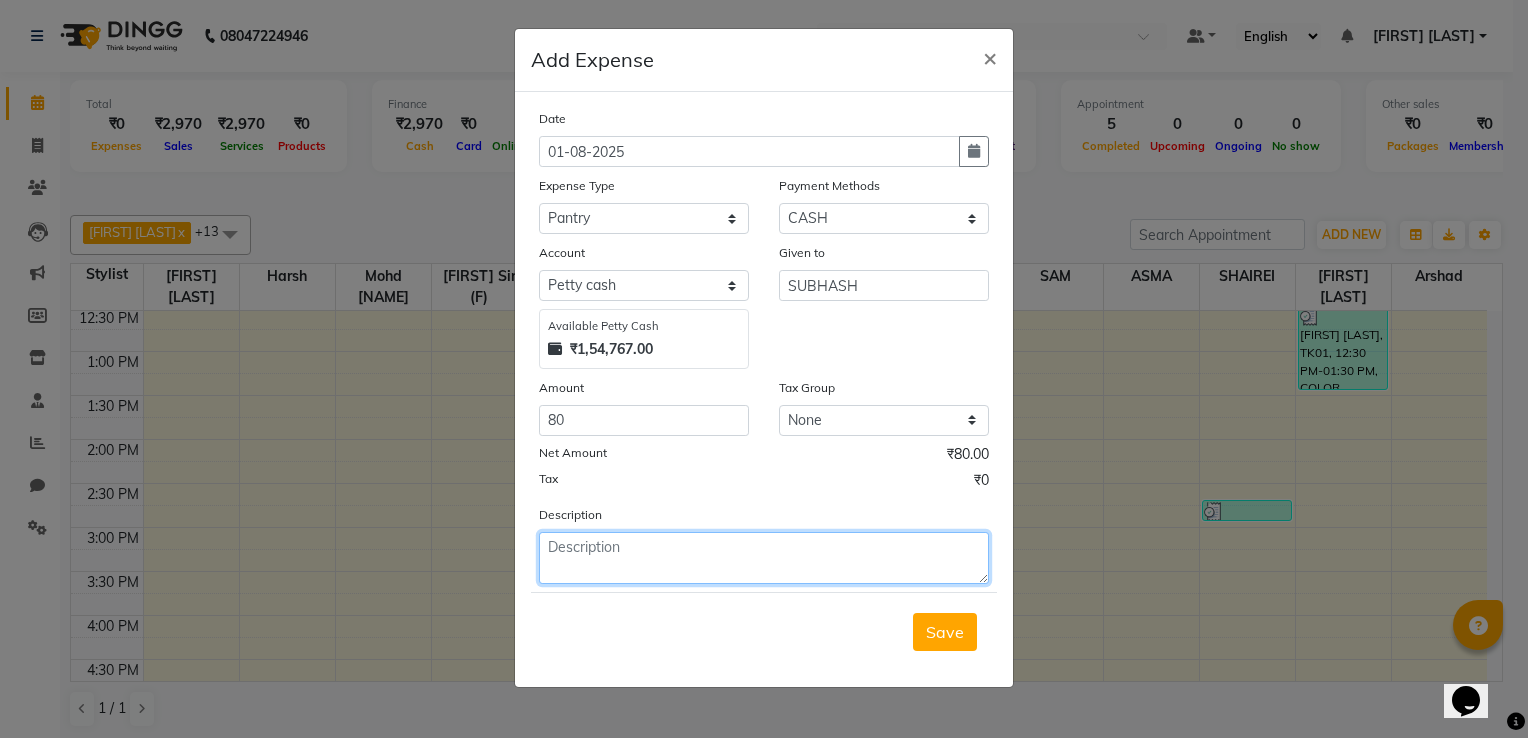 click 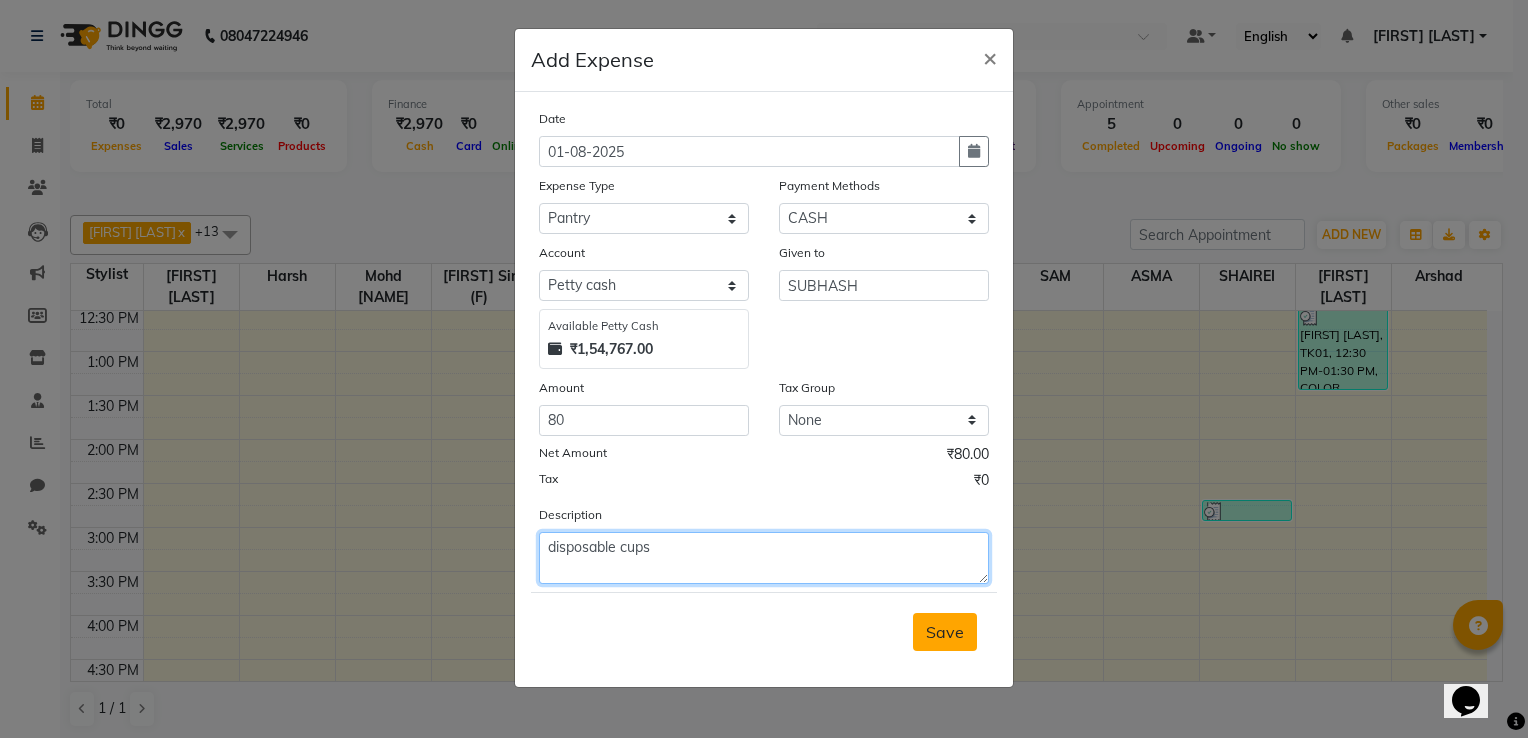 type on "disposable cups" 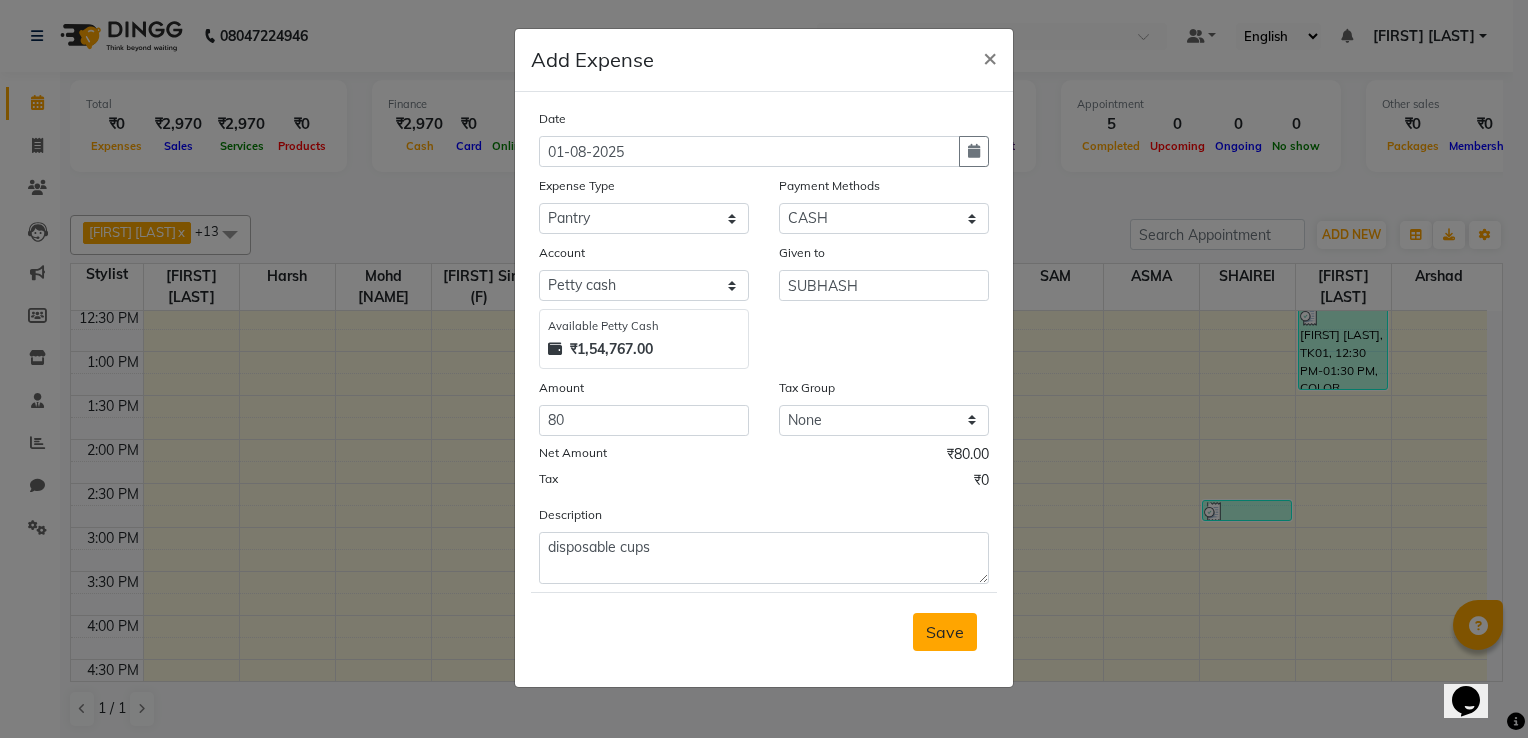 click on "Save" at bounding box center (945, 632) 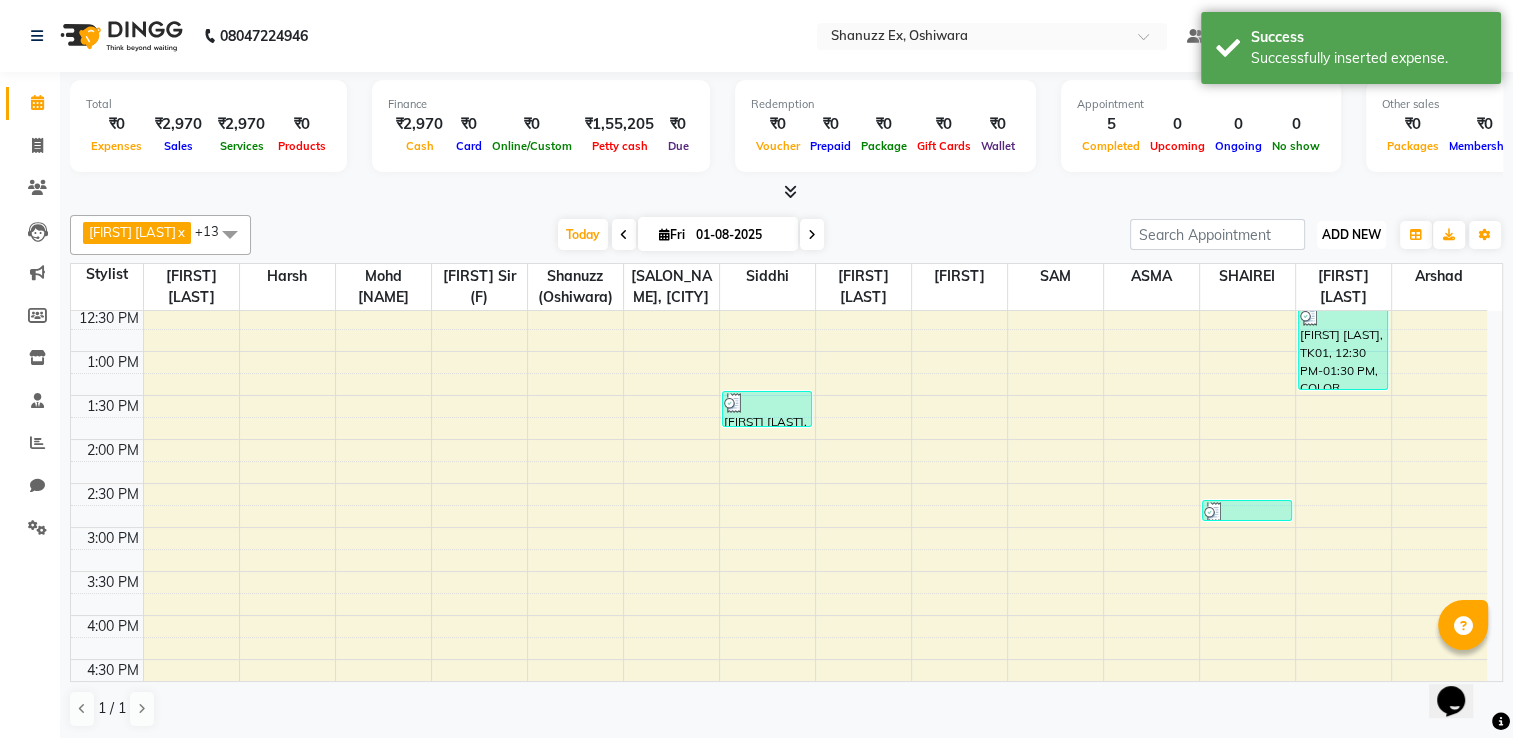 click on "ADD NEW Toggle Dropdown" at bounding box center (1351, 235) 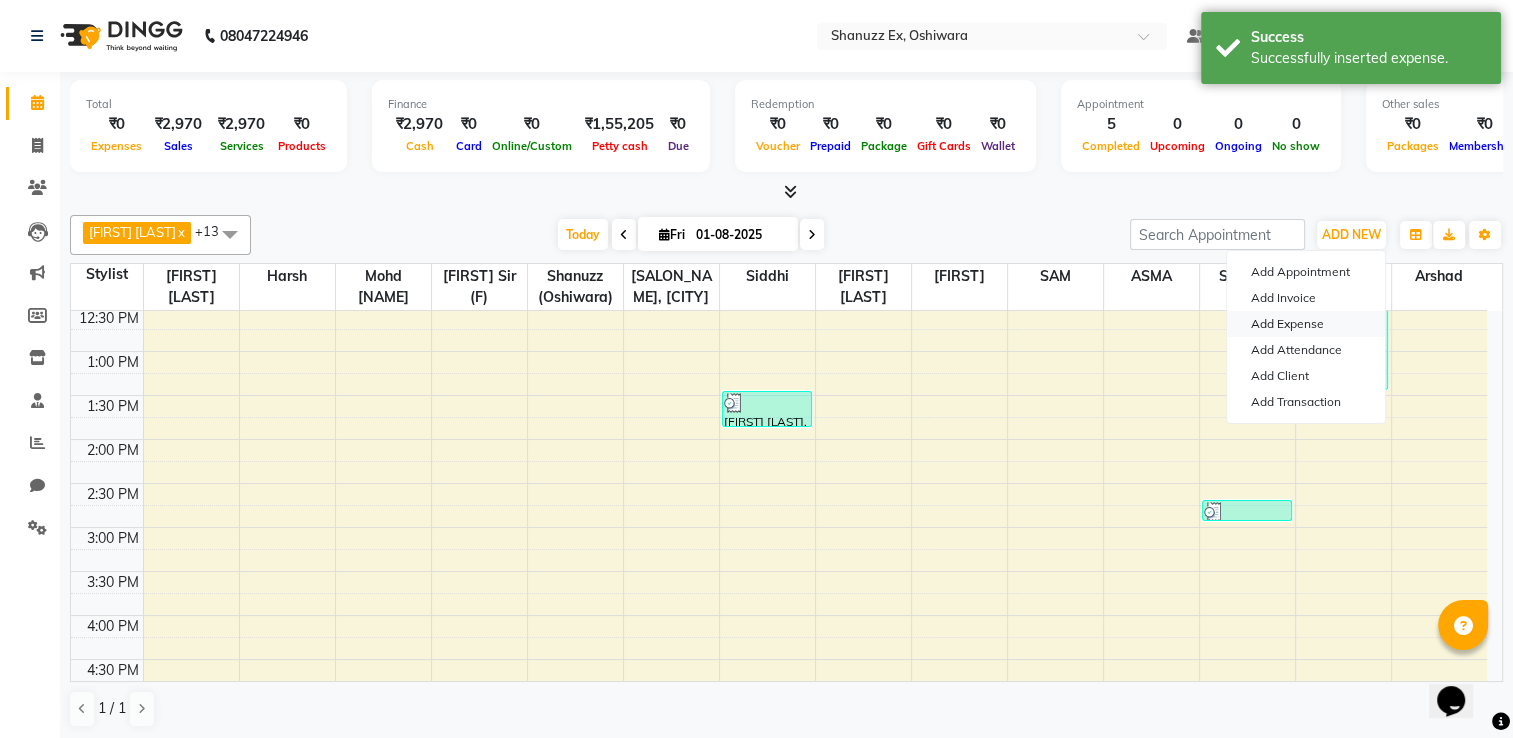 click on "Add Expense" at bounding box center (1306, 324) 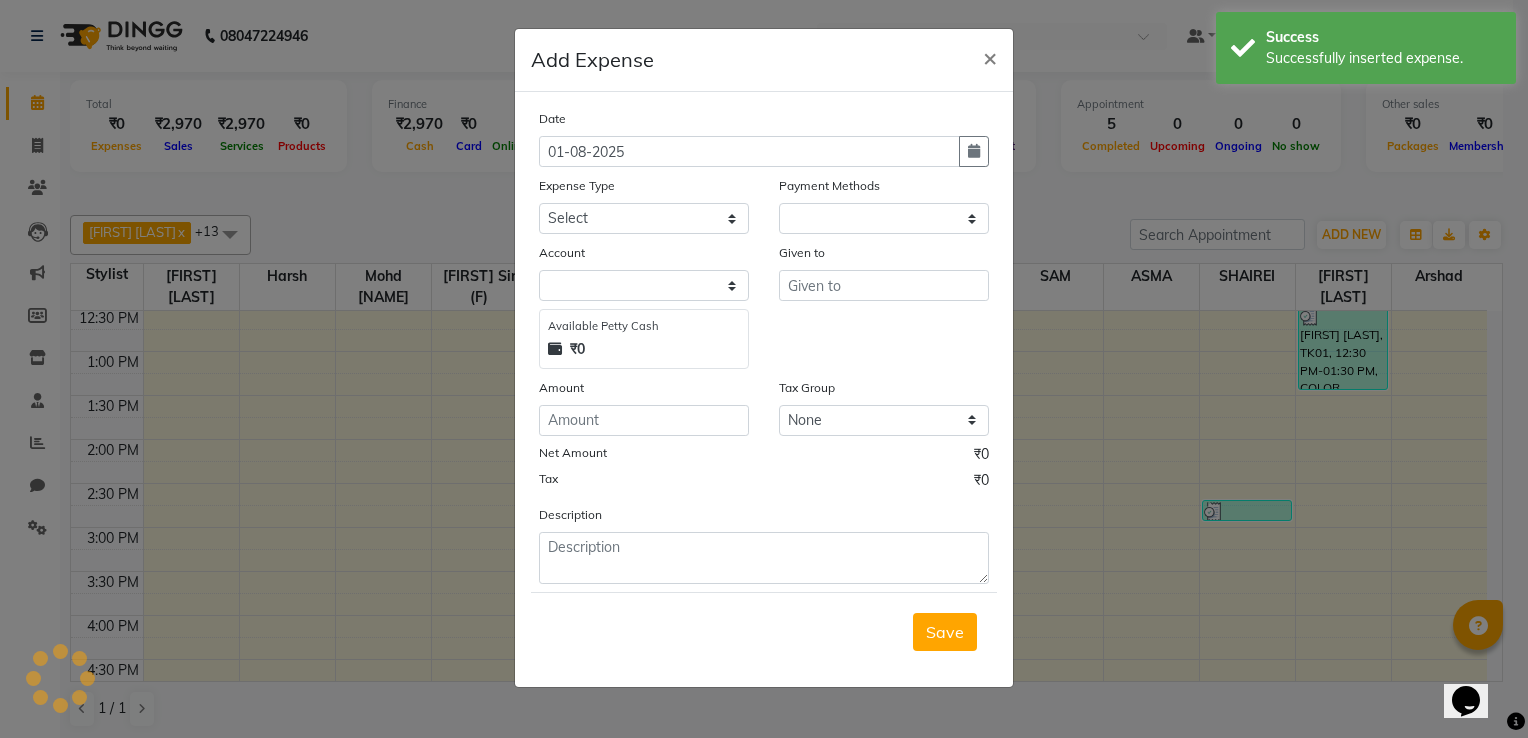 select on "1" 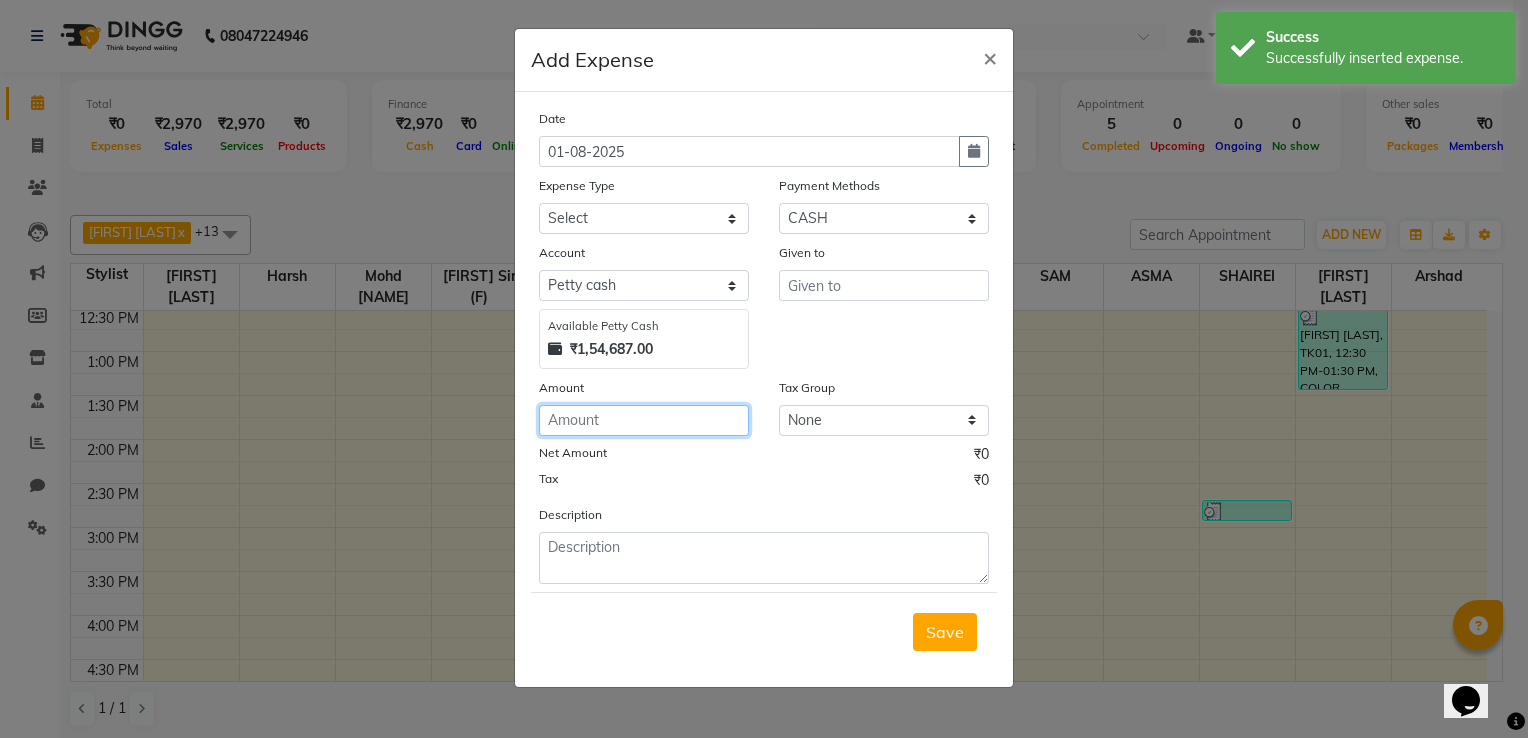 click 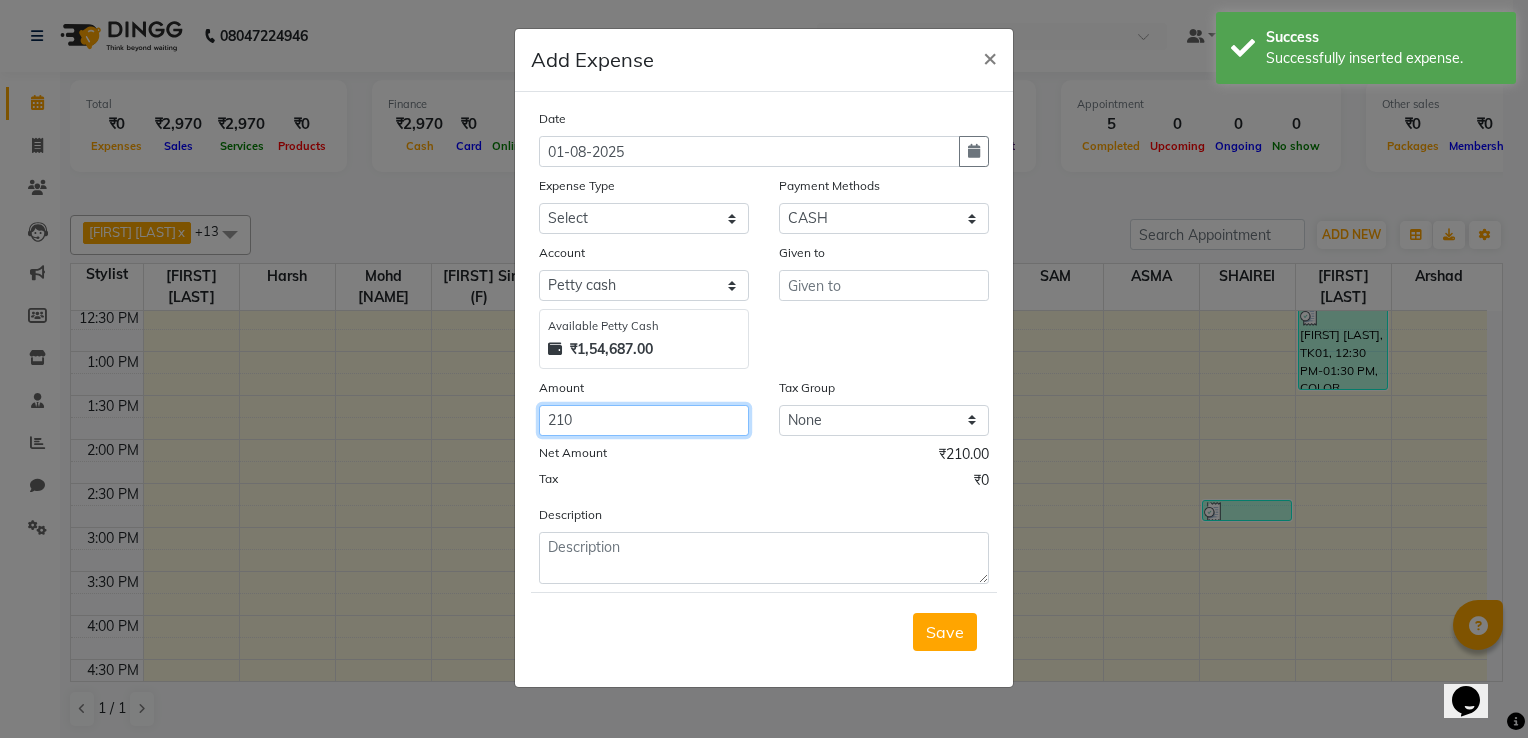 type on "210" 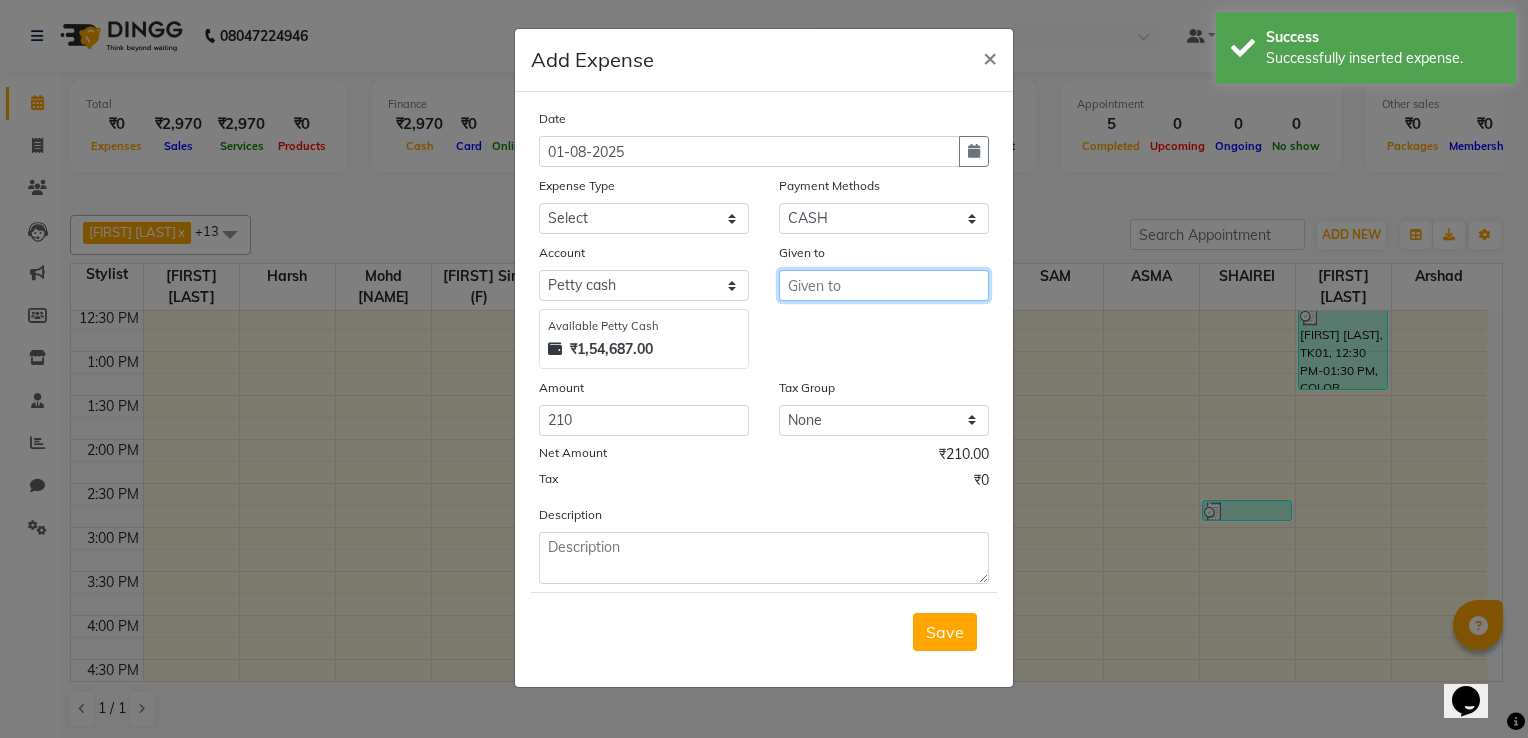 click at bounding box center (884, 285) 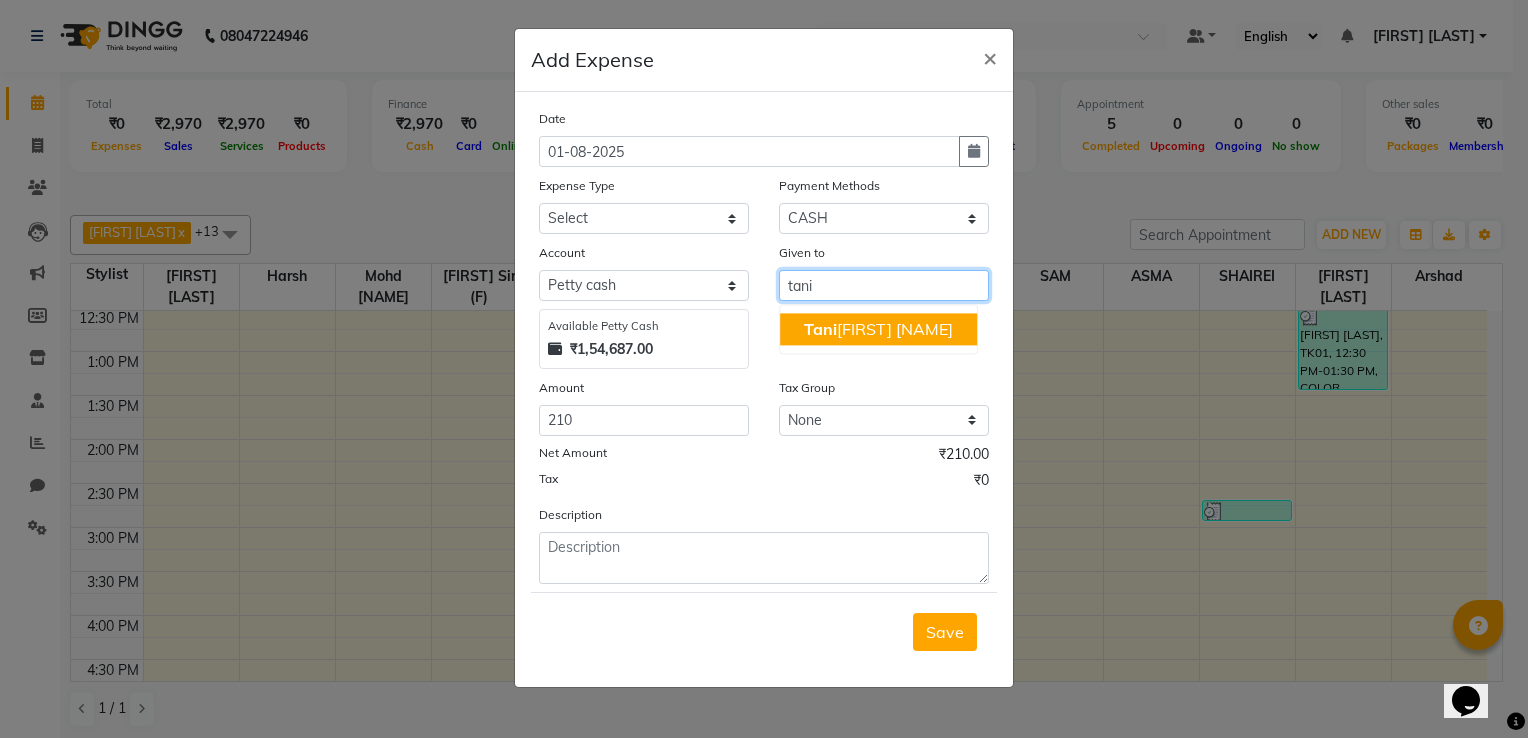 click on "Tani" 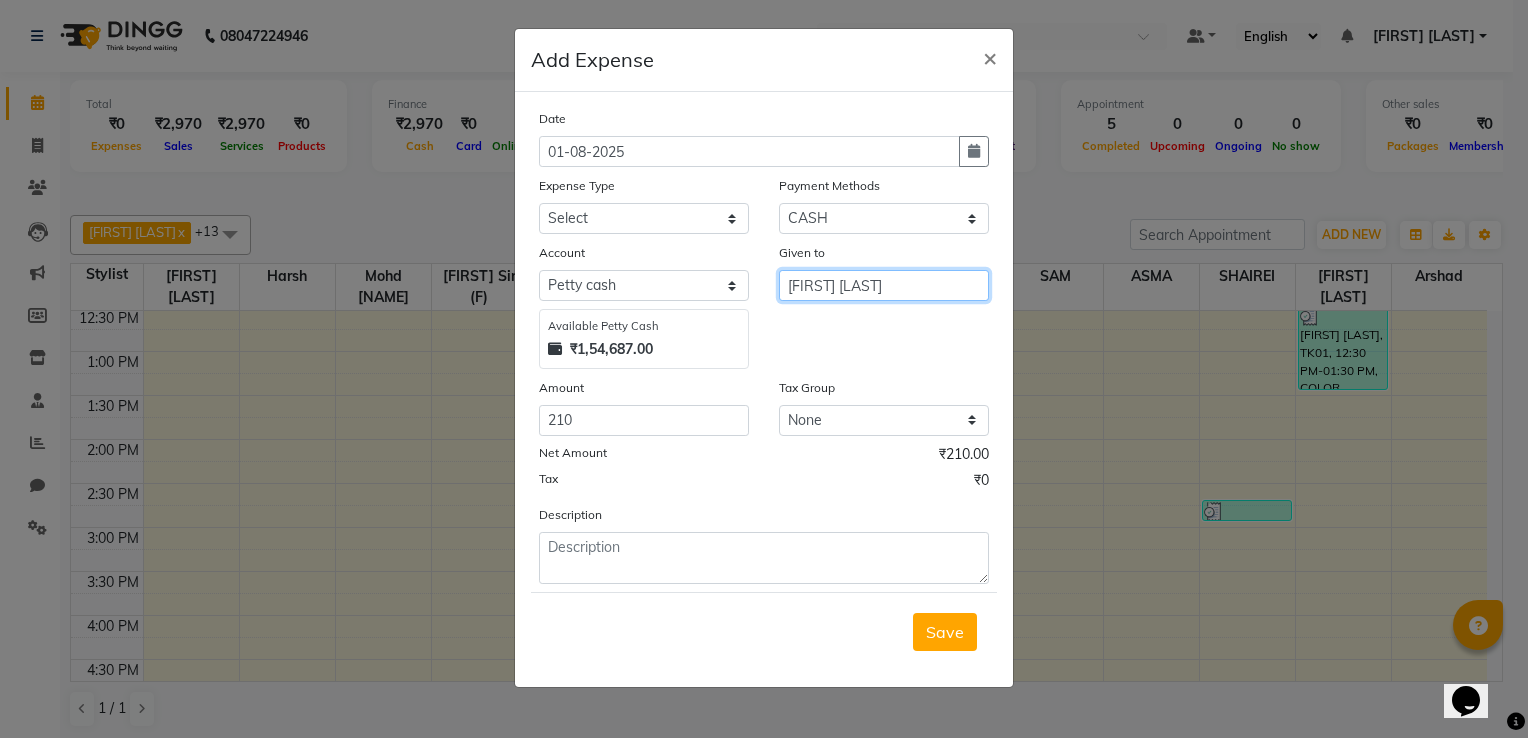 type on "[FIRST] [LAST]" 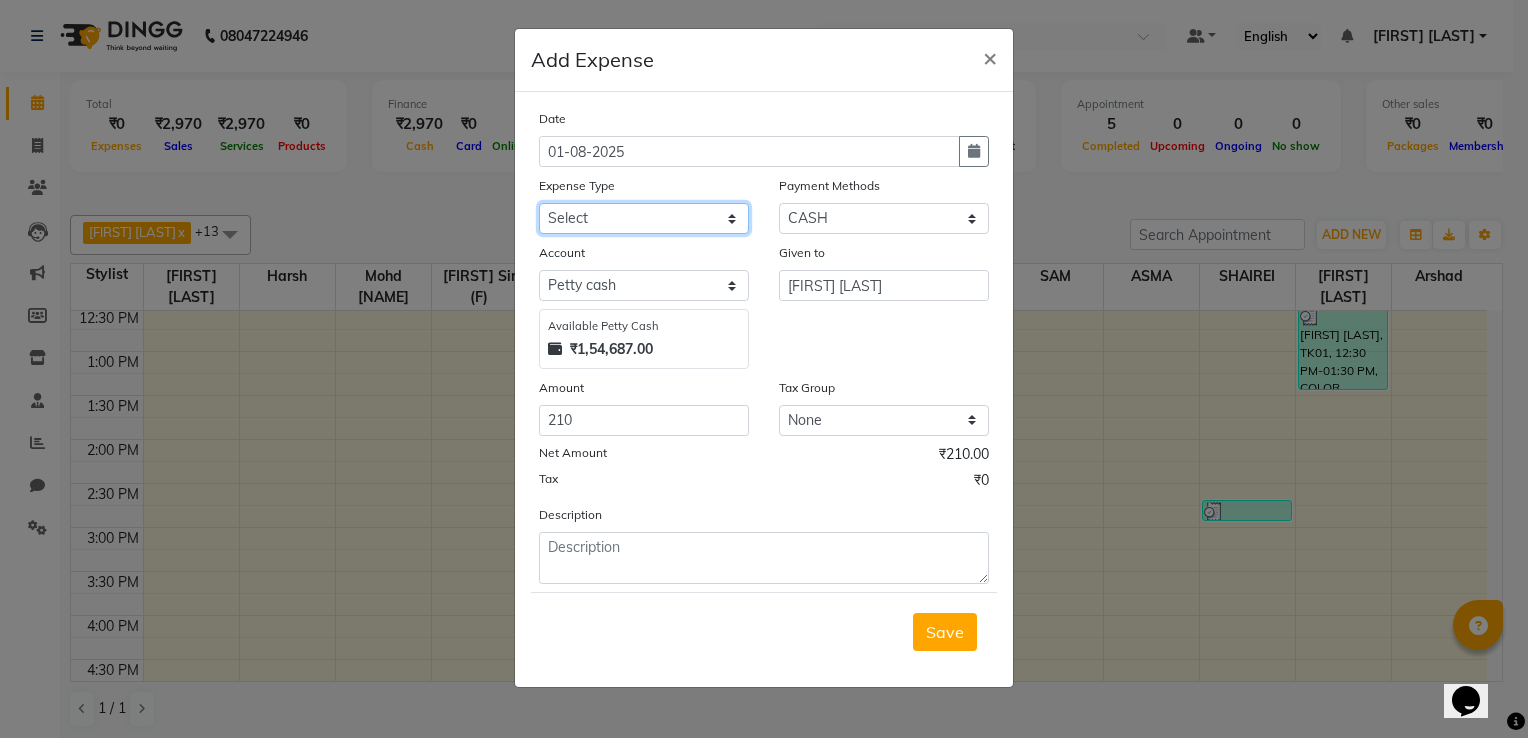 click on "Select Advance Salary Client Snacks Electricity Bill Marketing Maintenance Miscellaneous Pantry Product Salon Laundry Salon Maintenance Salon Rent Salon Supplies Salon Supplies EMI Shanu Sir Incentive Staff Bonus Staff Incentive Staff Quarters Deposit Staff Quarters Rent Staff Salary Staff Snacks Staff Tea & Refreshments Staff Tip Water - Tanker Expense Water - Watchmen Expense" 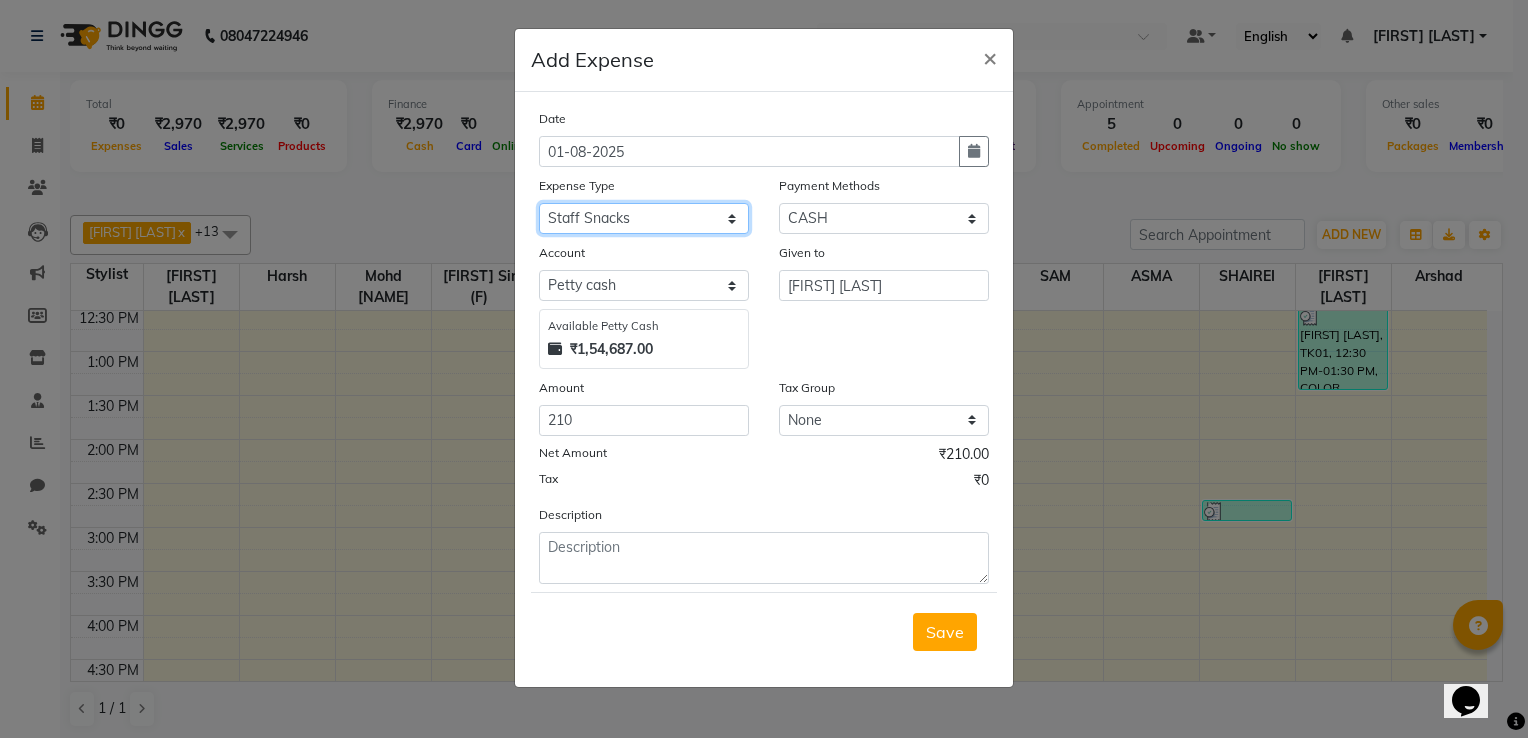 click on "Select Advance Salary Client Snacks Electricity Bill Marketing Maintenance Miscellaneous Pantry Product Salon Laundry Salon Maintenance Salon Rent Salon Supplies Salon Supplies EMI Shanu Sir Incentive Staff Bonus Staff Incentive Staff Quarters Deposit Staff Quarters Rent Staff Salary Staff Snacks Staff Tea & Refreshments Staff Tip Water - Tanker Expense Water - Watchmen Expense" 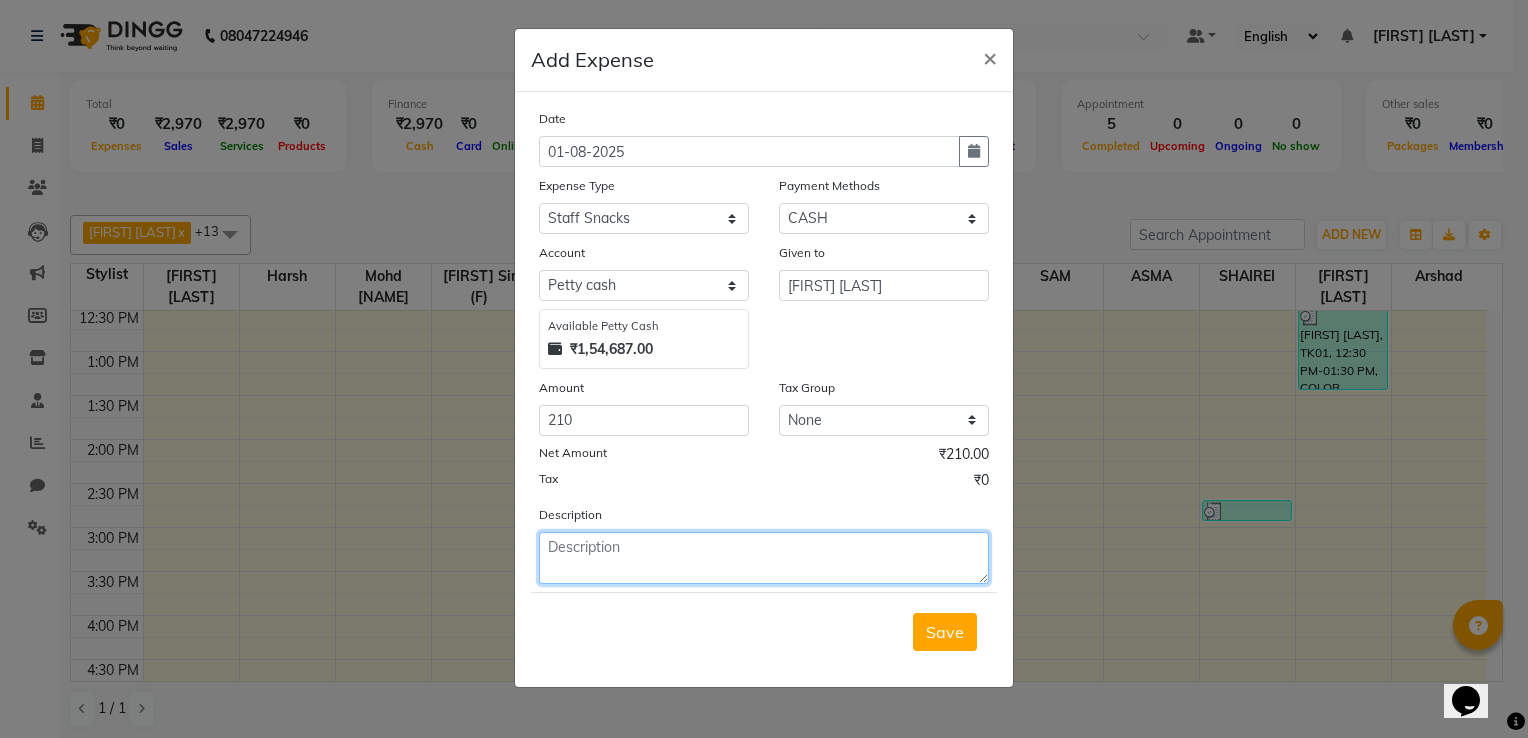 click 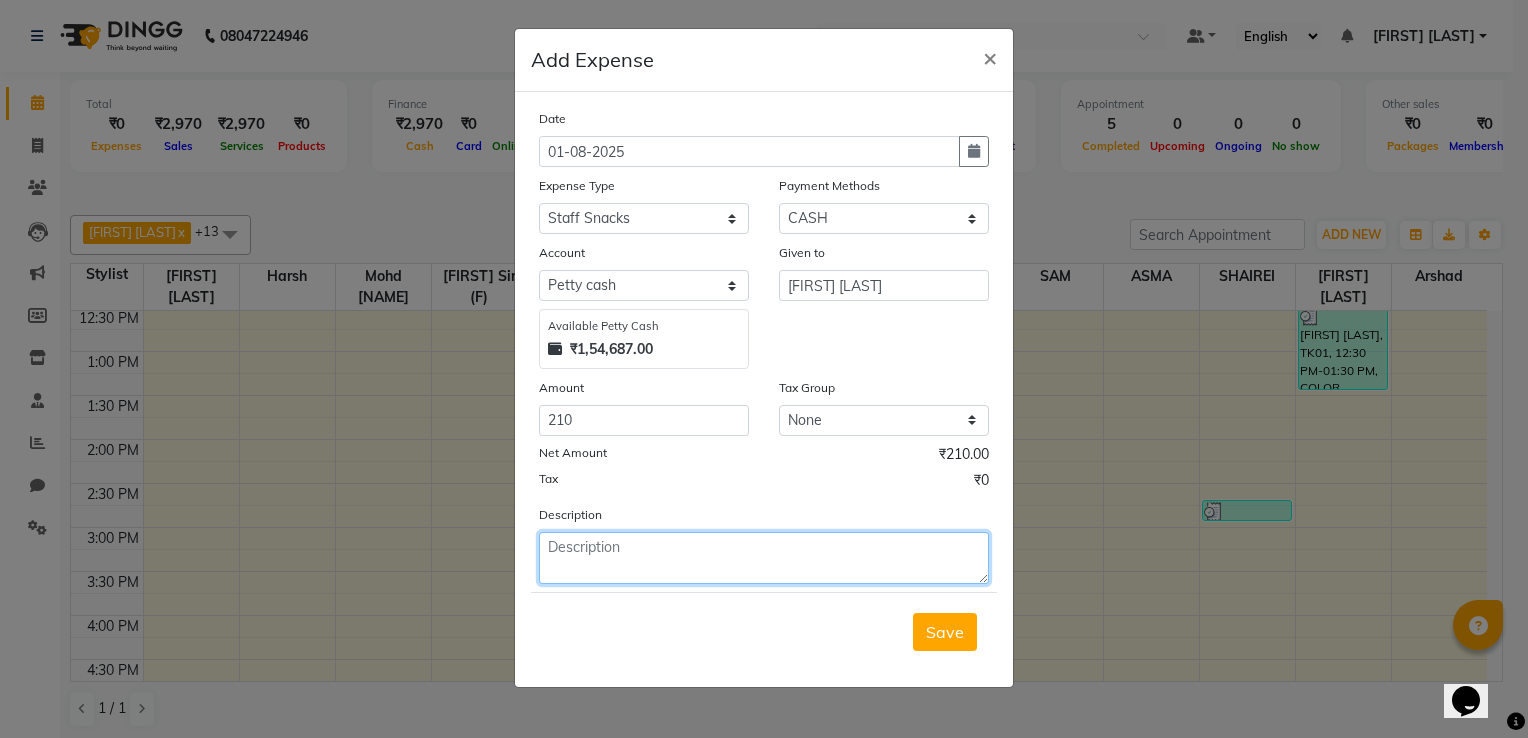 click 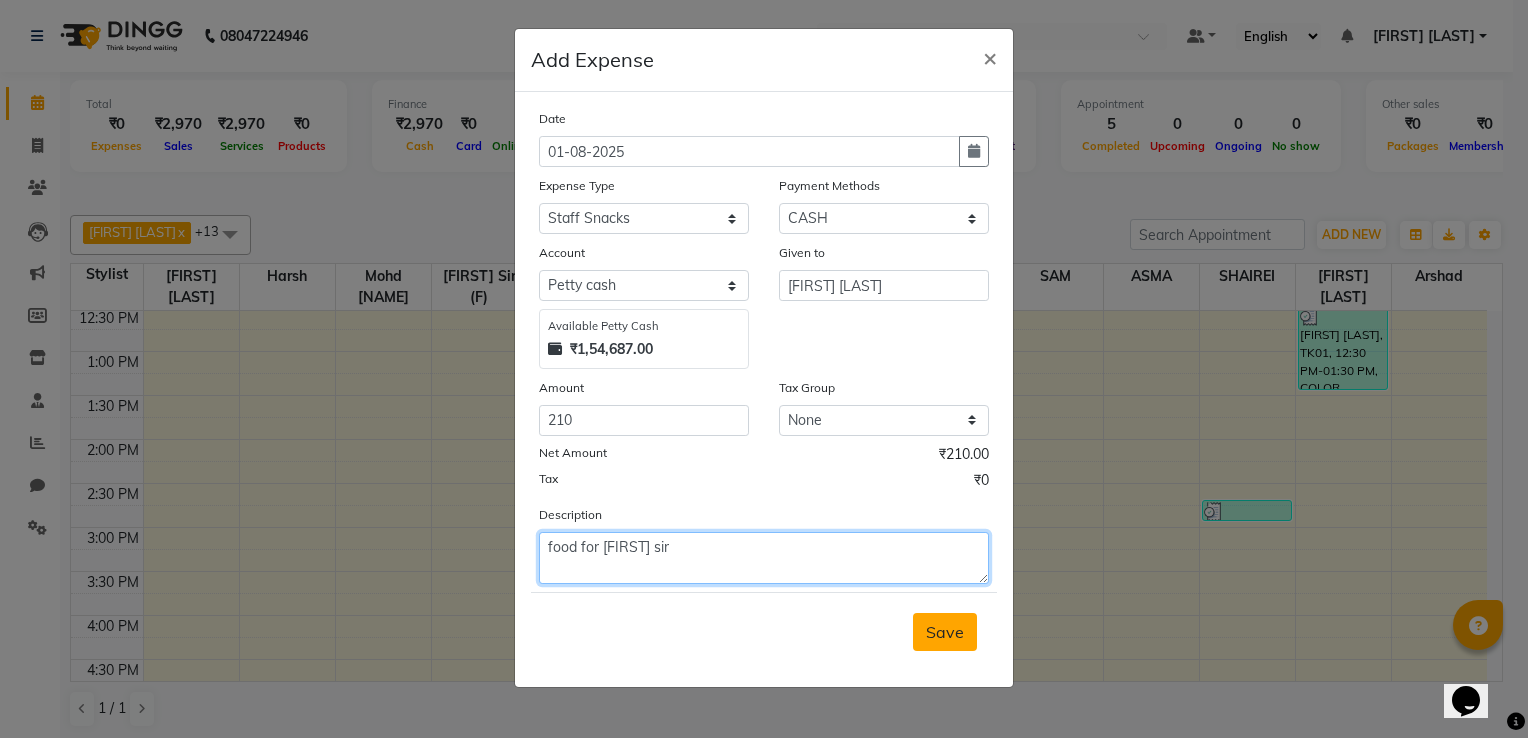type on "food for [FIRST] sir" 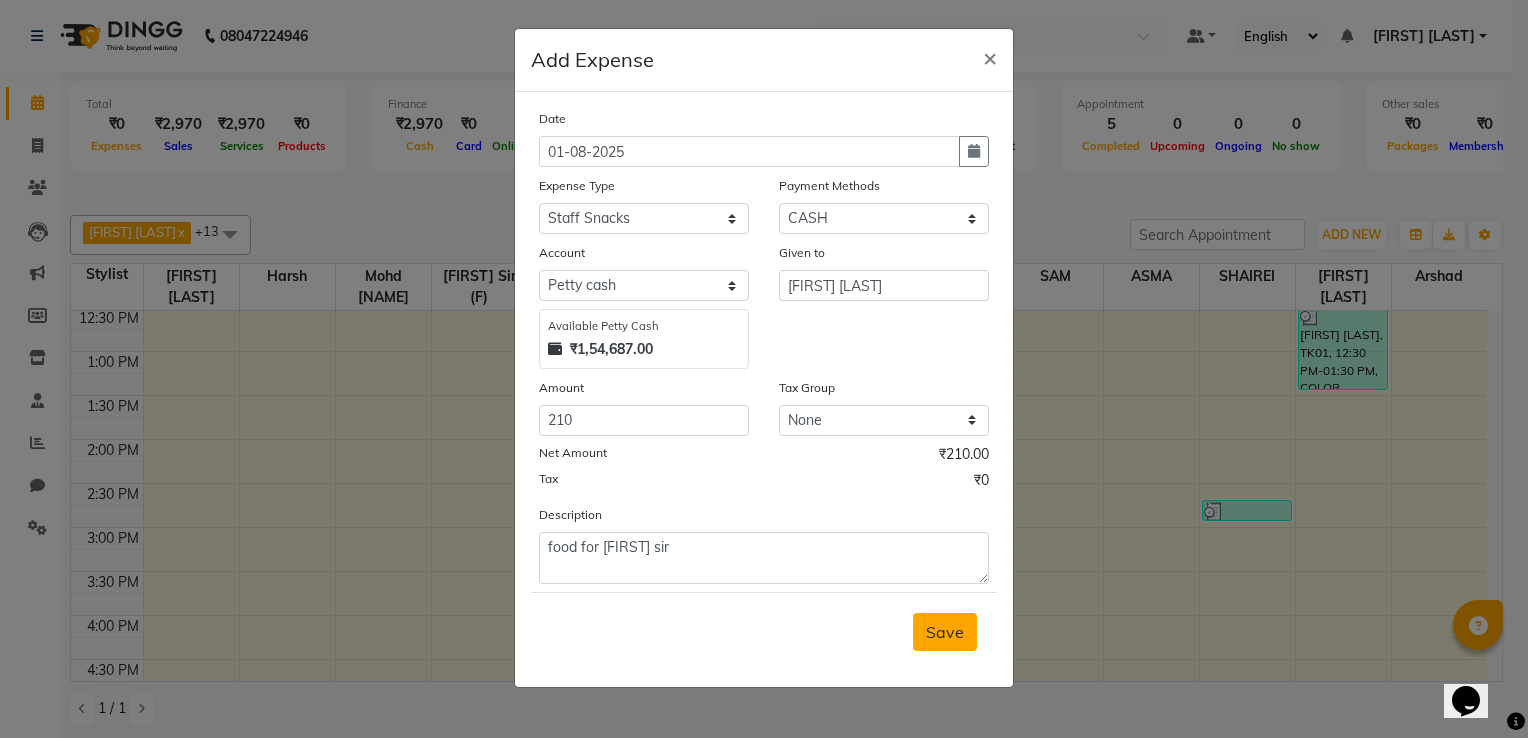 click on "Save" at bounding box center [945, 632] 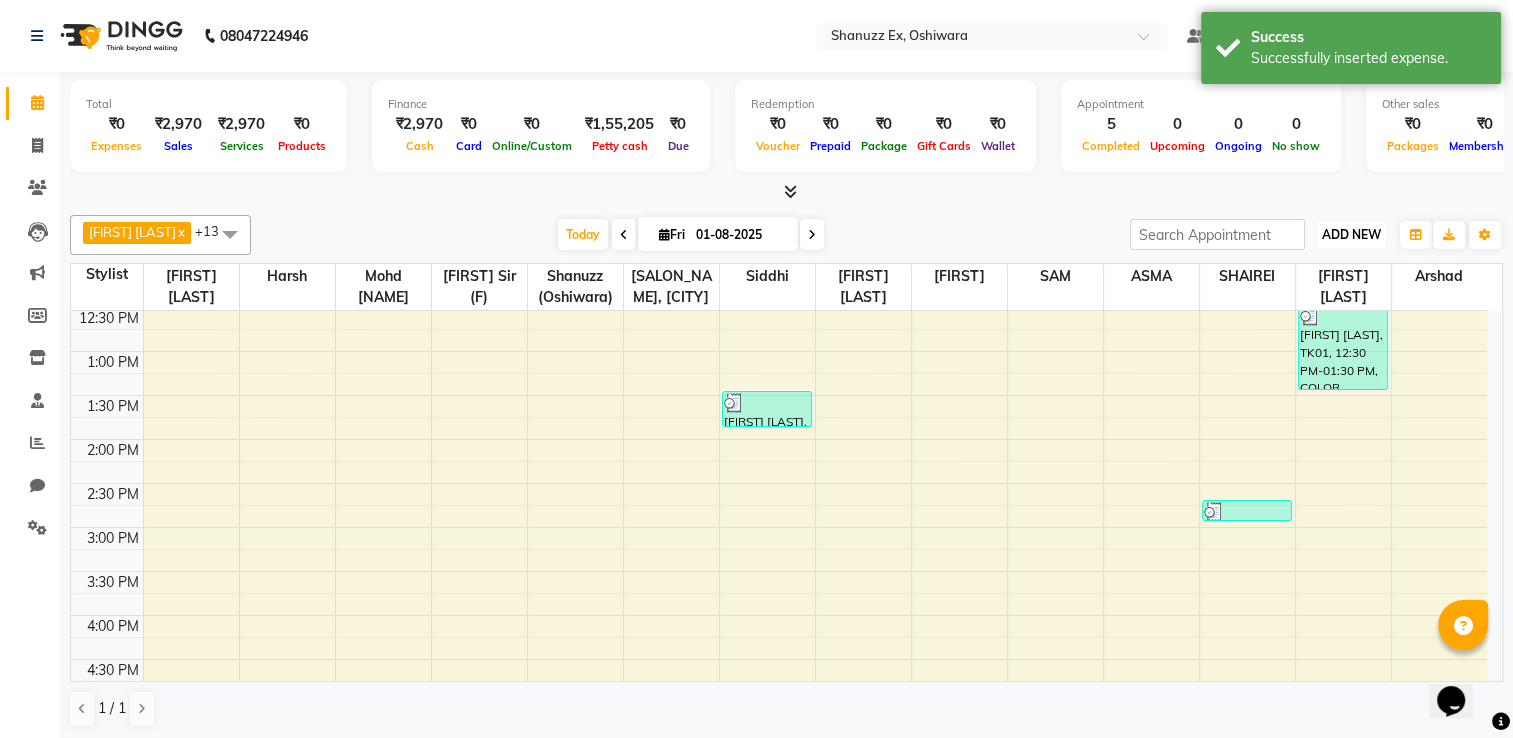 click on "ADD NEW" at bounding box center (1351, 234) 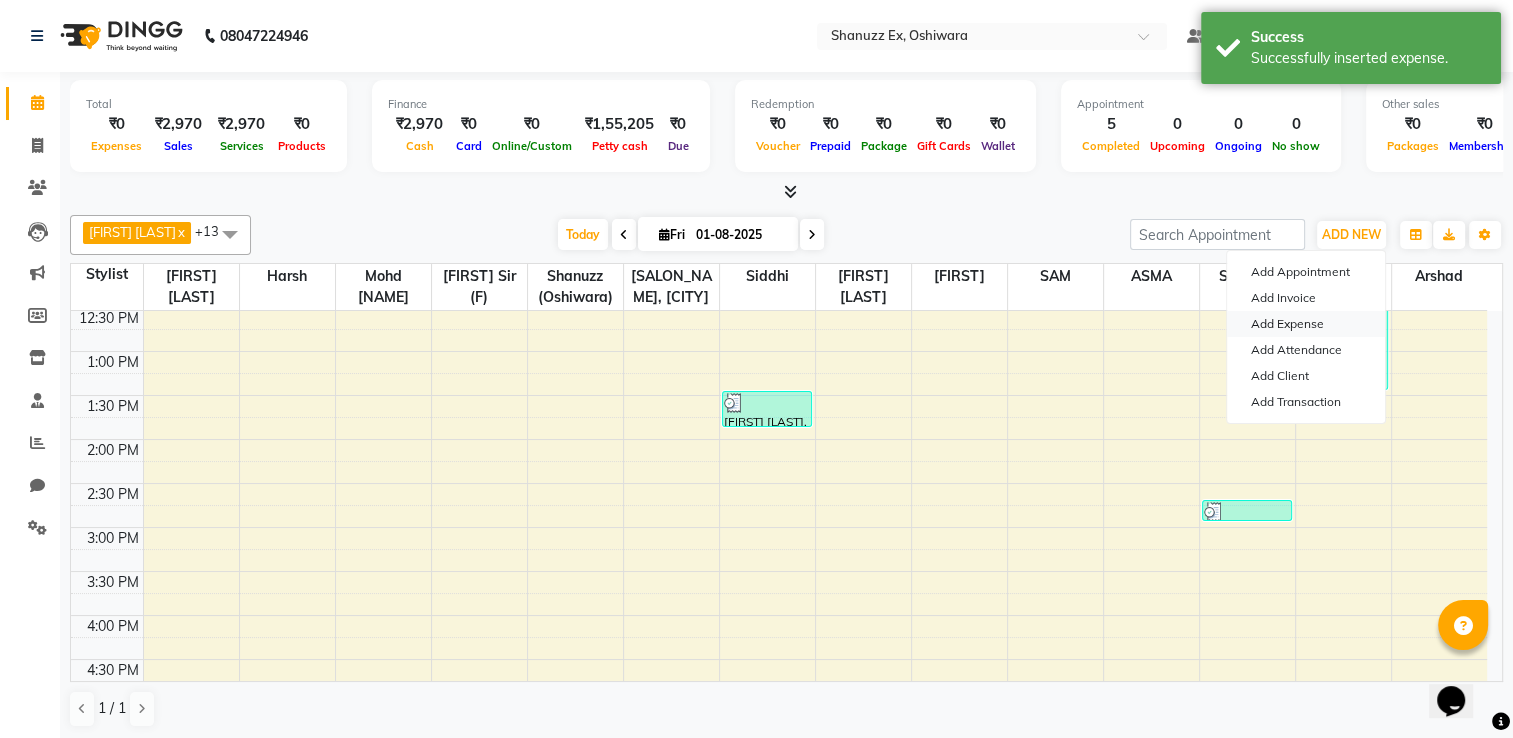 click on "Add Expense" at bounding box center (1306, 324) 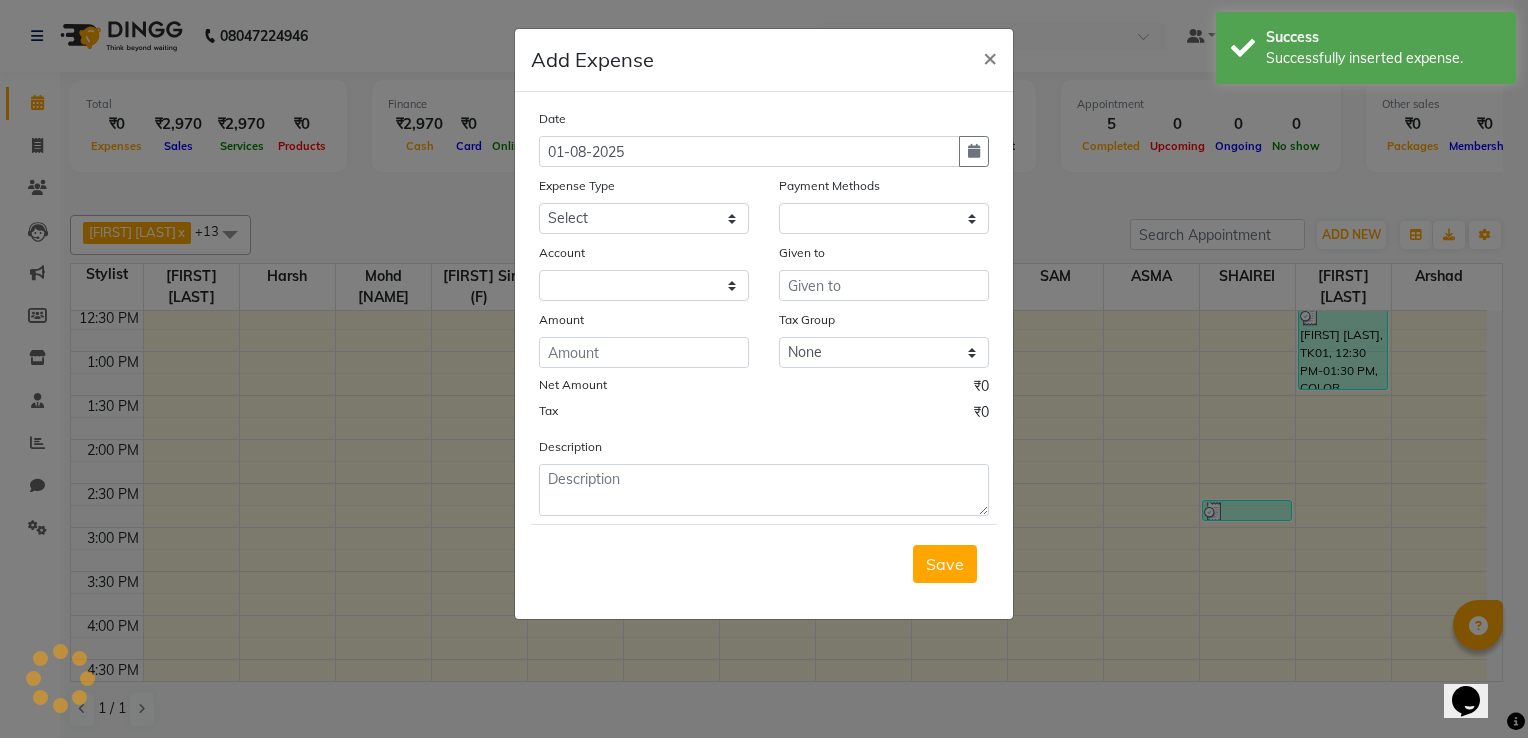 select on "1" 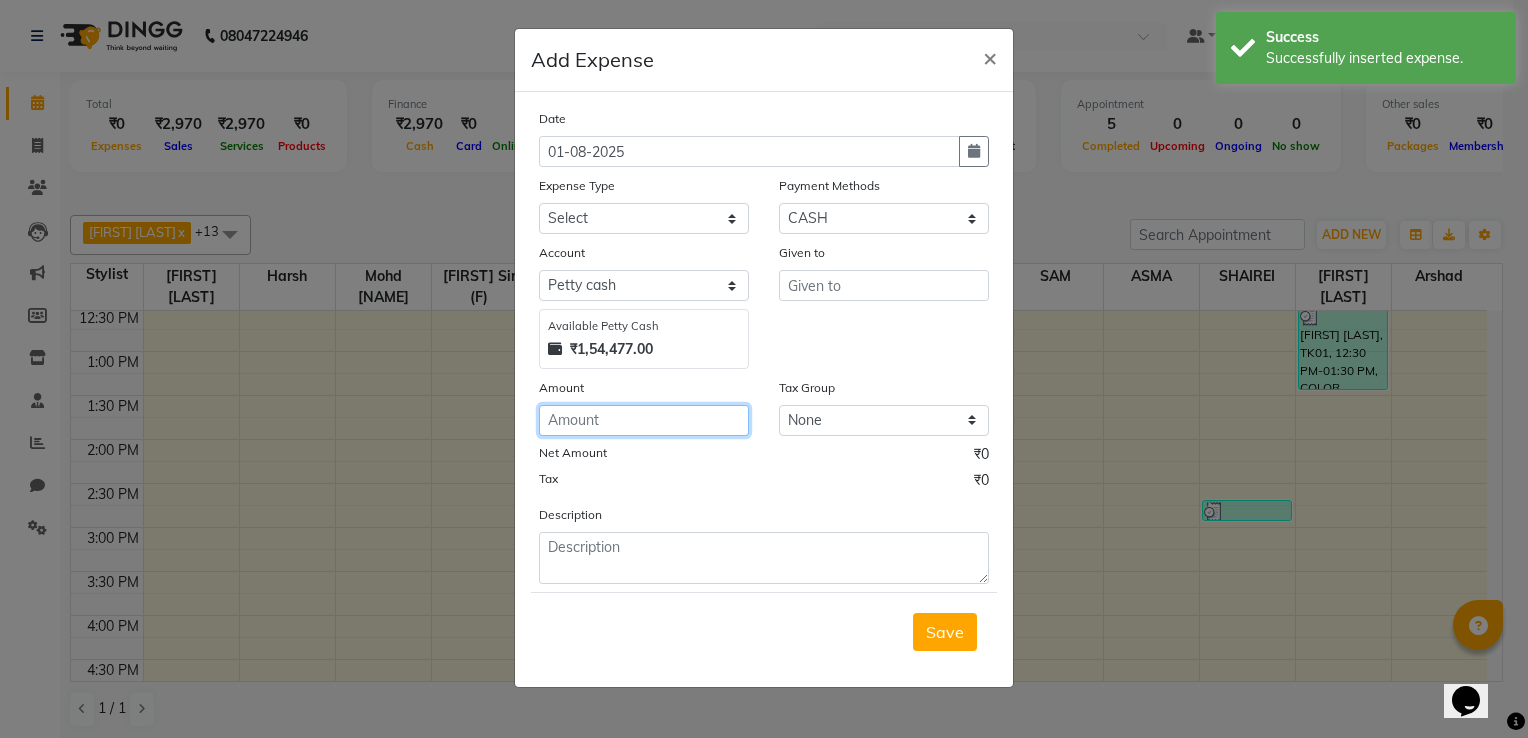 click 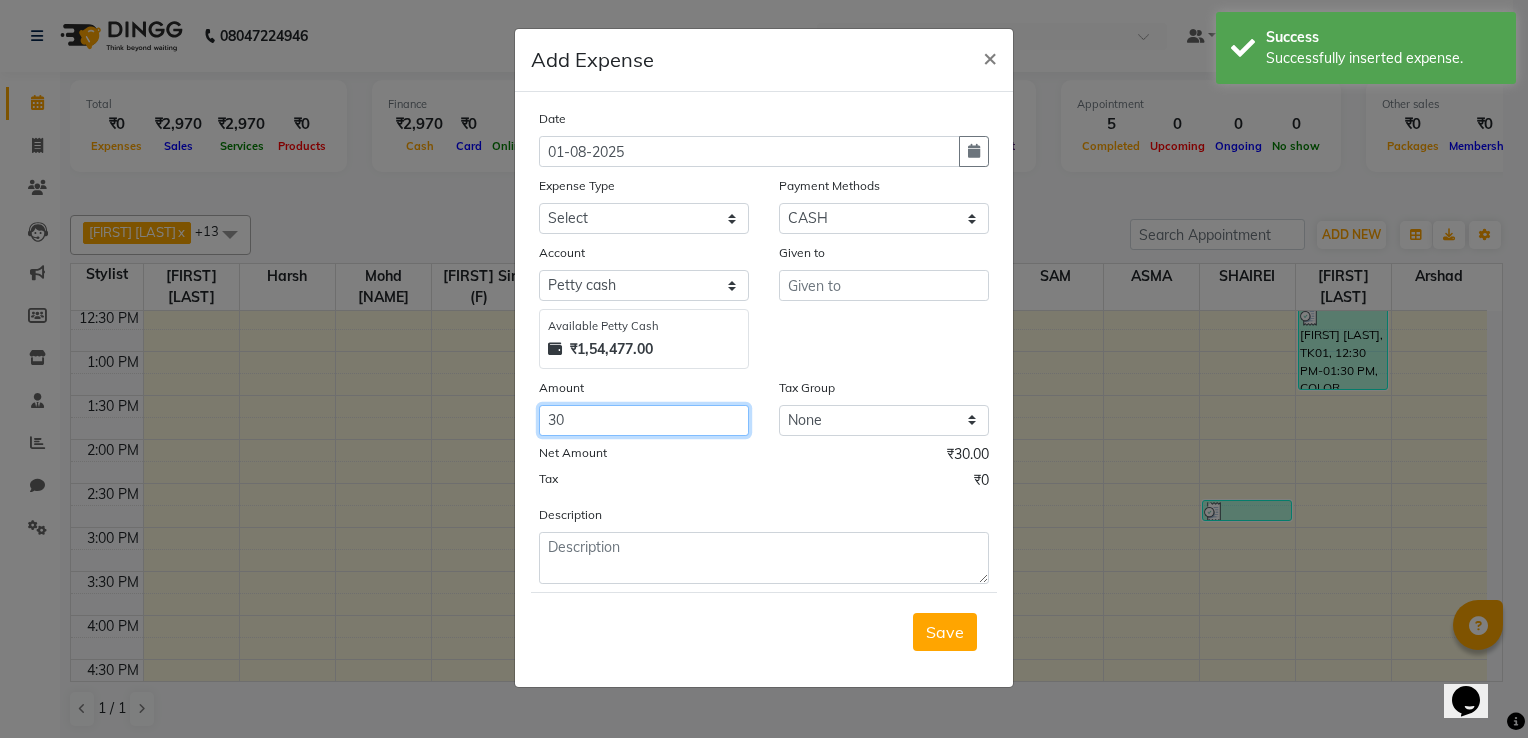 type on "30" 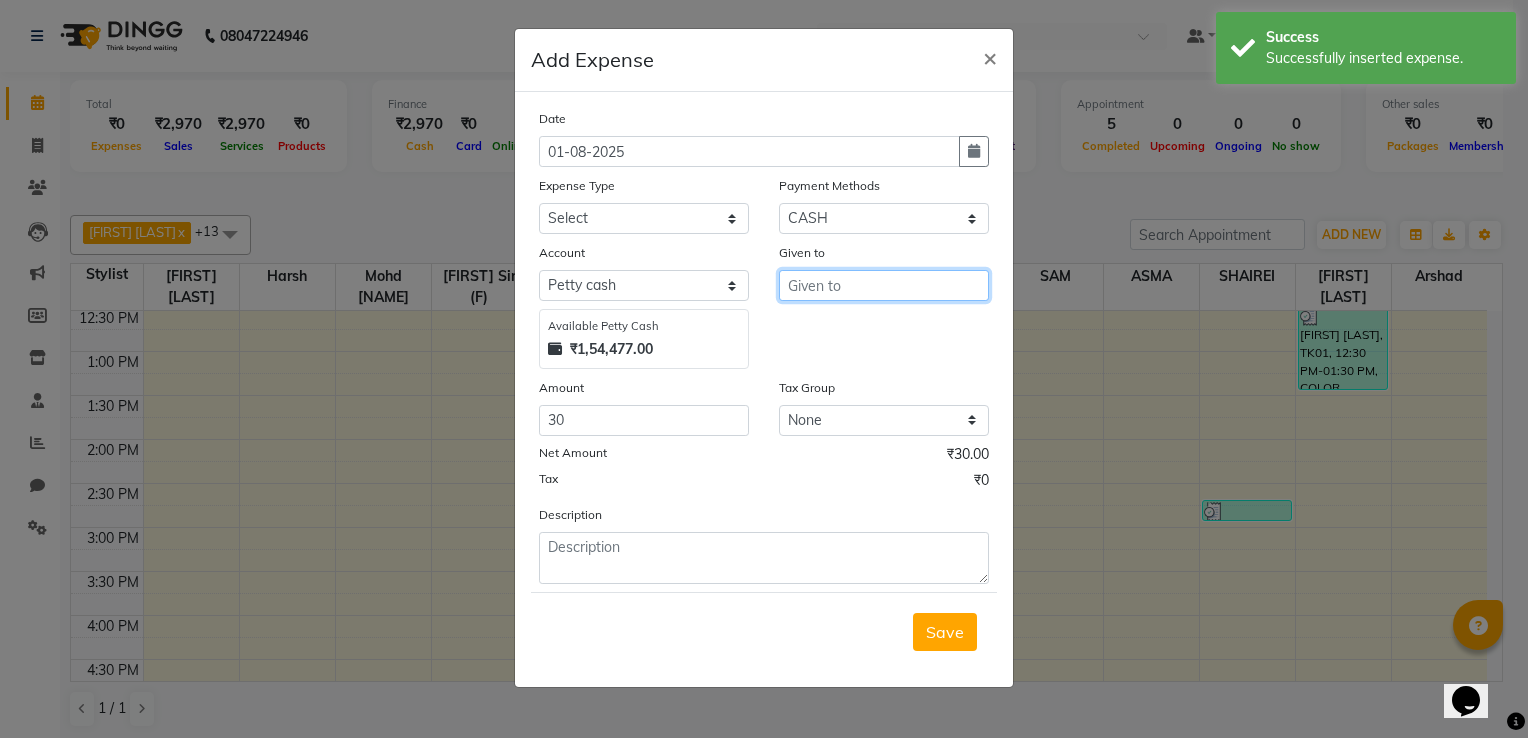 click at bounding box center [884, 285] 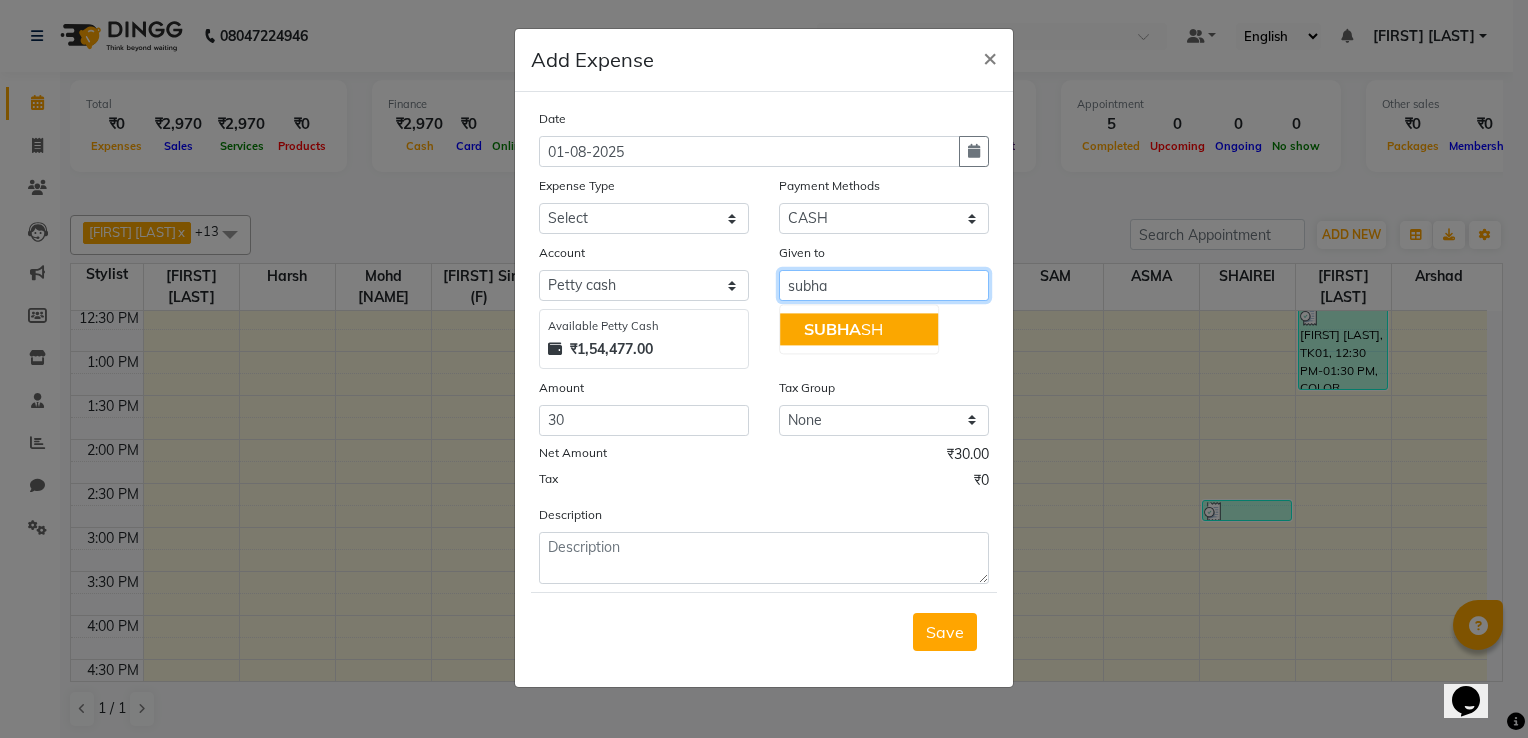 click on "SUBHA" 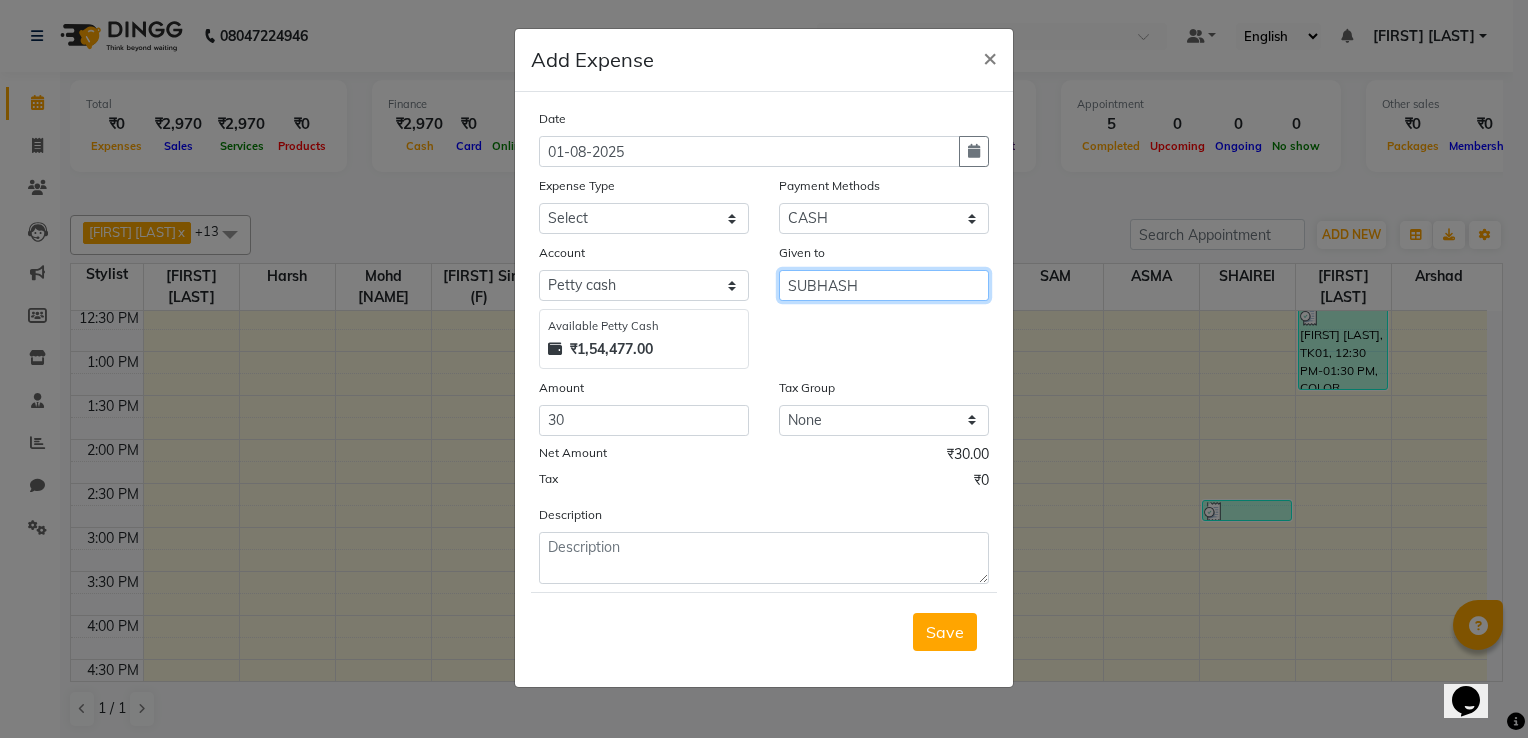 type on "SUBHASH" 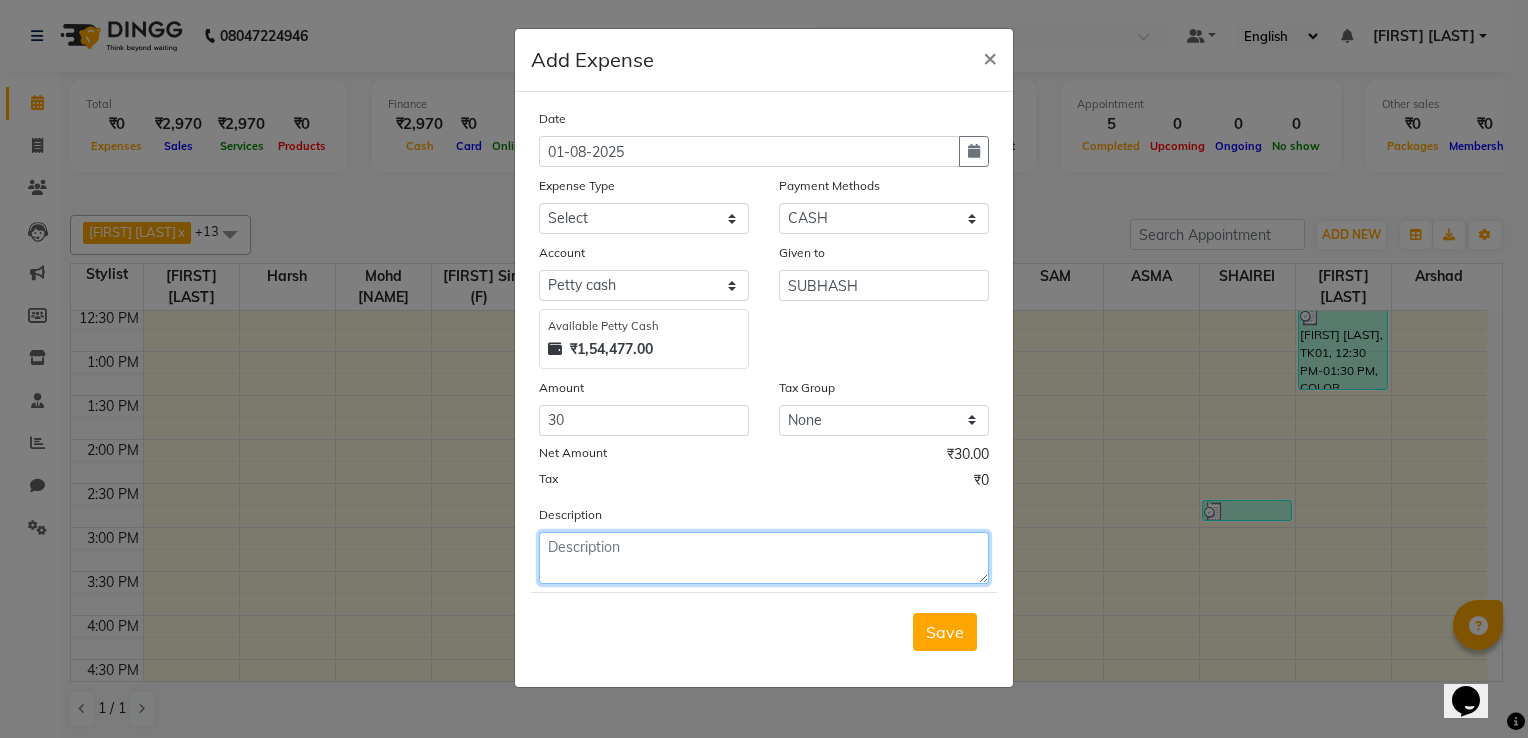 click 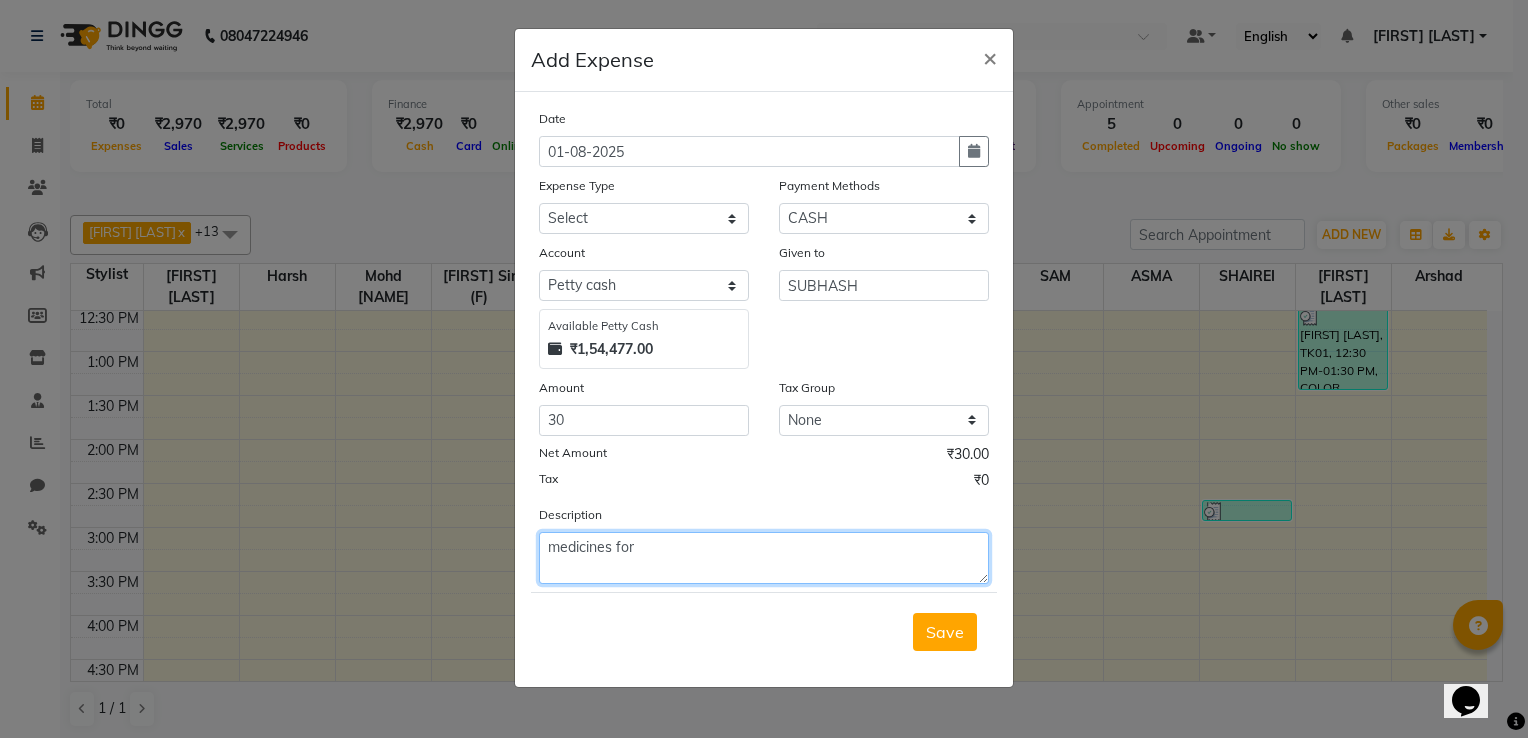 click on "medicines for" 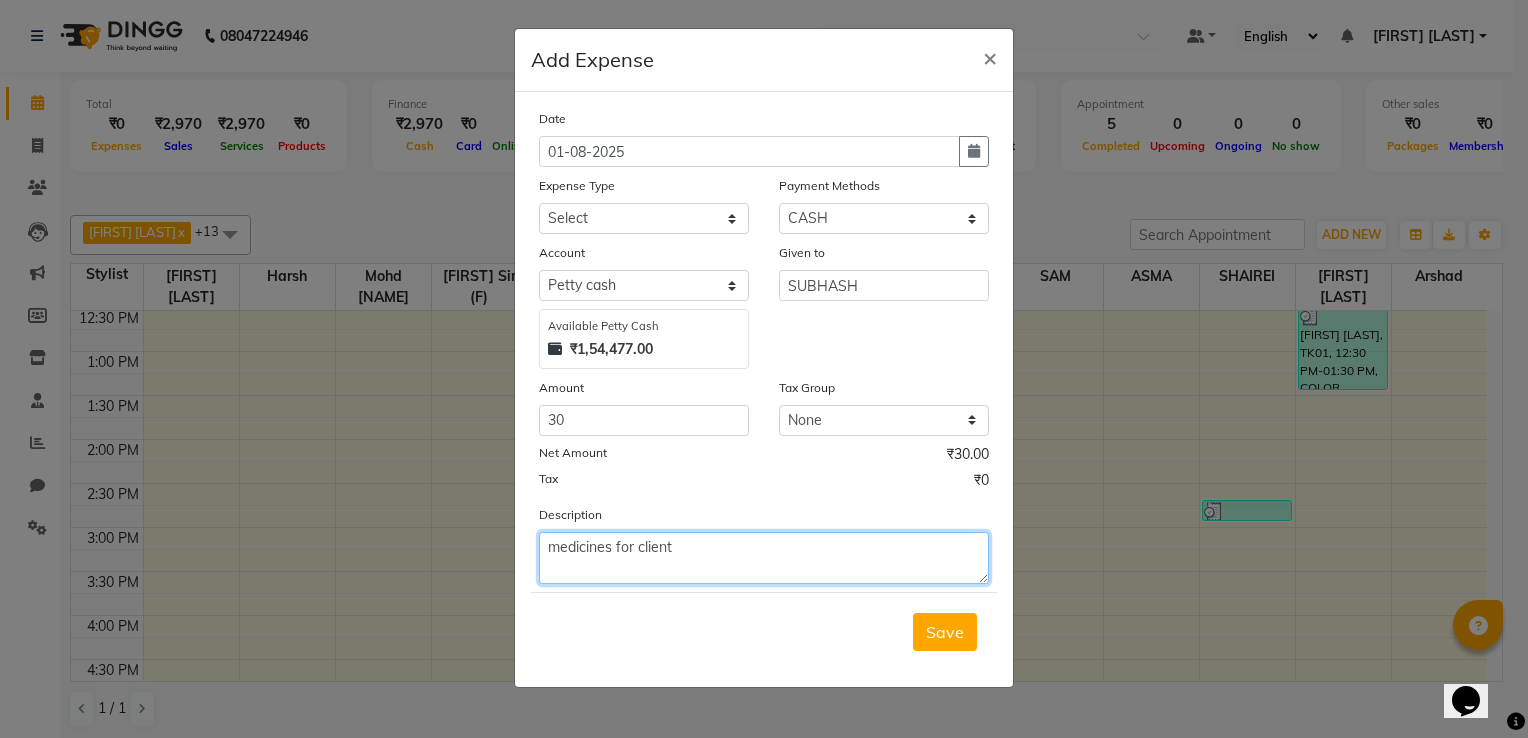 type on "medicines for client" 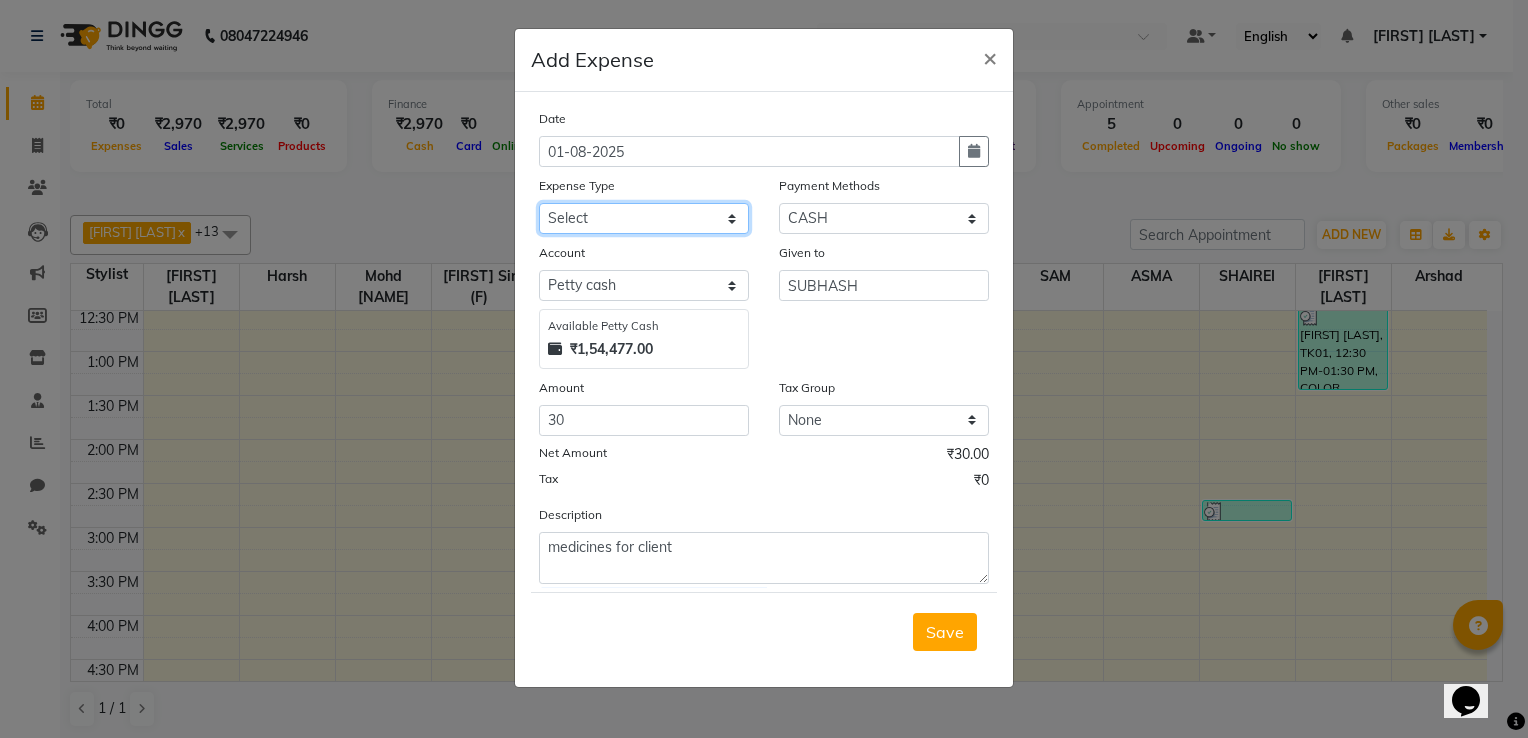click on "Select Advance Salary Client Snacks Electricity Bill Marketing Maintenance Miscellaneous Pantry Product Salon Laundry Salon Maintenance Salon Rent Salon Supplies Salon Supplies EMI Shanu Sir Incentive Staff Bonus Staff Incentive Staff Quarters Deposit Staff Quarters Rent Staff Salary Staff Snacks Staff Tea & Refreshments Staff Tip Water - Tanker Expense Water - Watchmen Expense" 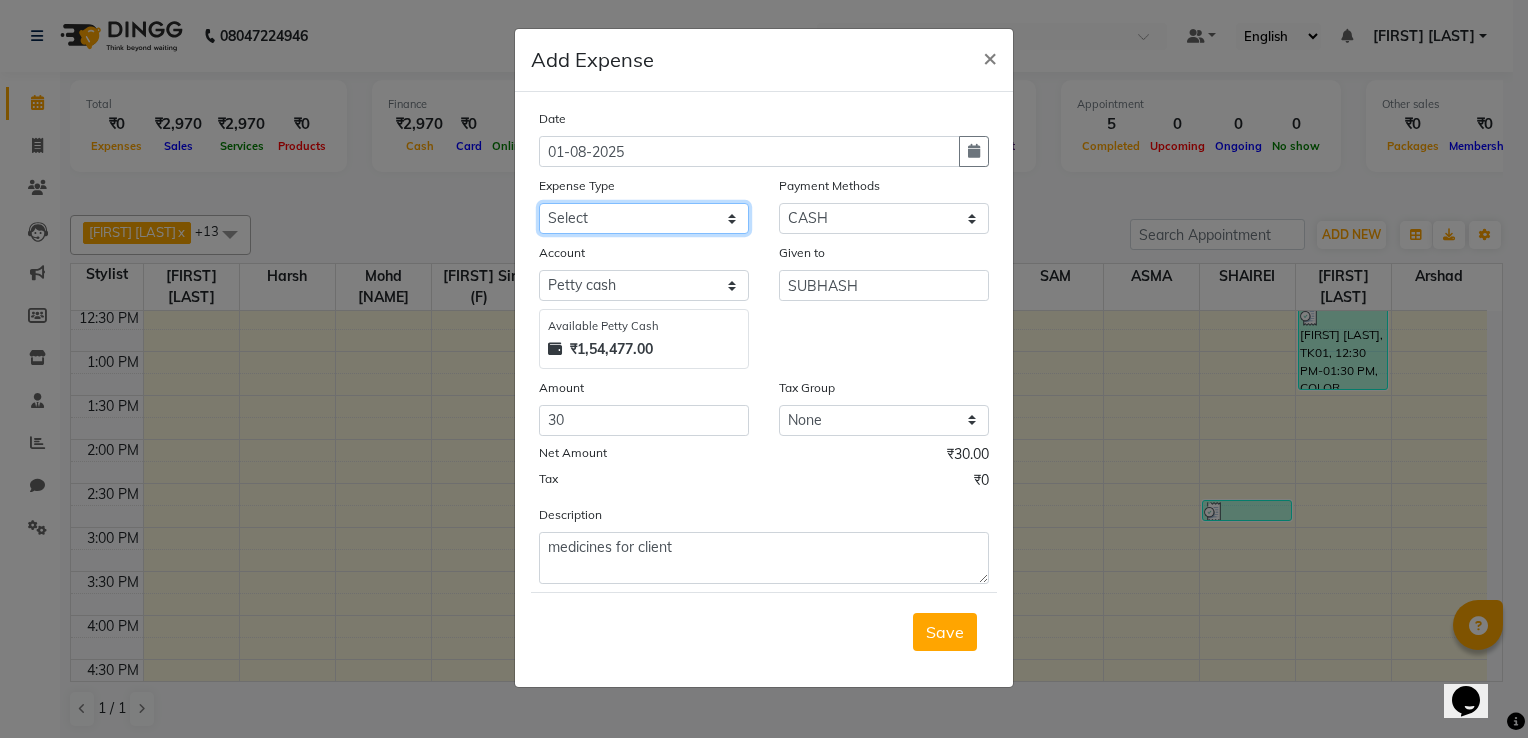 select on "22673" 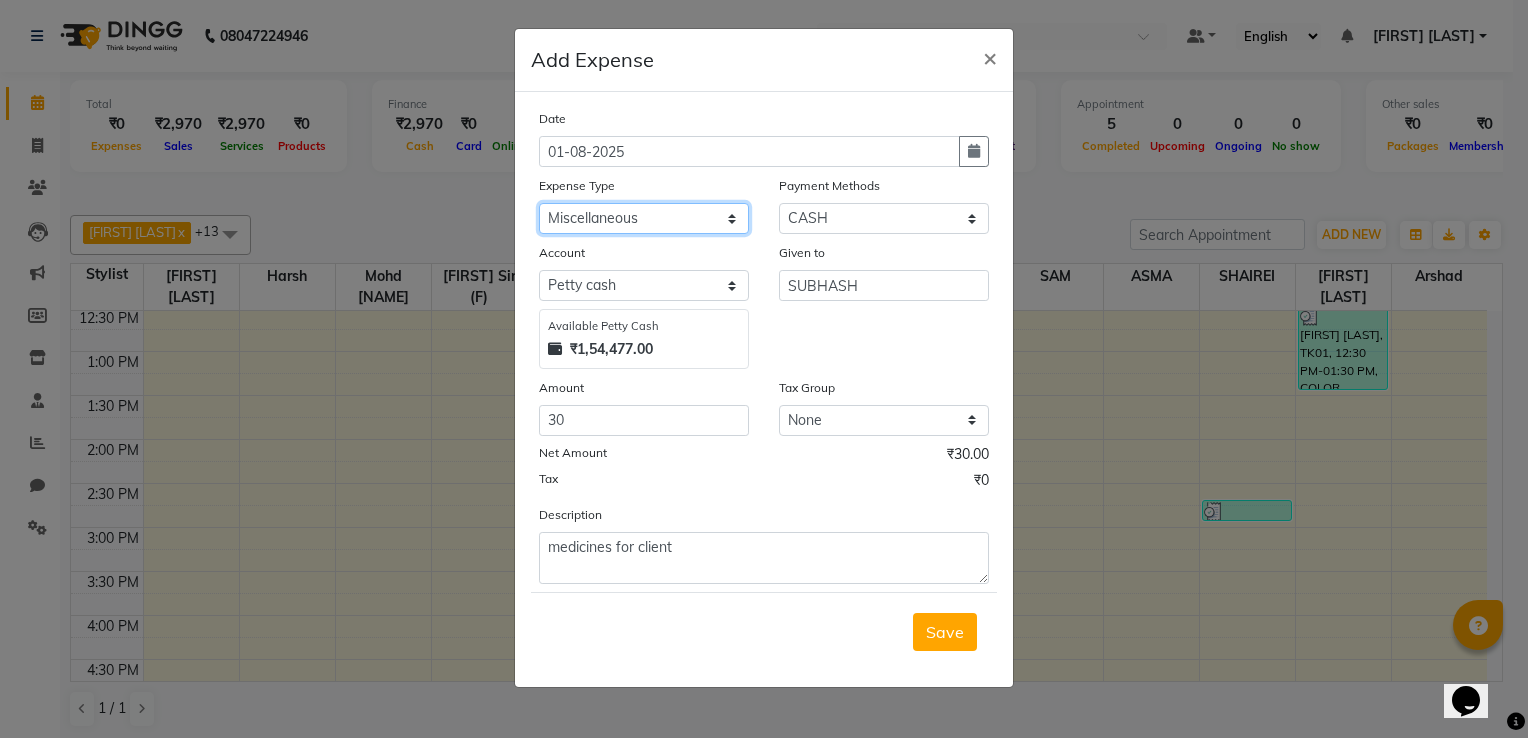 click on "Select Advance Salary Client Snacks Electricity Bill Marketing Maintenance Miscellaneous Pantry Product Salon Laundry Salon Maintenance Salon Rent Salon Supplies Salon Supplies EMI Shanu Sir Incentive Staff Bonus Staff Incentive Staff Quarters Deposit Staff Quarters Rent Staff Salary Staff Snacks Staff Tea & Refreshments Staff Tip Water - Tanker Expense Water - Watchmen Expense" 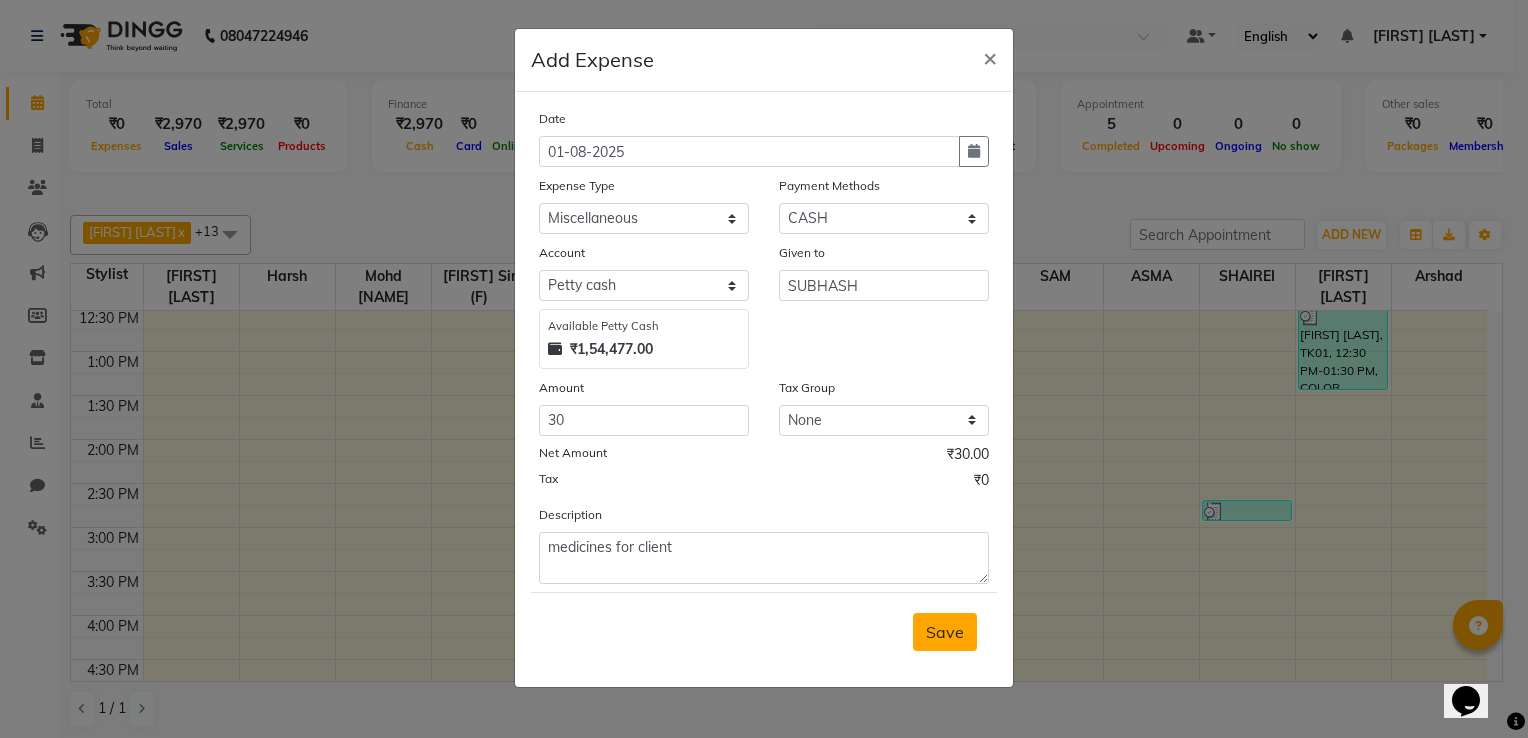 click on "Save" at bounding box center [945, 632] 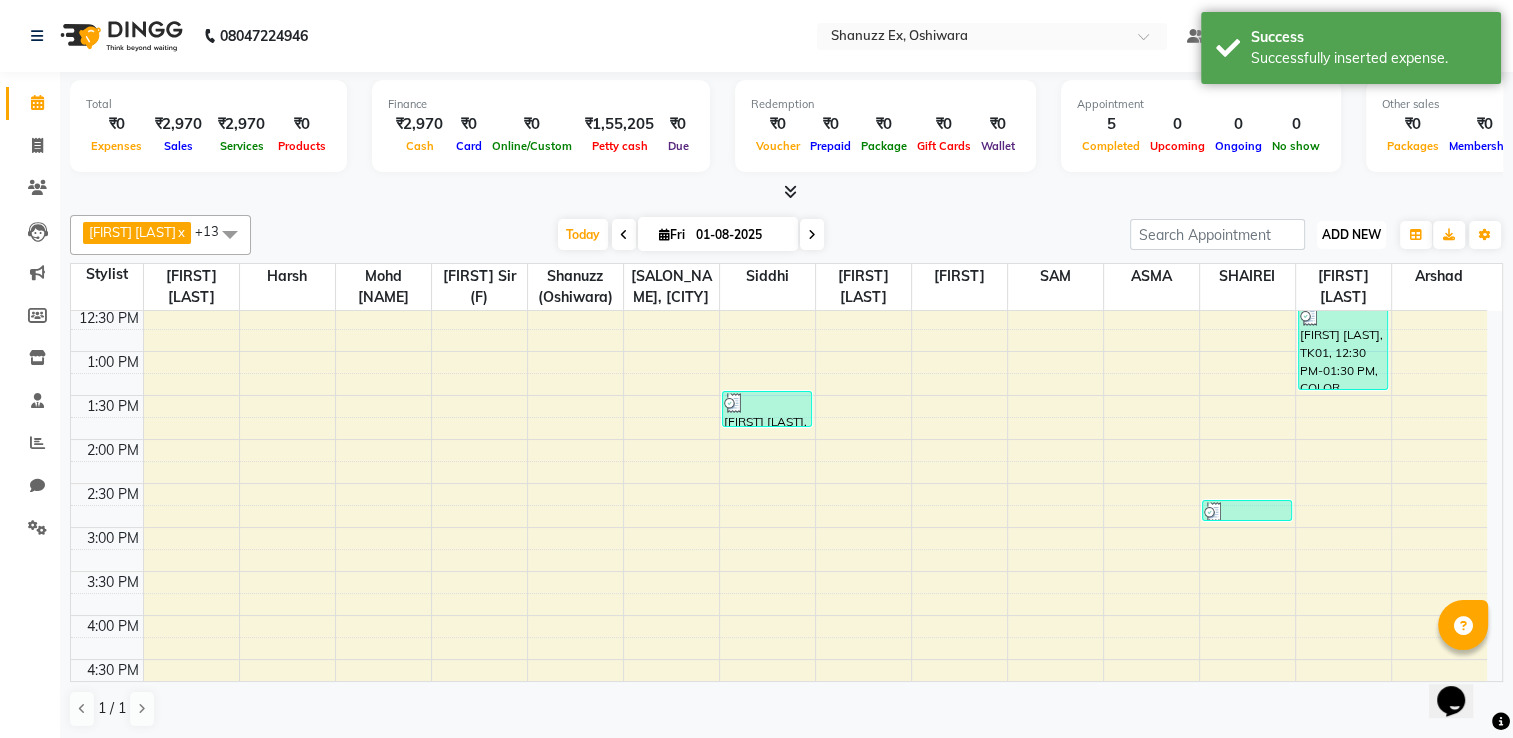 click on "ADD NEW Toggle Dropdown" at bounding box center [1351, 235] 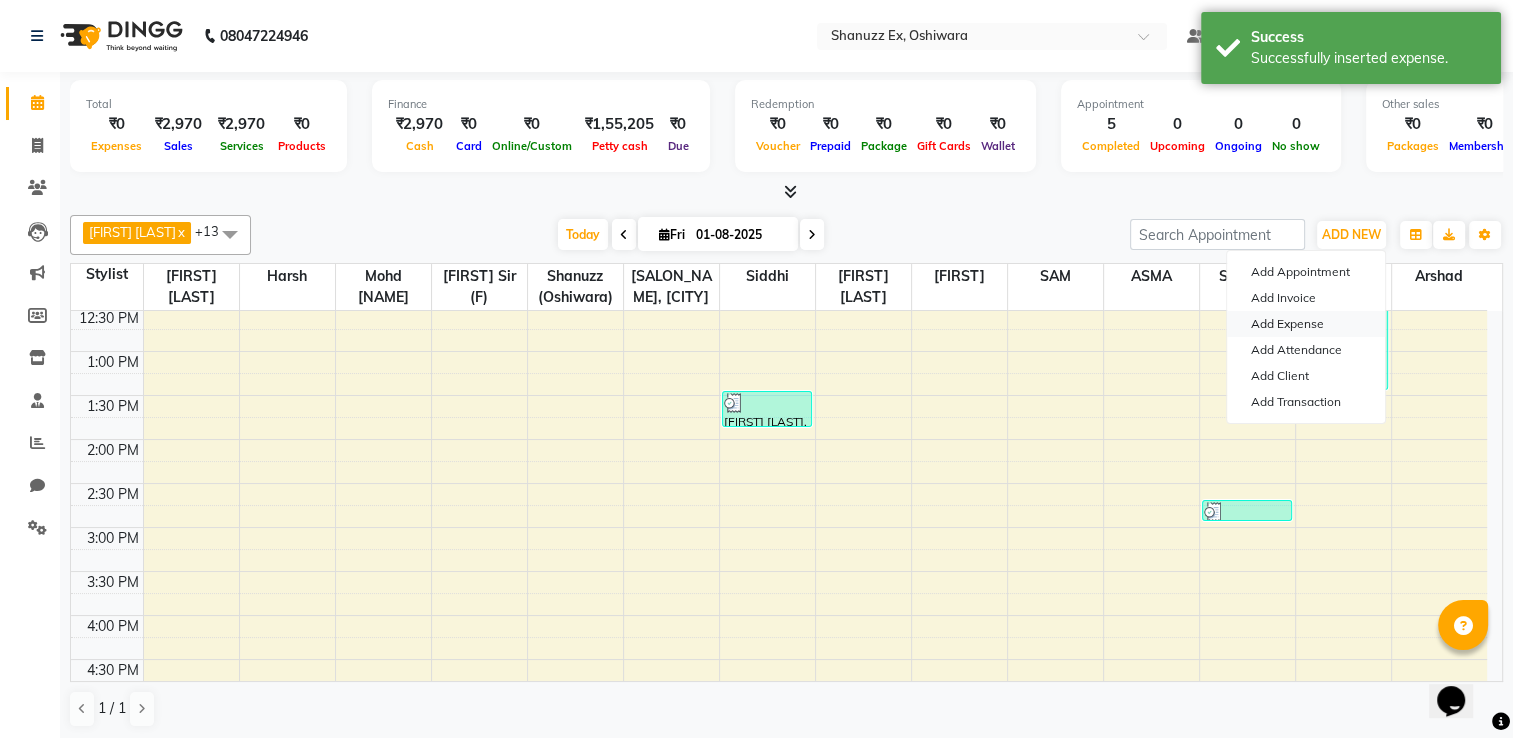 click on "Add Expense" at bounding box center (1306, 324) 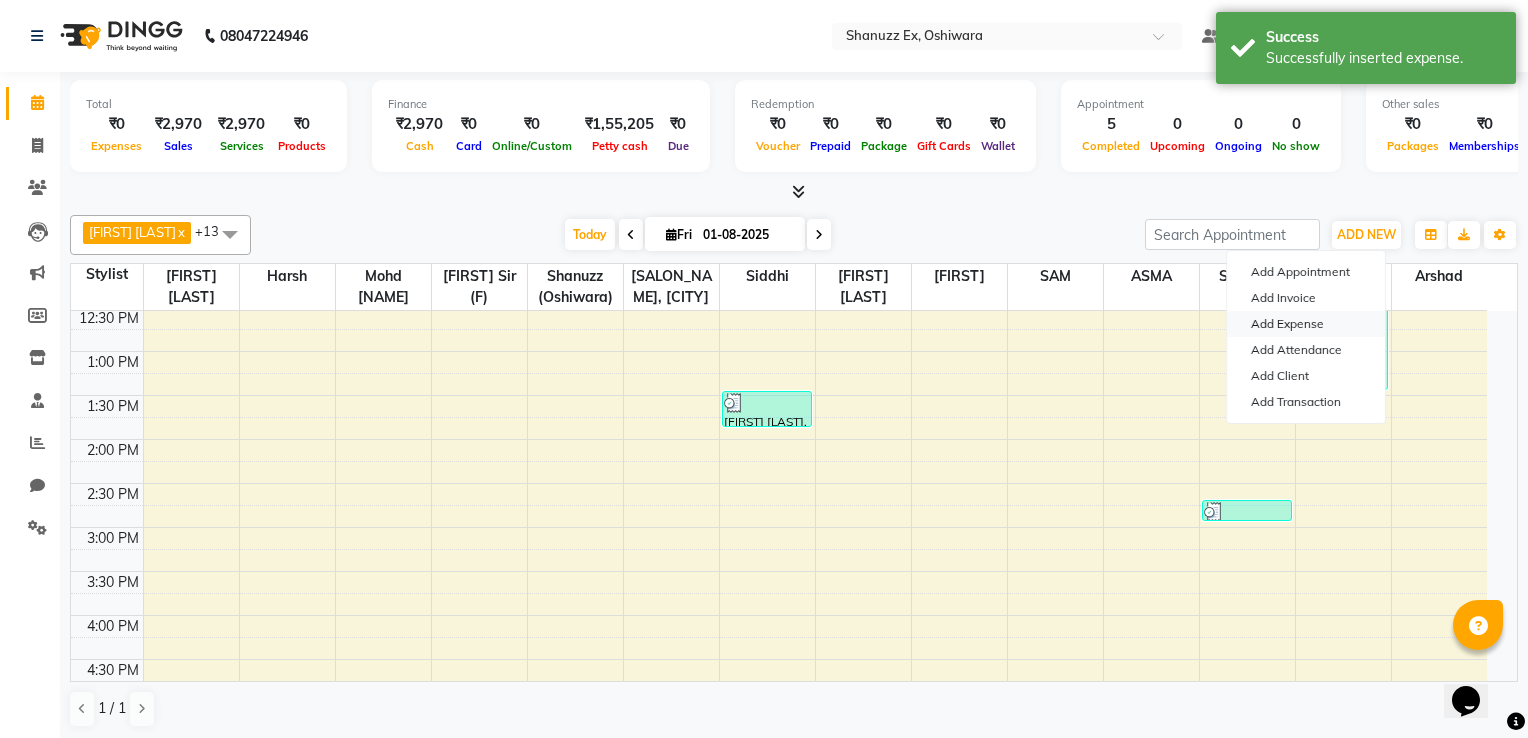 select on "1" 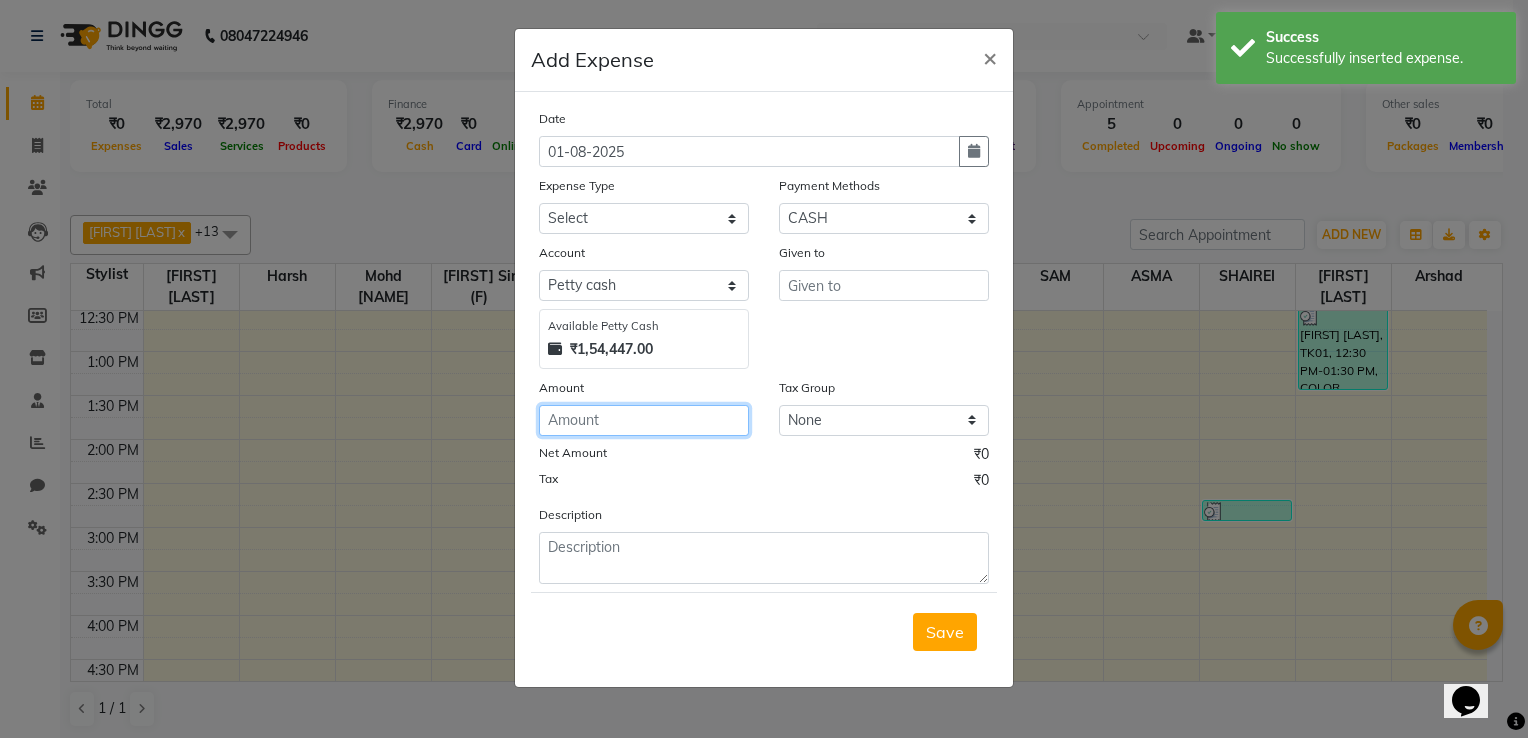 click 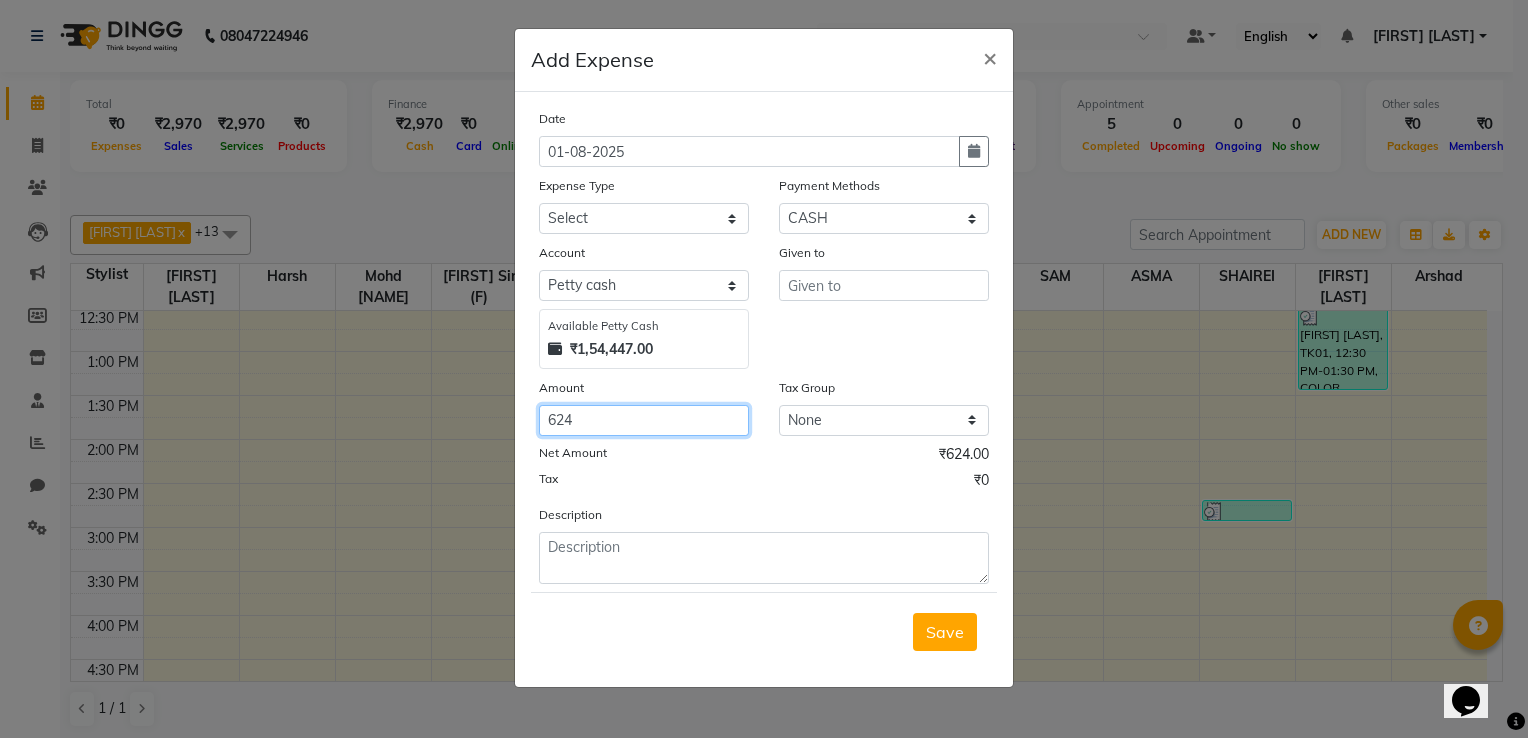 type on "624" 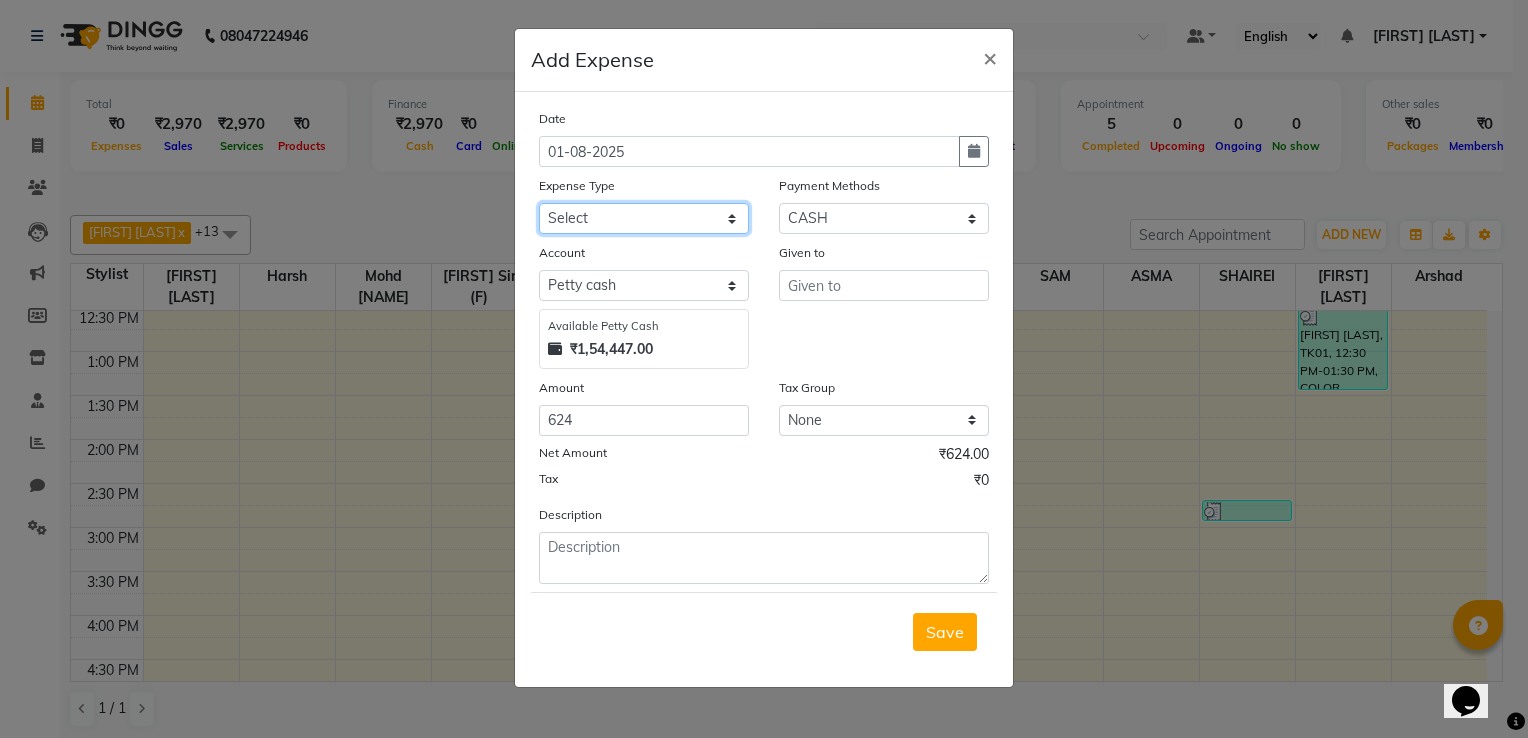 click on "Select Advance Salary Client Snacks Electricity Bill Marketing Maintenance Miscellaneous Pantry Product Salon Laundry Salon Maintenance Salon Rent Salon Supplies Salon Supplies EMI Shanu Sir Incentive Staff Bonus Staff Incentive Staff Quarters Deposit Staff Quarters Rent Staff Salary Staff Snacks Staff Tea & Refreshments Staff Tip Water - Tanker Expense Water - Watchmen Expense" 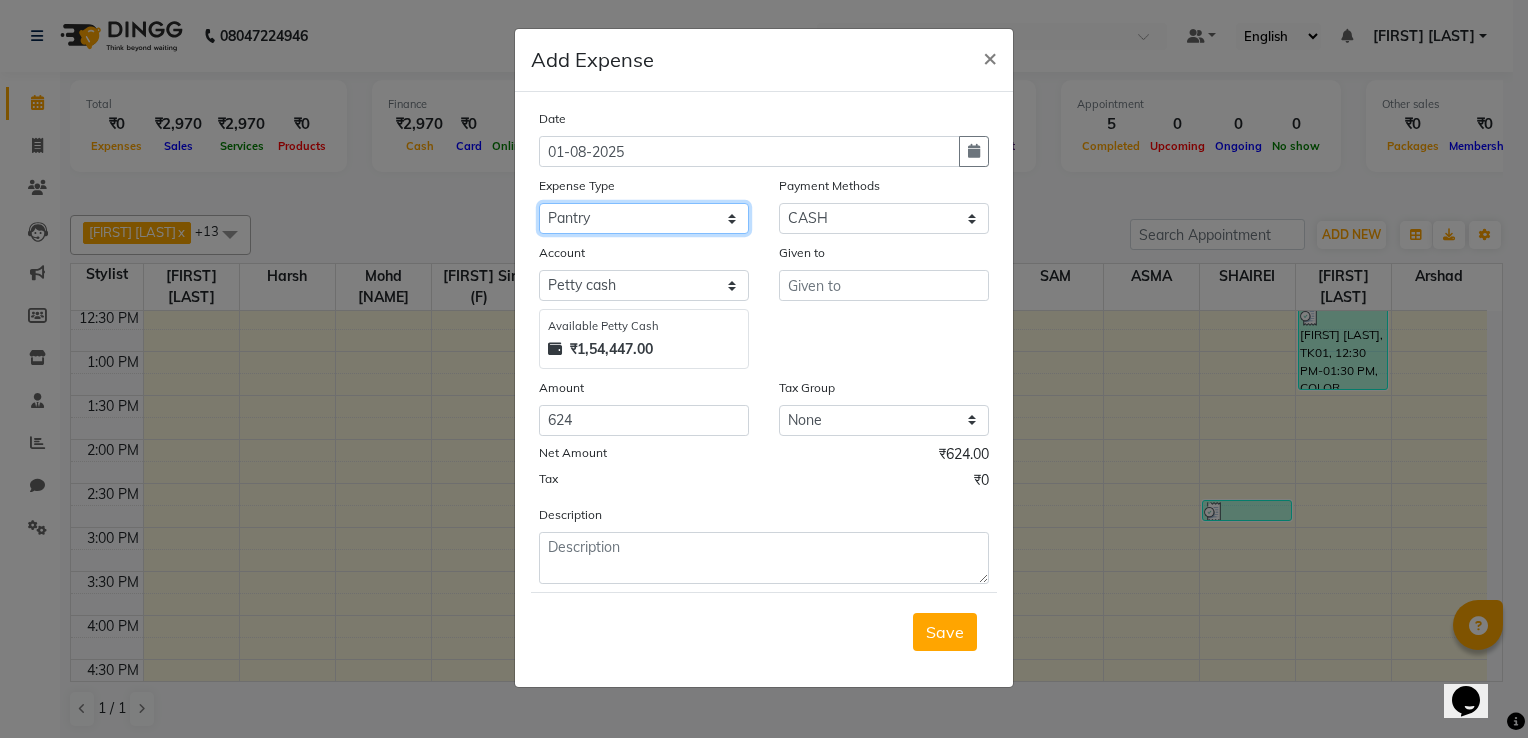 click on "Select Advance Salary Client Snacks Electricity Bill Marketing Maintenance Miscellaneous Pantry Product Salon Laundry Salon Maintenance Salon Rent Salon Supplies Salon Supplies EMI Shanu Sir Incentive Staff Bonus Staff Incentive Staff Quarters Deposit Staff Quarters Rent Staff Salary Staff Snacks Staff Tea & Refreshments Staff Tip Water - Tanker Expense Water - Watchmen Expense" 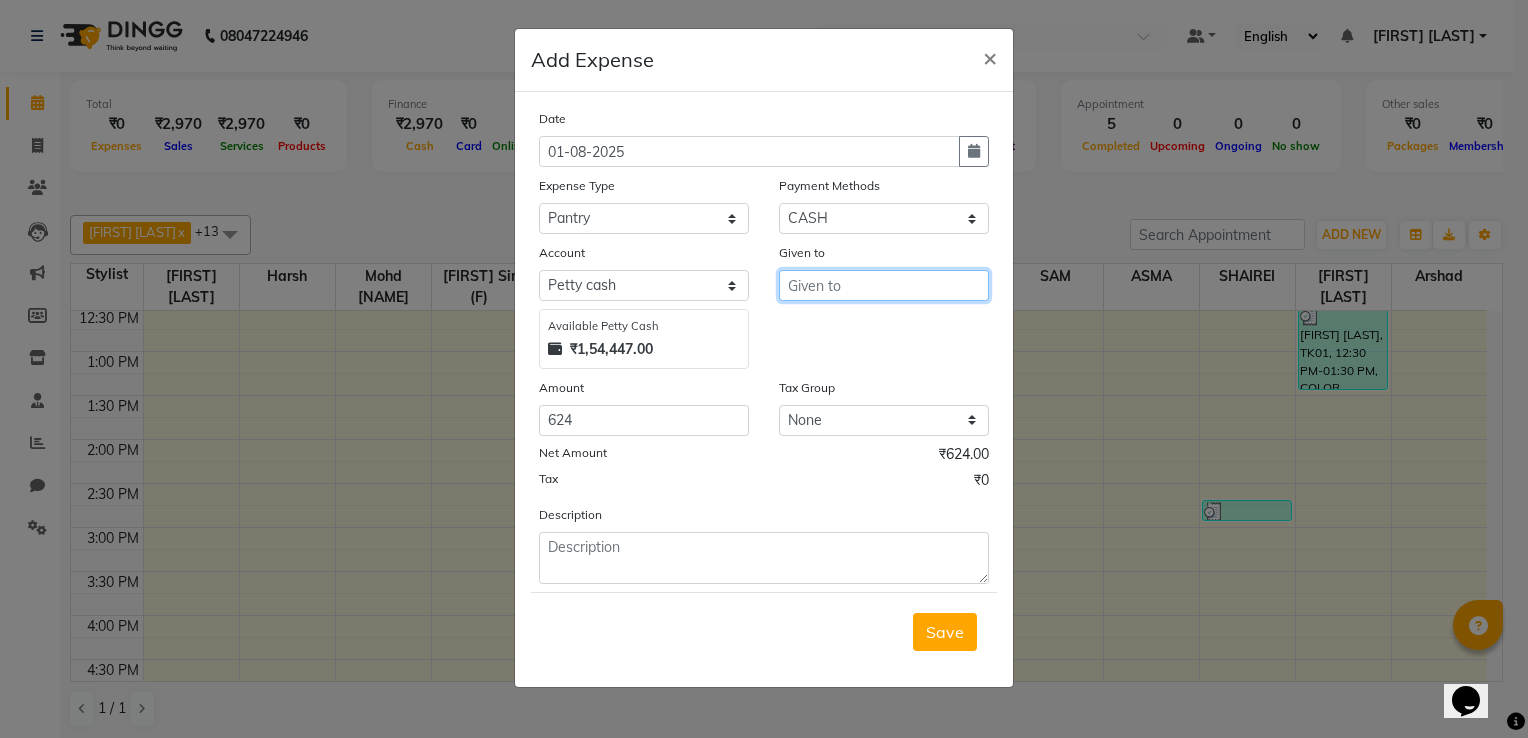 click at bounding box center [884, 285] 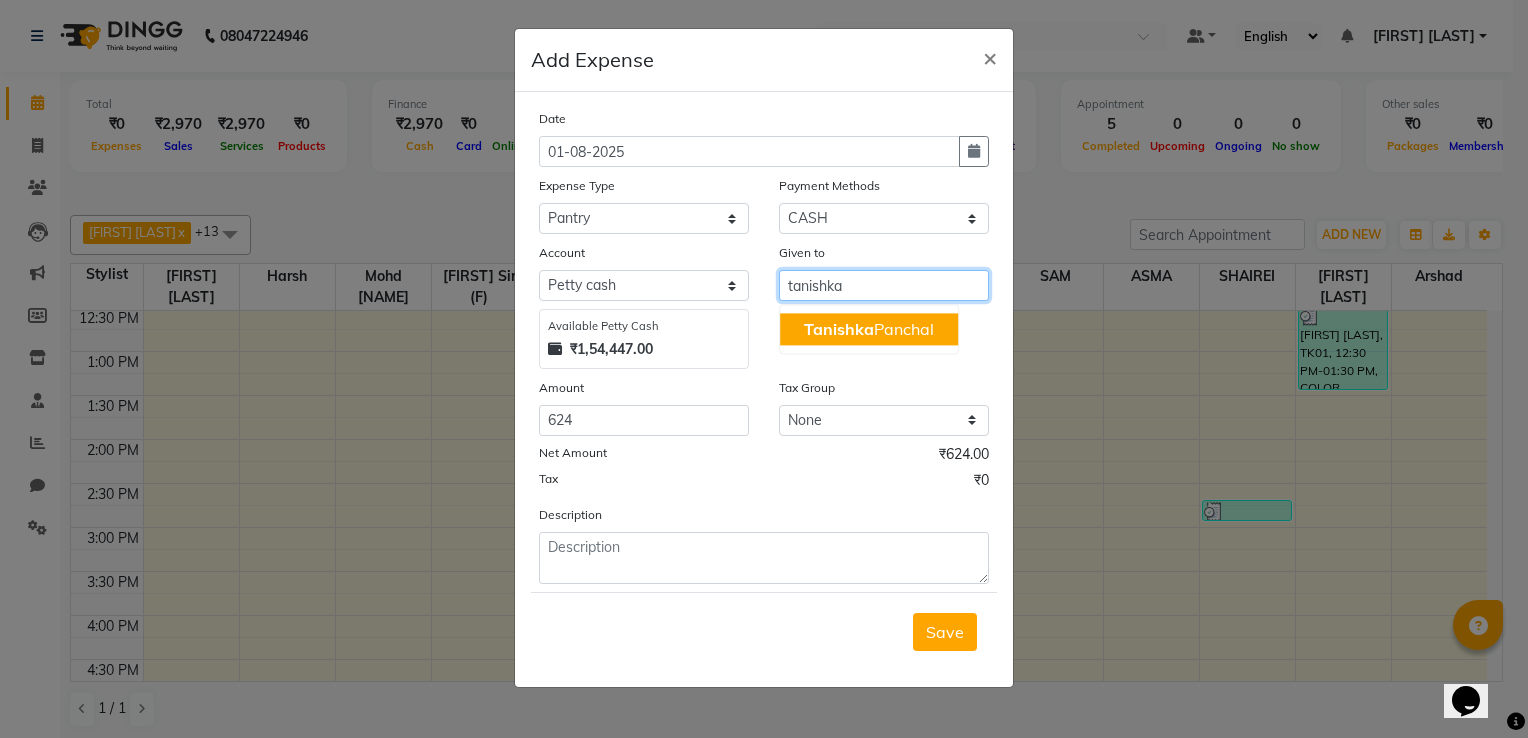 click on "[FIRST] [LAST]" at bounding box center (869, 329) 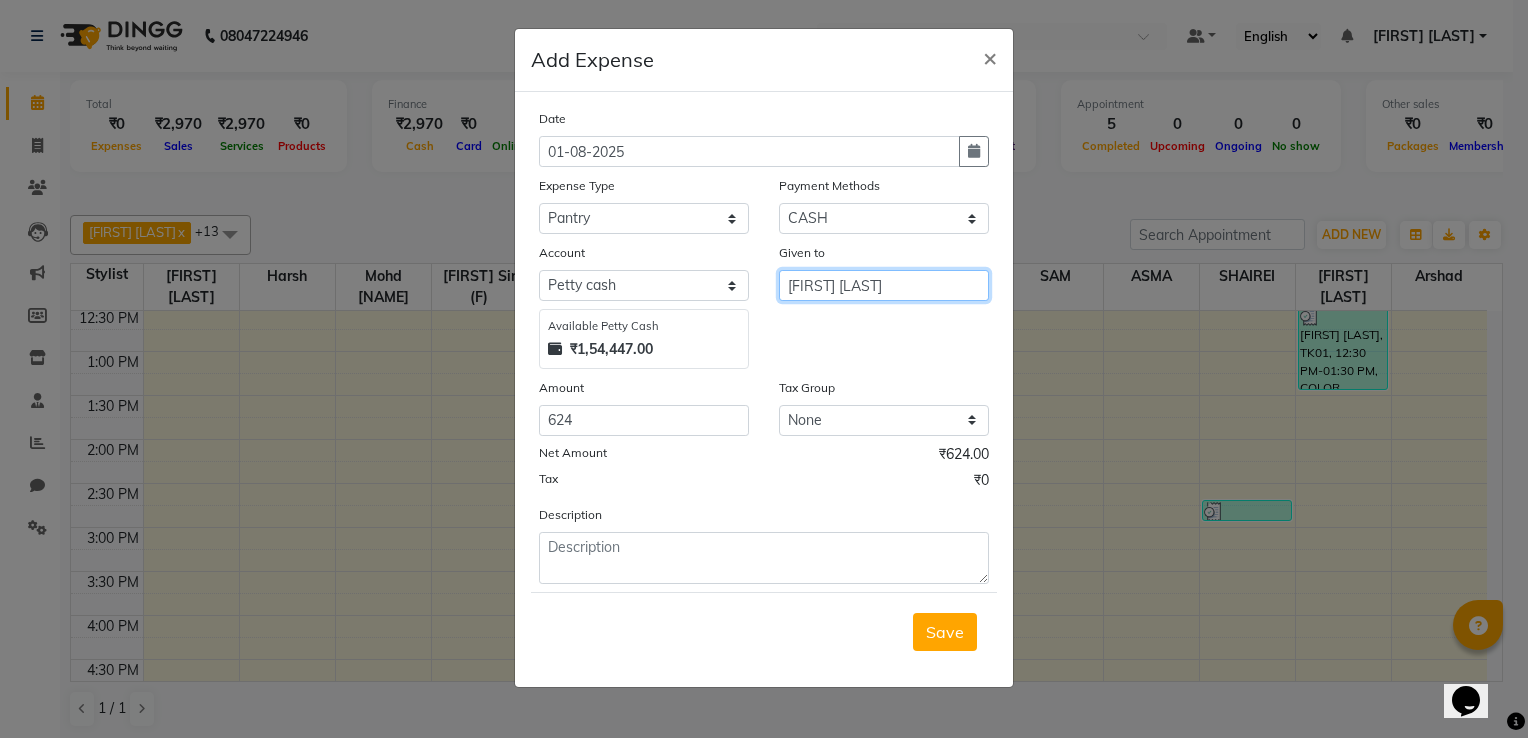 type on "[FIRST] [LAST]" 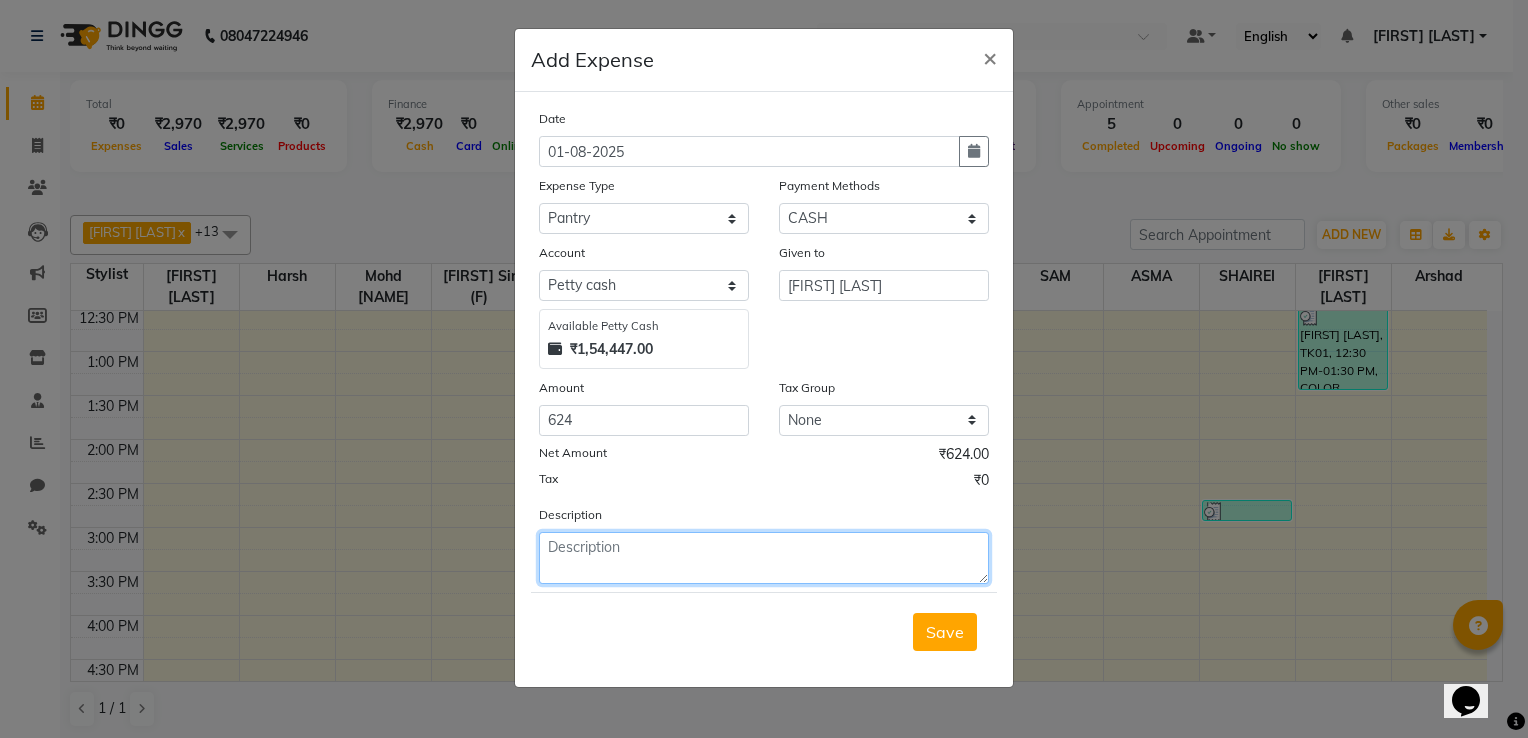 click 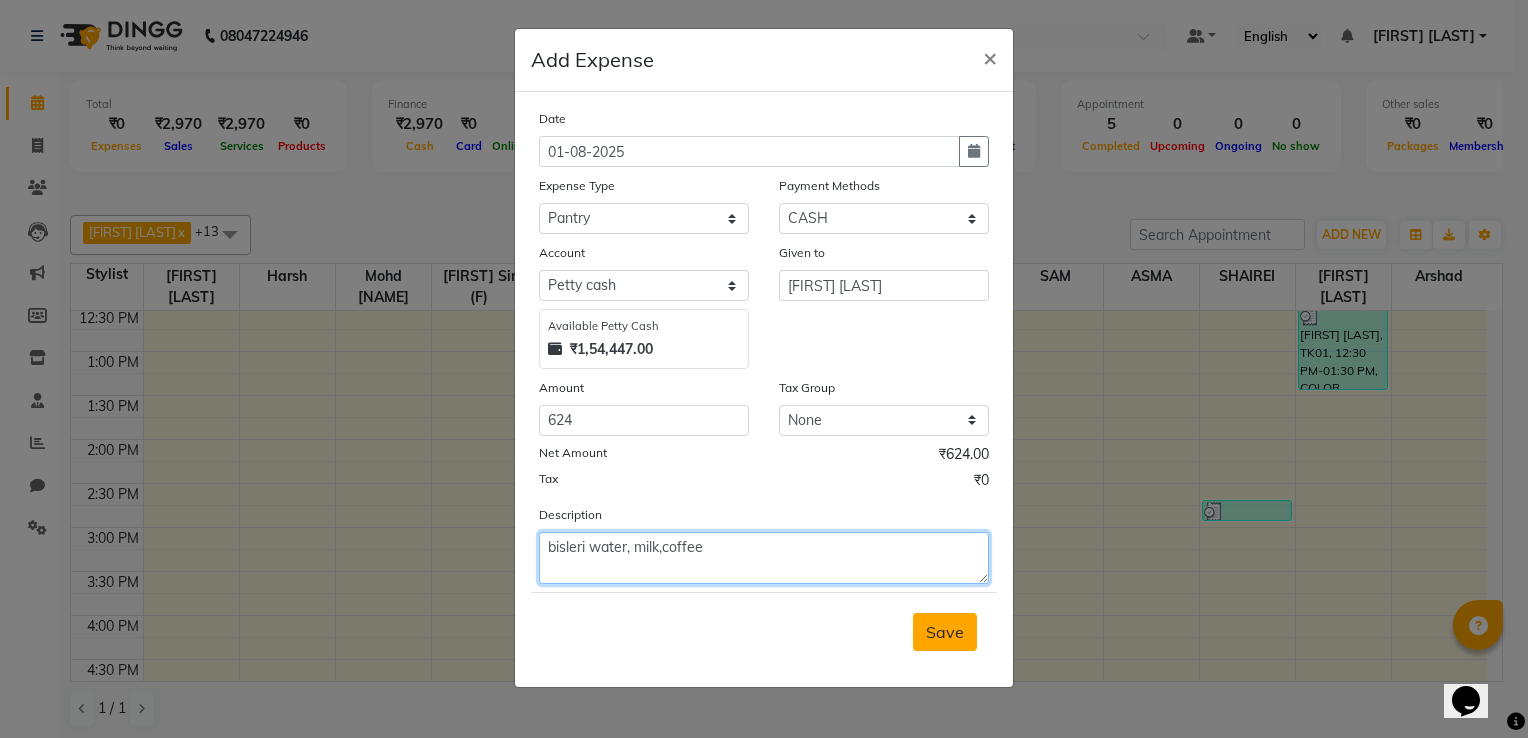type on "bisleri water, milk,coffee" 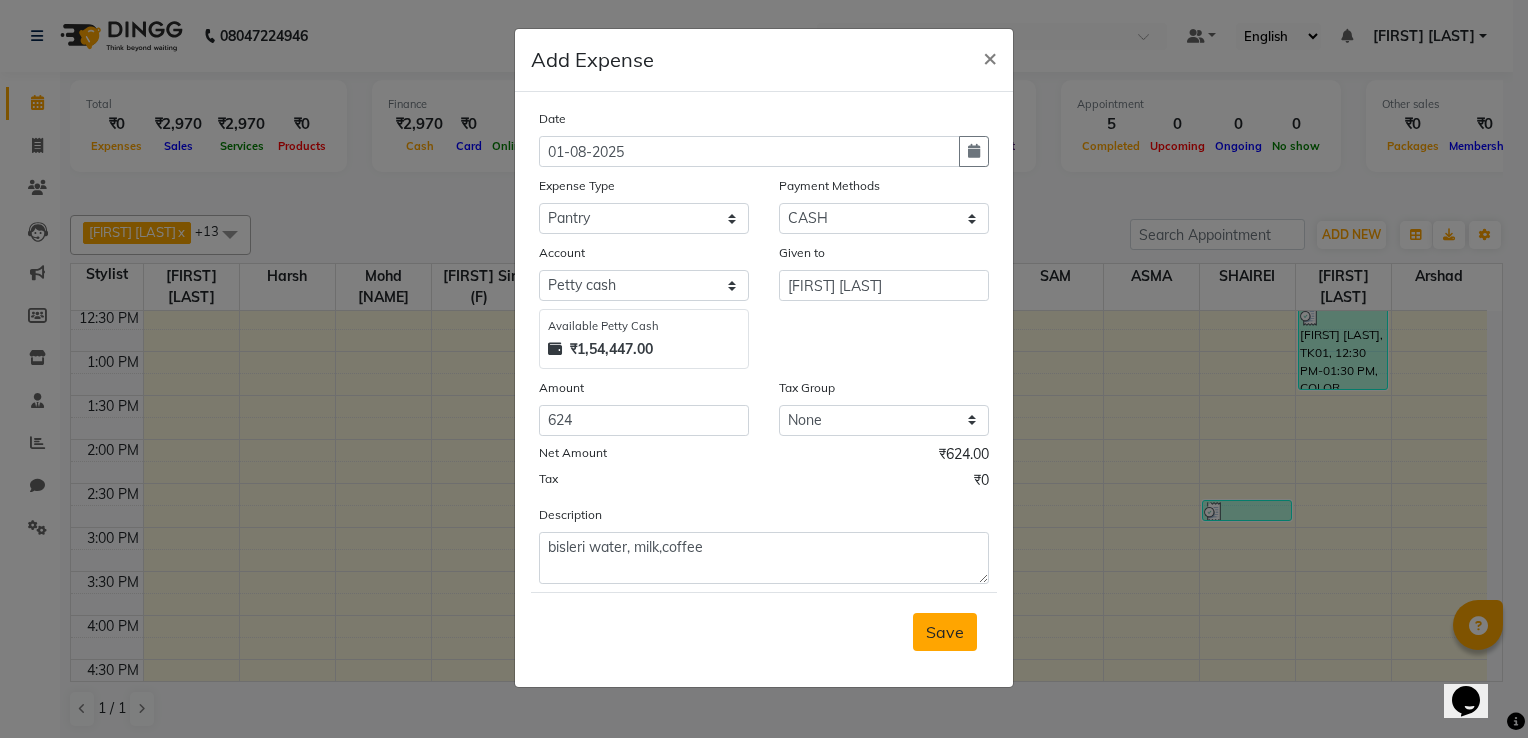 click on "Save" at bounding box center [945, 632] 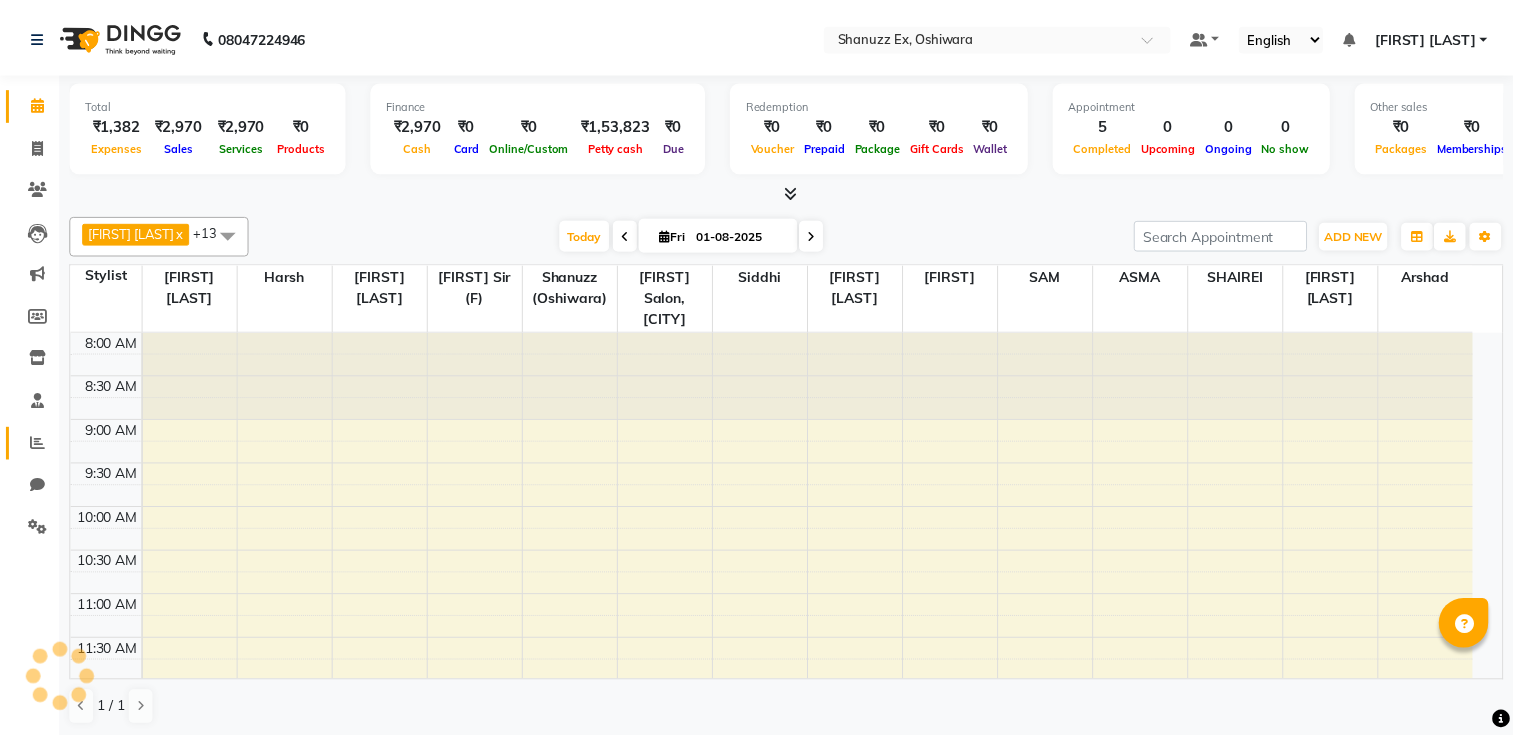 scroll, scrollTop: 0, scrollLeft: 0, axis: both 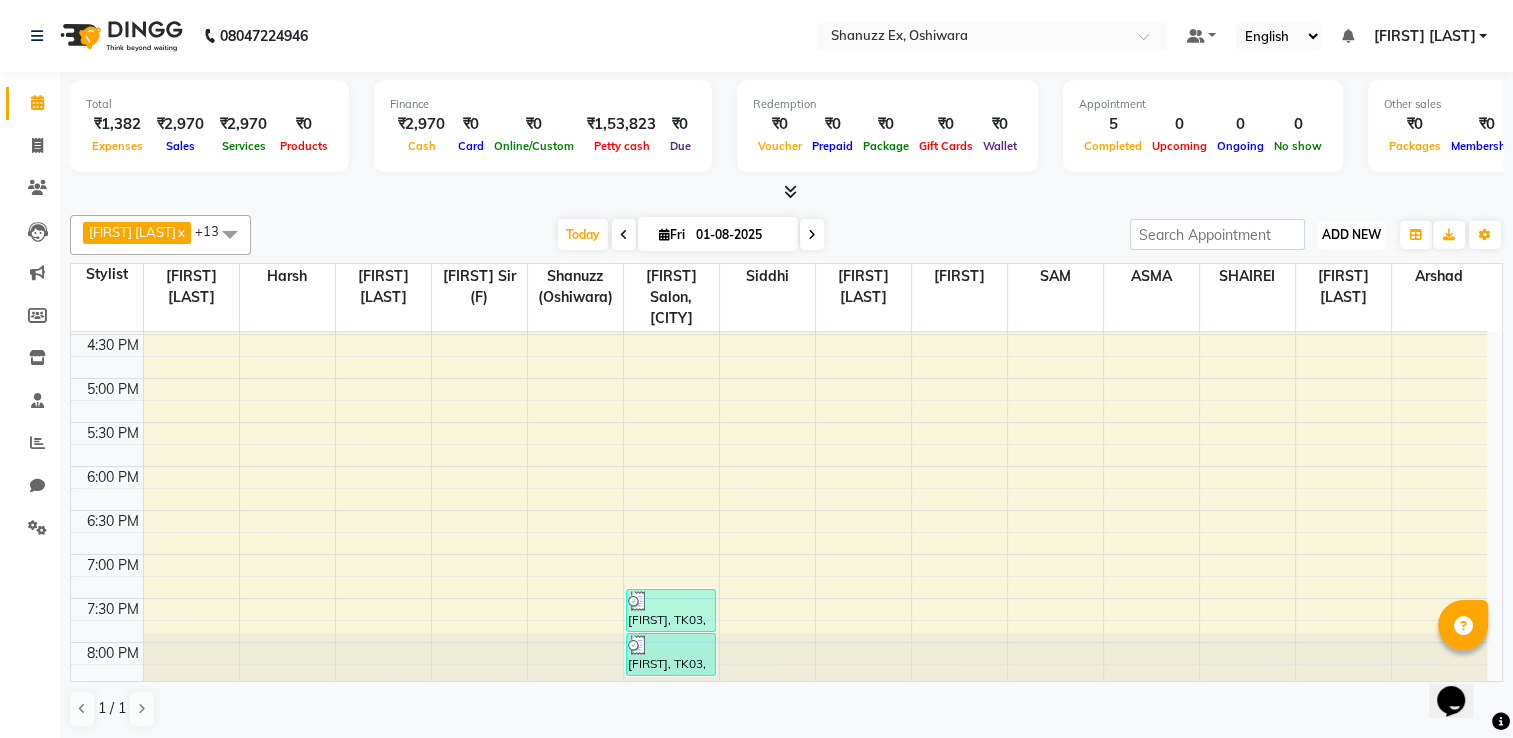 click on "ADD NEW" at bounding box center (1351, 234) 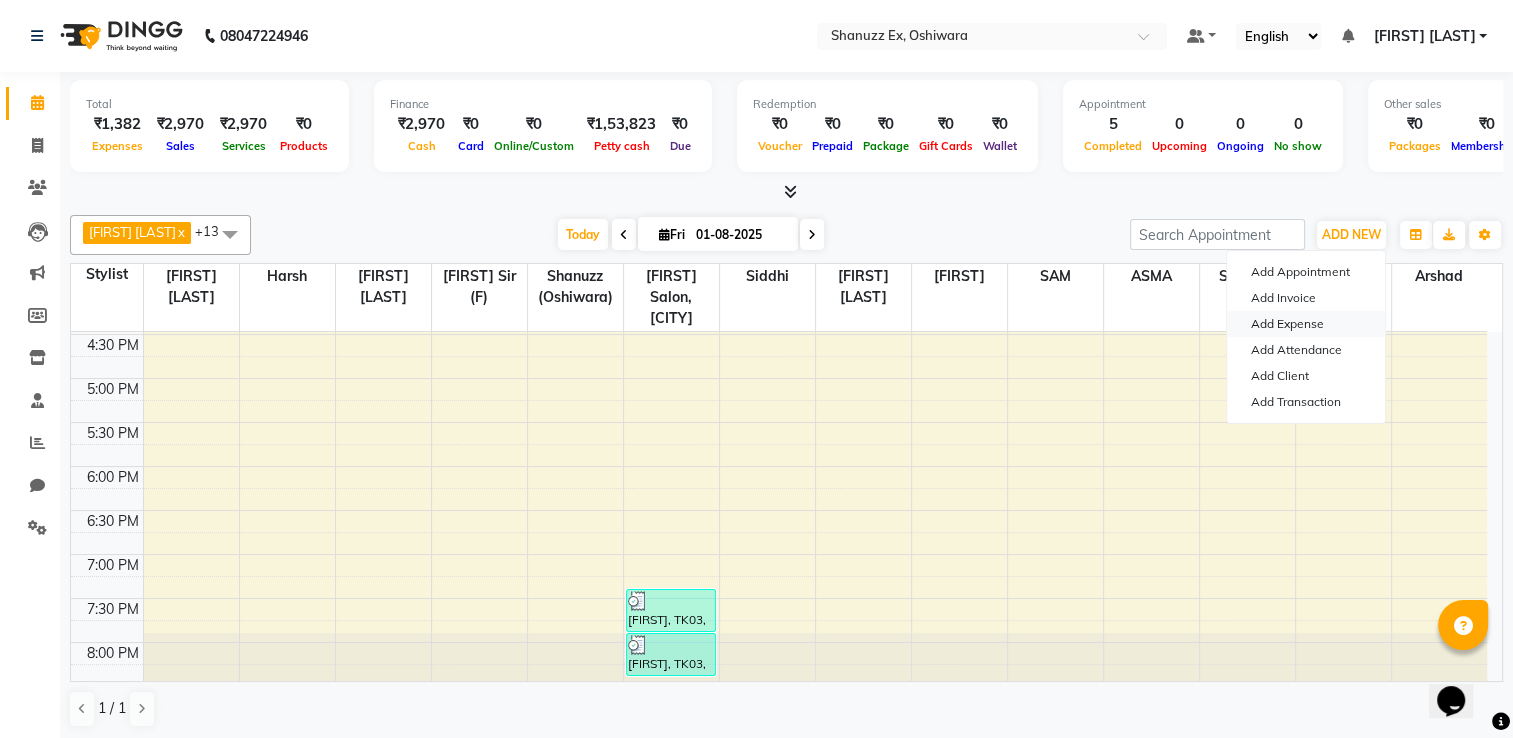 click on "Add Expense" at bounding box center [1306, 324] 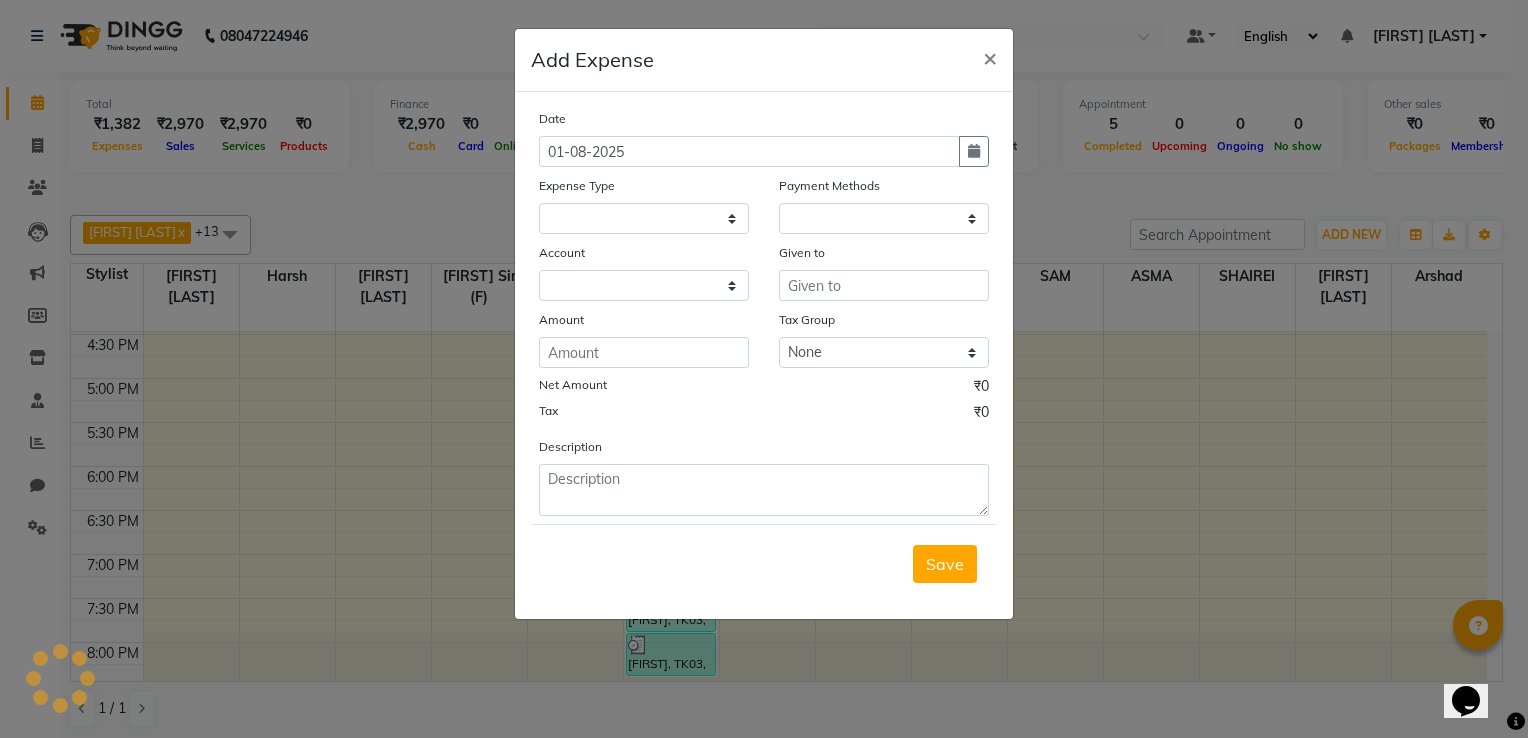select 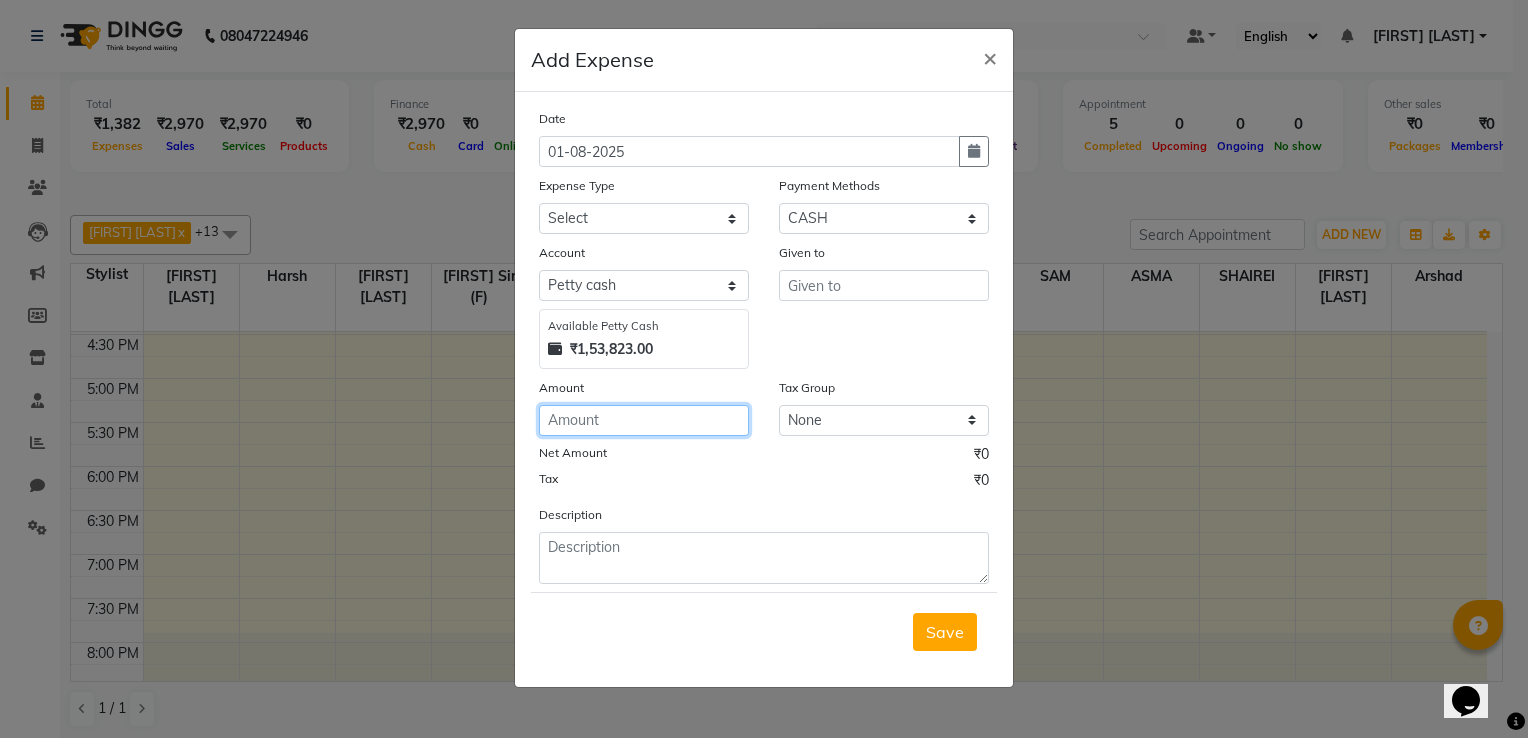 click 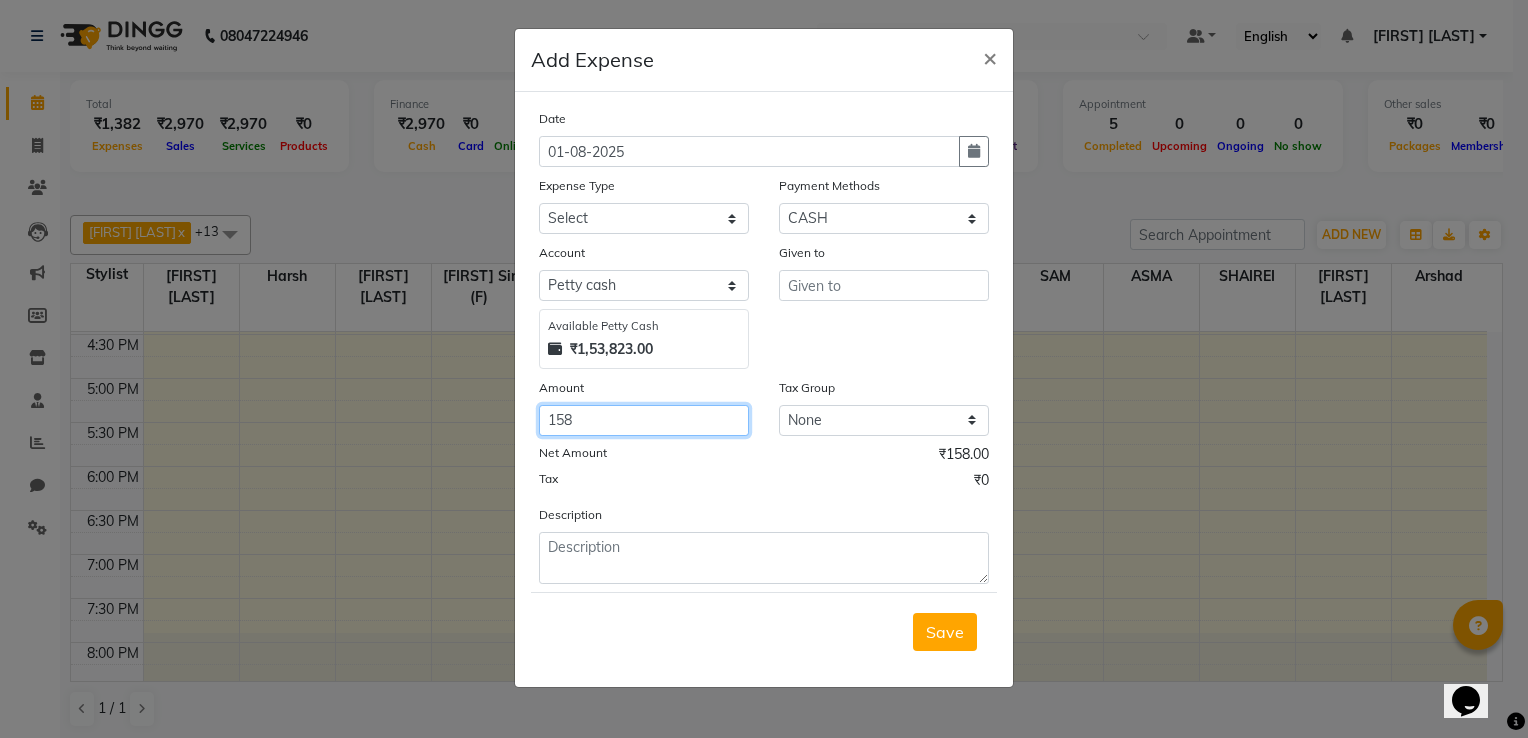 type on "158" 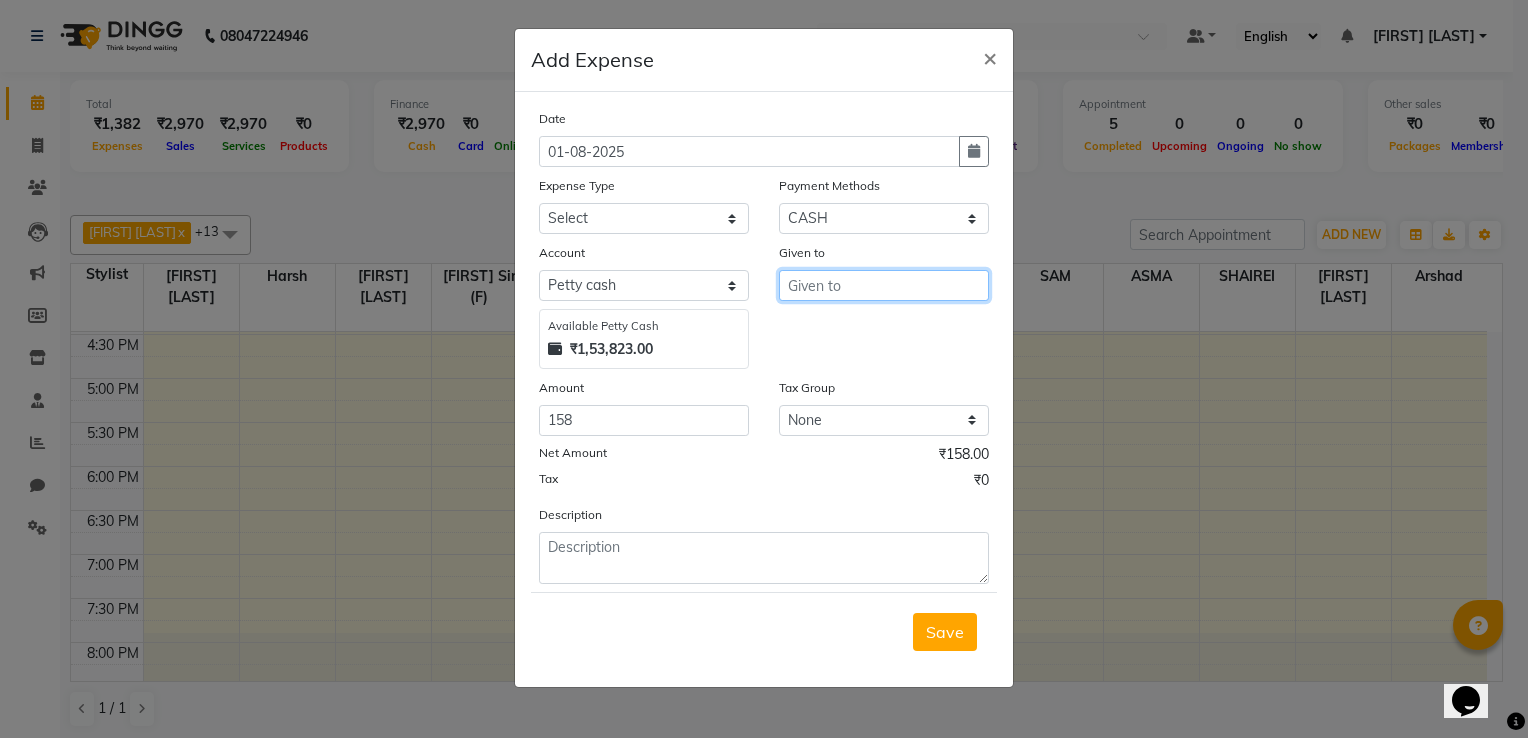 click at bounding box center [884, 285] 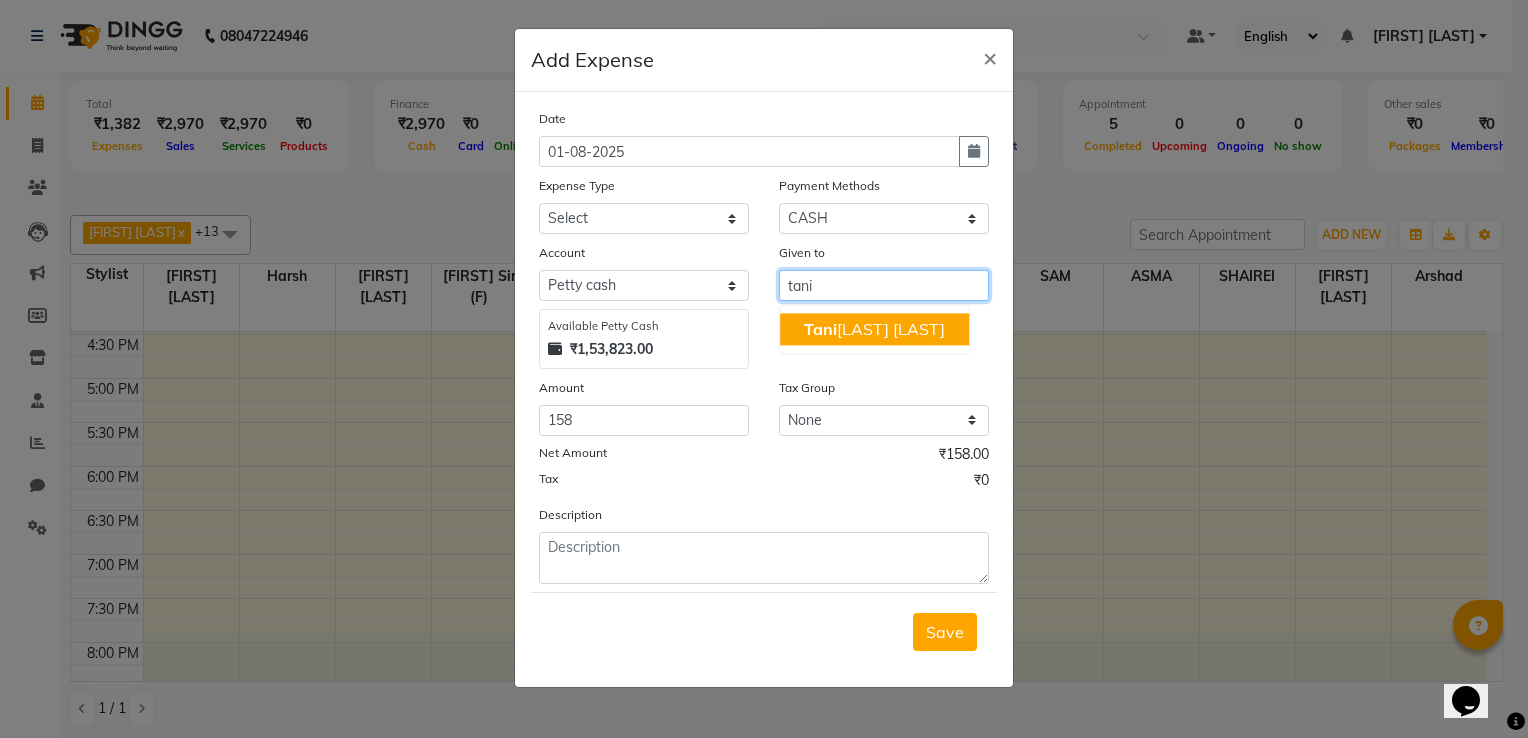 click on "[FIRST] [NAME]" at bounding box center (874, 329) 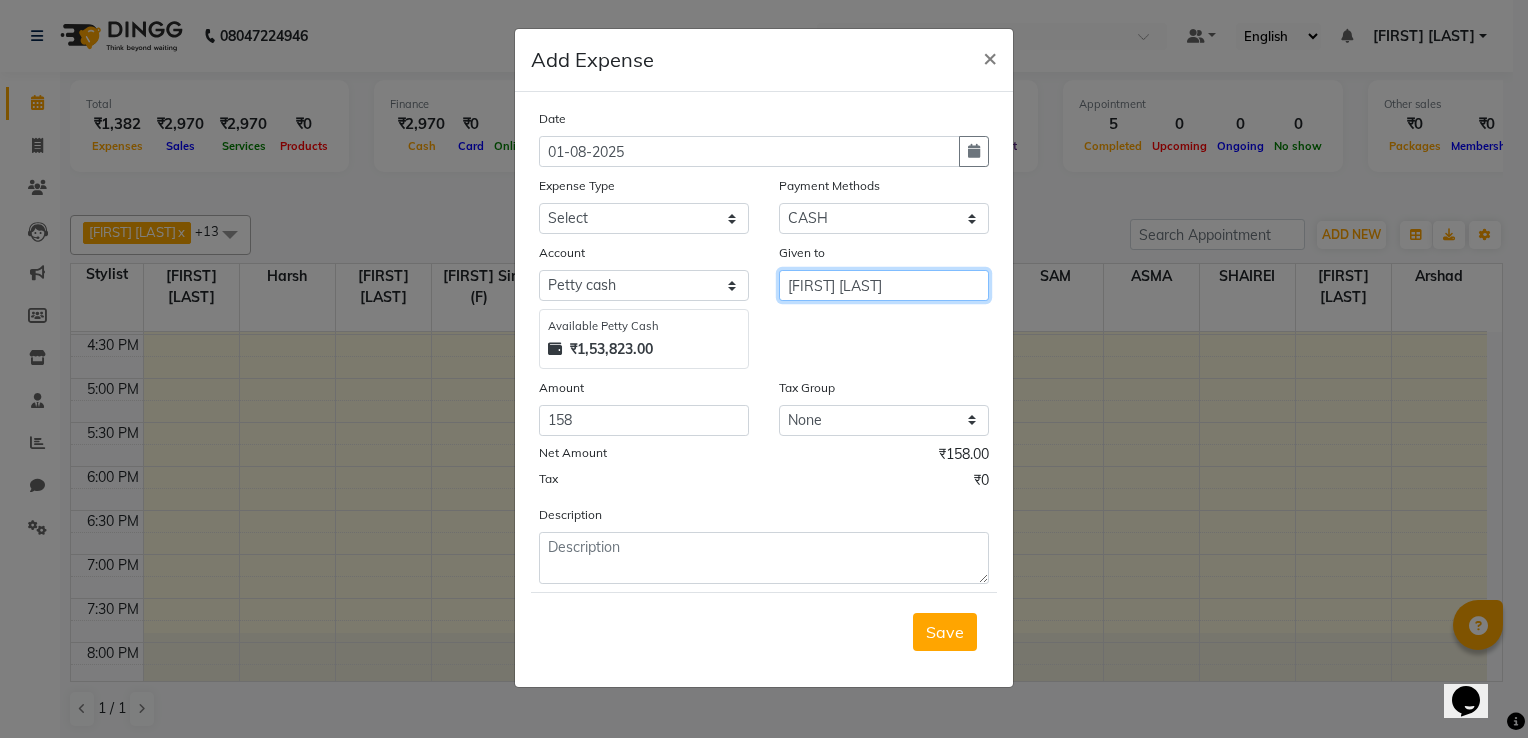 type on "[FIRST] [LAST]" 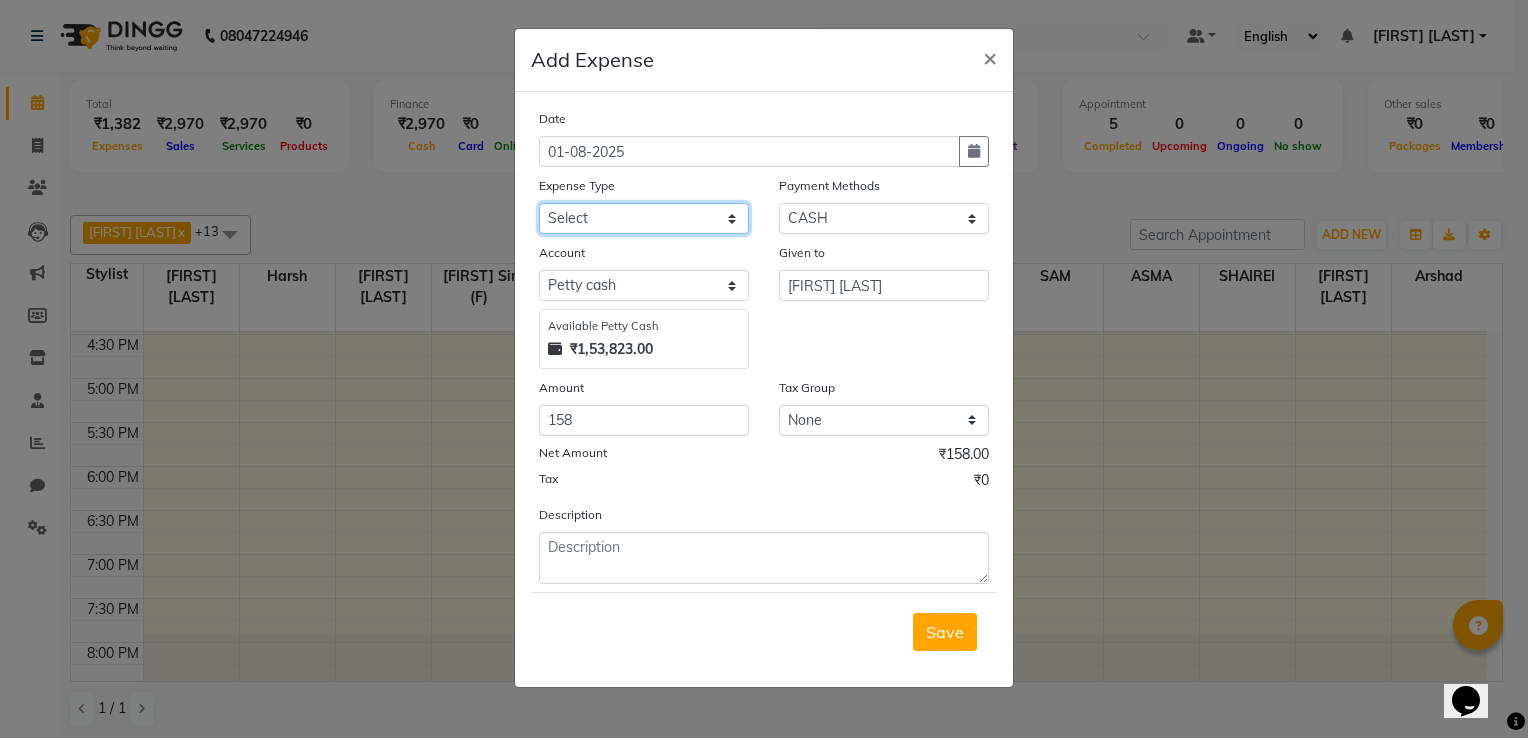 click on "Select Advance Salary Client Snacks Electricity Bill Marketing Maintenance Miscellaneous Pantry Product Salon Laundry Salon Maintenance Salon Rent Salon Supplies Salon Supplies EMI Shanu Sir Incentive Staff Bonus Staff Incentive Staff Quarters Deposit Staff Quarters Rent Staff Salary Staff Snacks Staff Tea & Refreshments Staff Tip Water - Tanker Expense Water - Watchmen Expense" 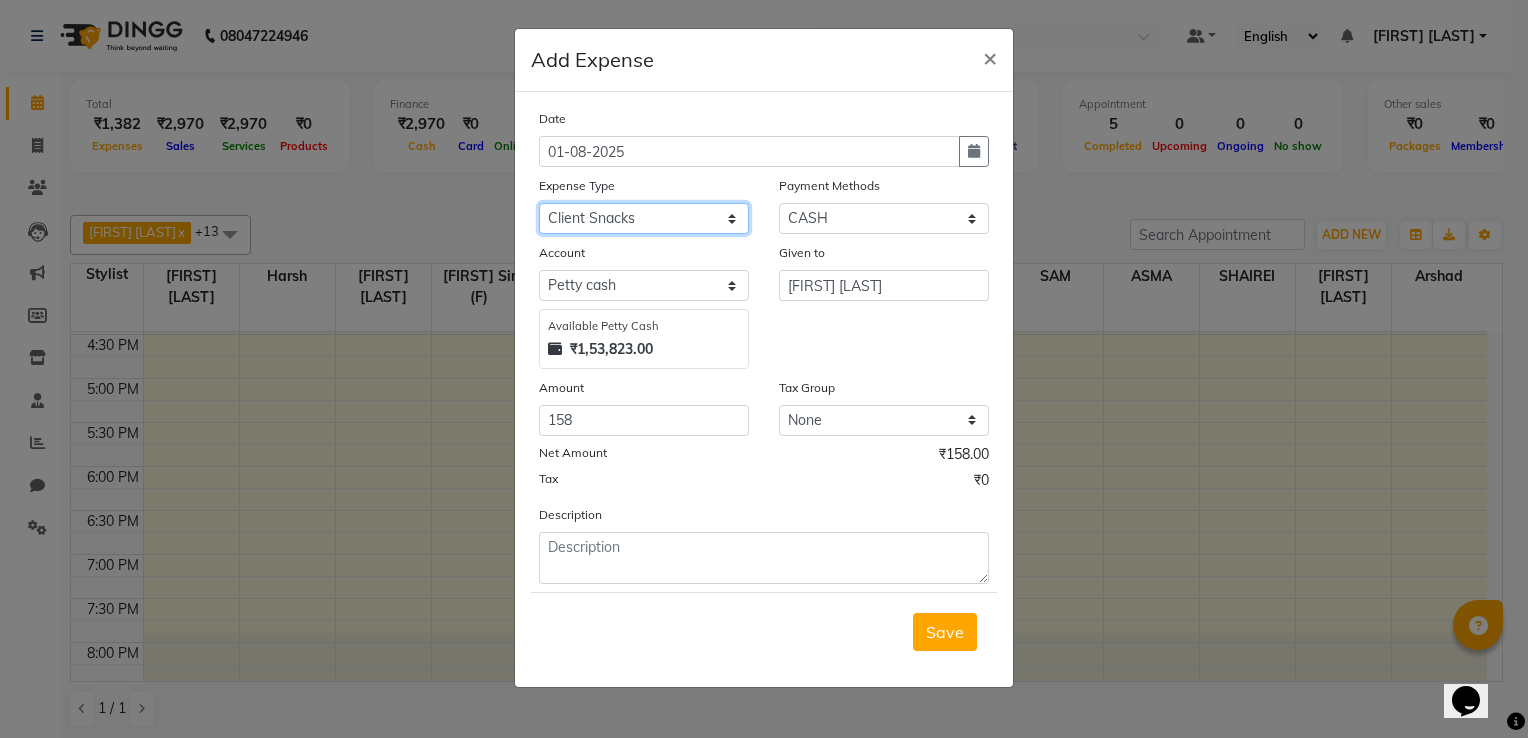 click on "Select Advance Salary Client Snacks Electricity Bill Marketing Maintenance Miscellaneous Pantry Product Salon Laundry Salon Maintenance Salon Rent Salon Supplies Salon Supplies EMI Shanu Sir Incentive Staff Bonus Staff Incentive Staff Quarters Deposit Staff Quarters Rent Staff Salary Staff Snacks Staff Tea & Refreshments Staff Tip Water - Tanker Expense Water - Watchmen Expense" 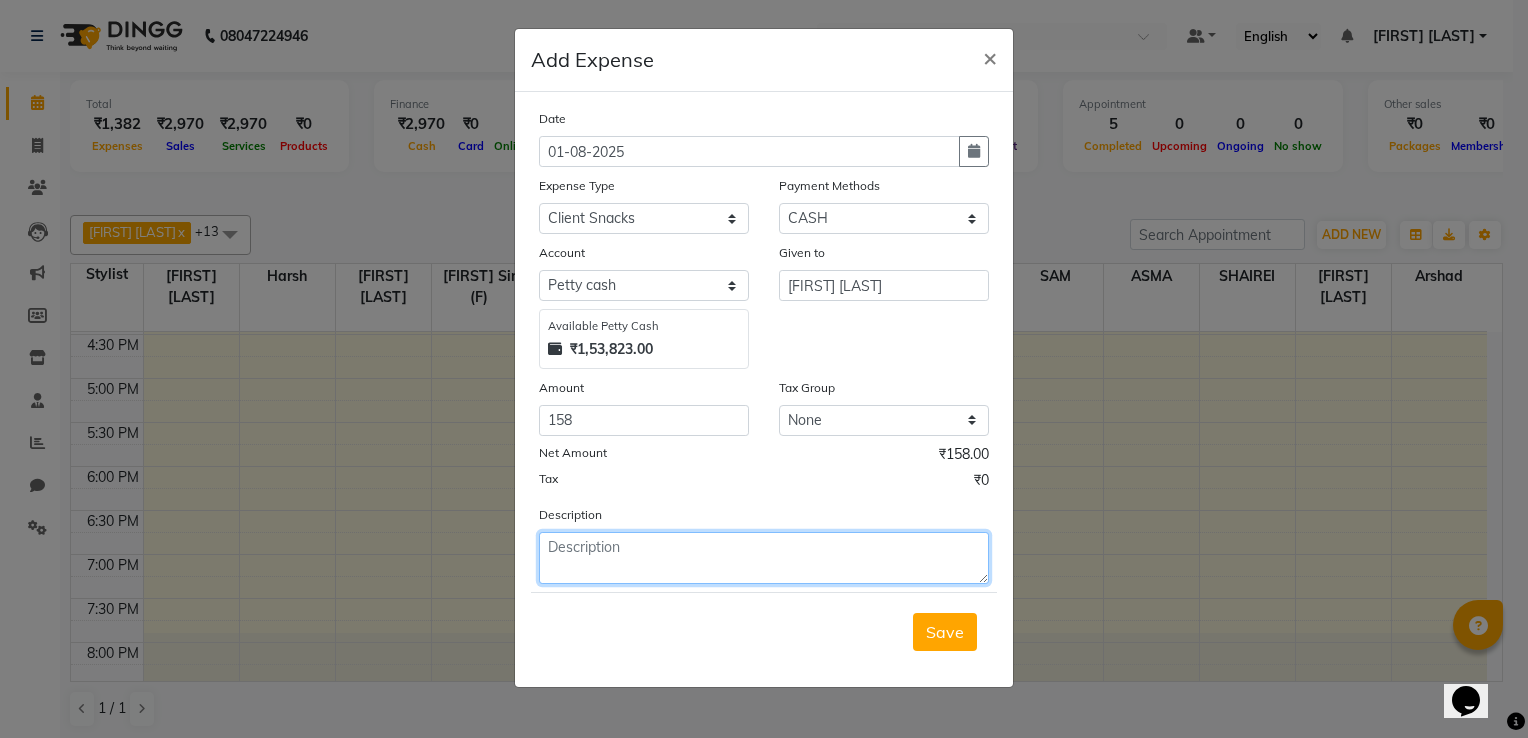 click 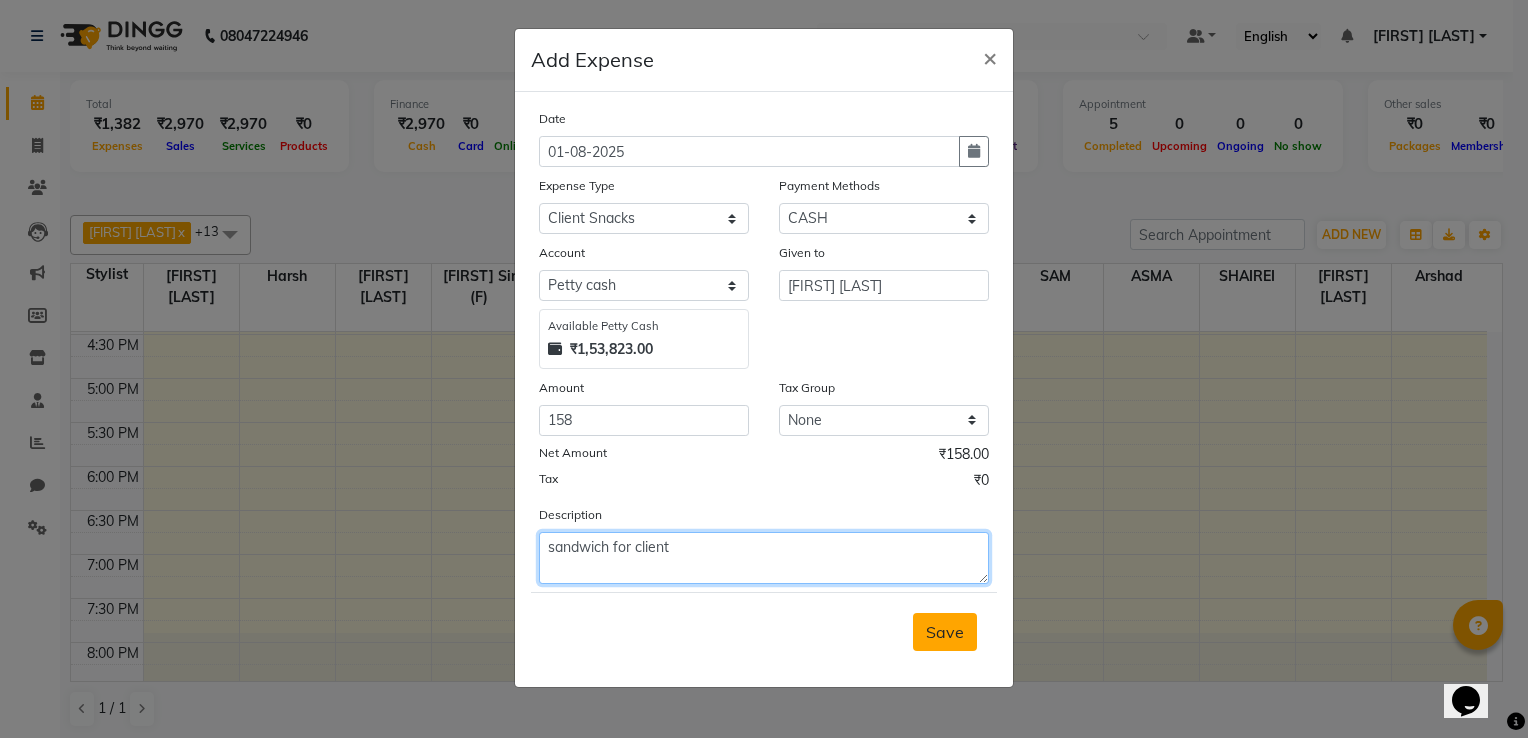 type on "sandwich for client" 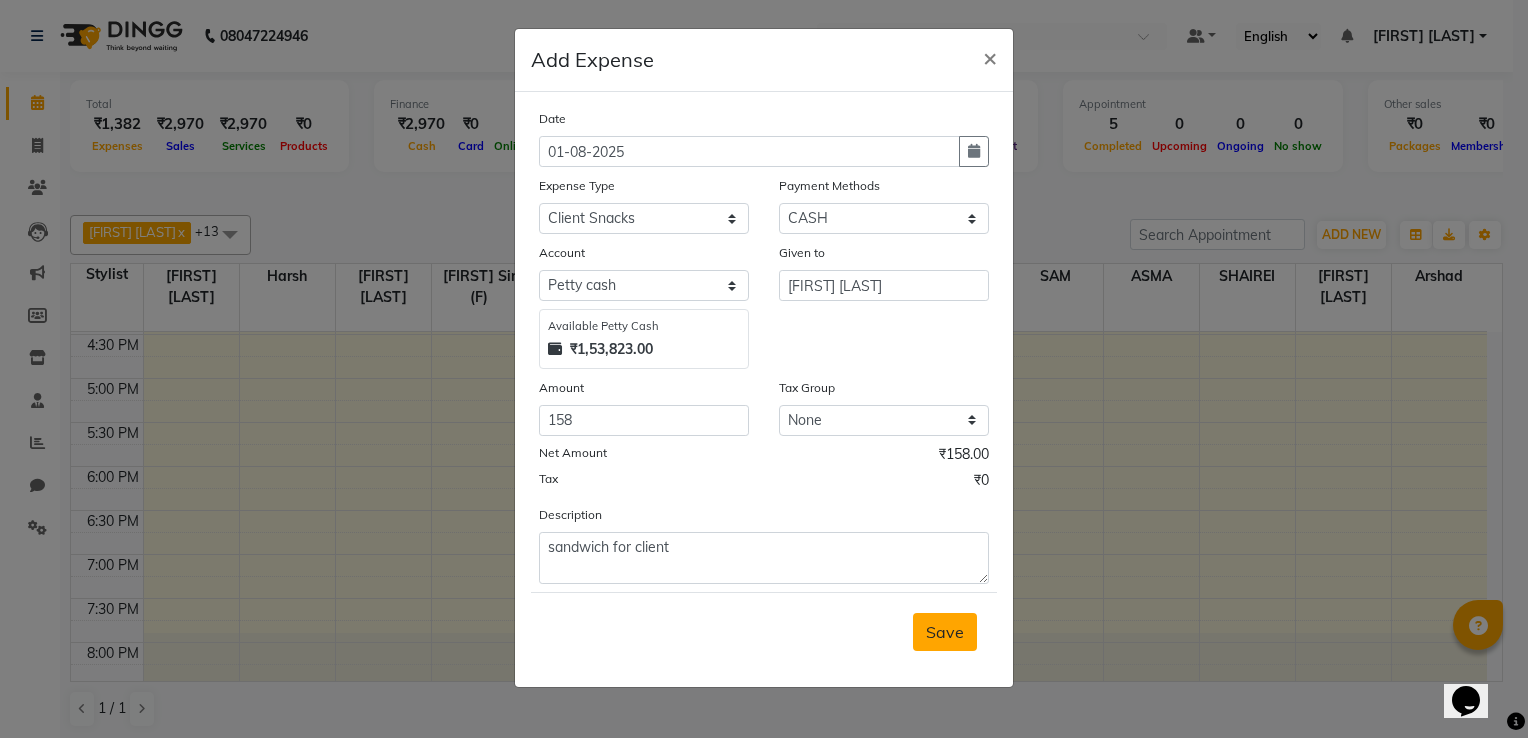 click on "Save" at bounding box center [945, 632] 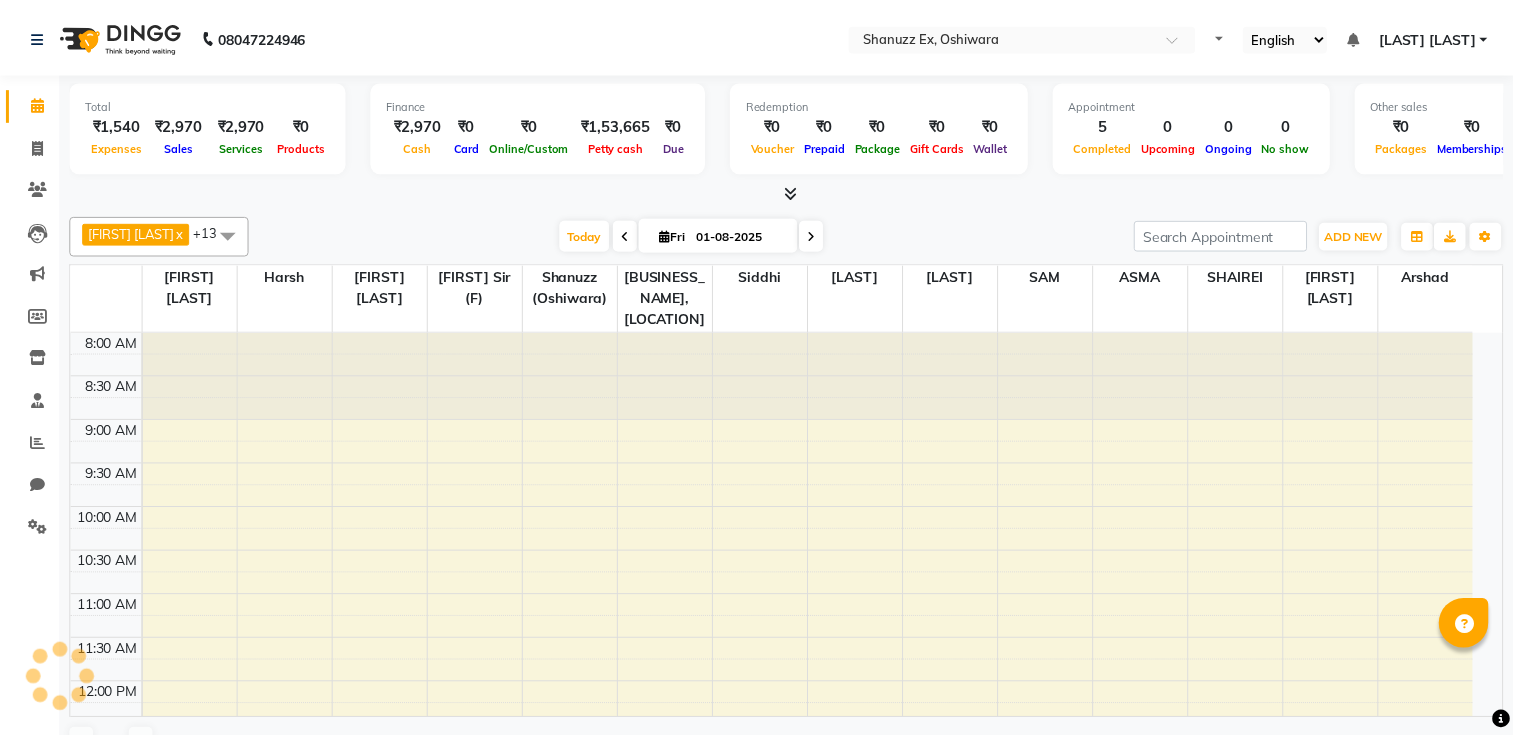 scroll, scrollTop: 0, scrollLeft: 0, axis: both 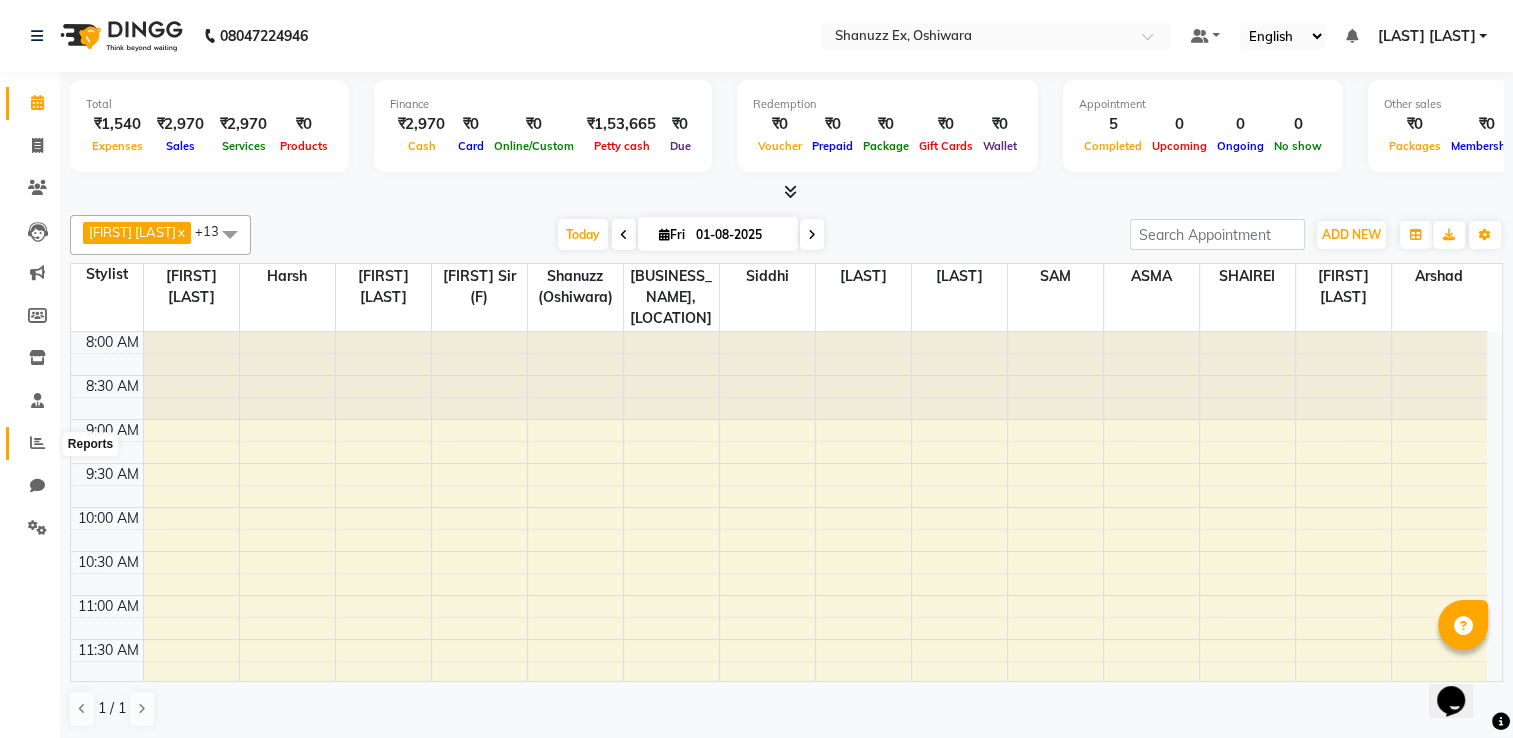 click 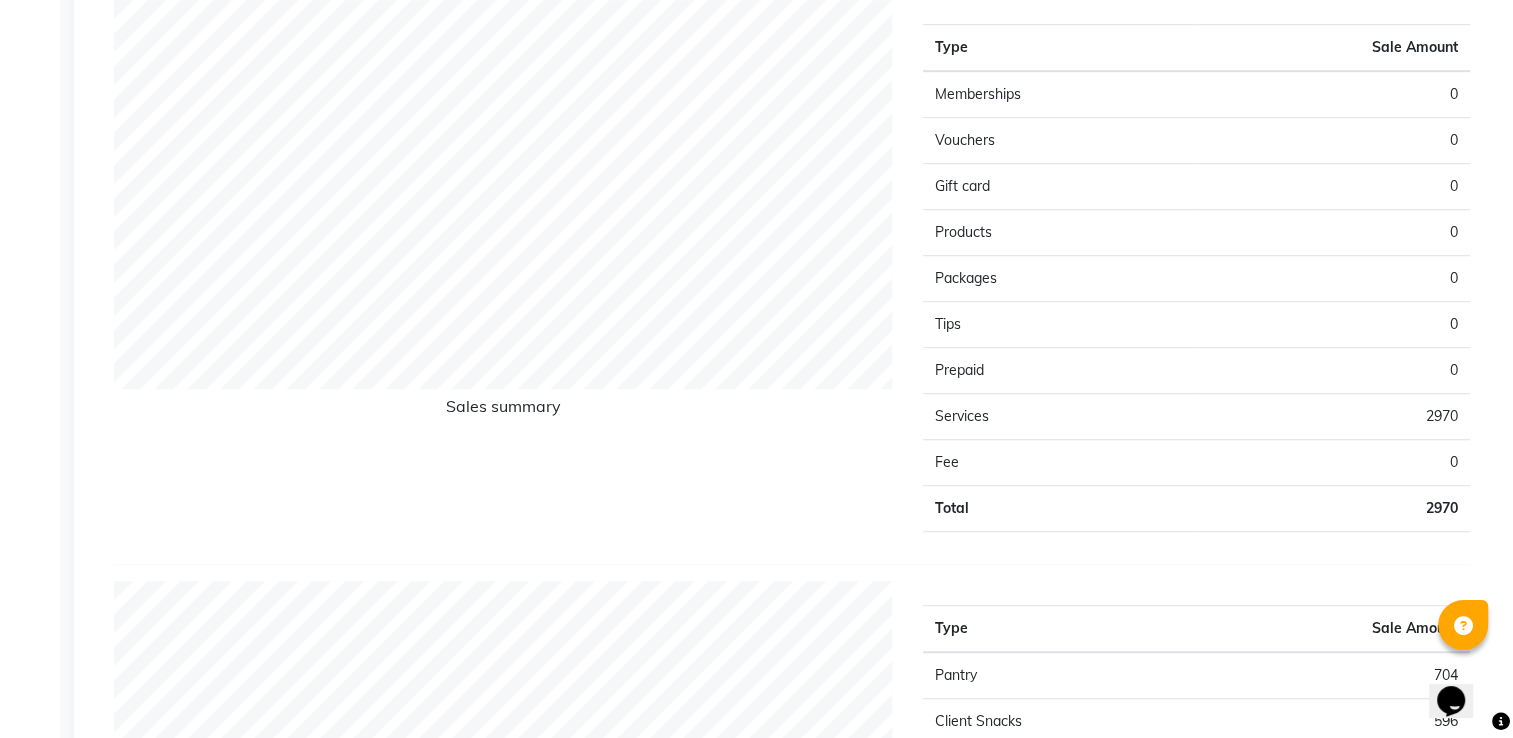 scroll, scrollTop: 1332, scrollLeft: 0, axis: vertical 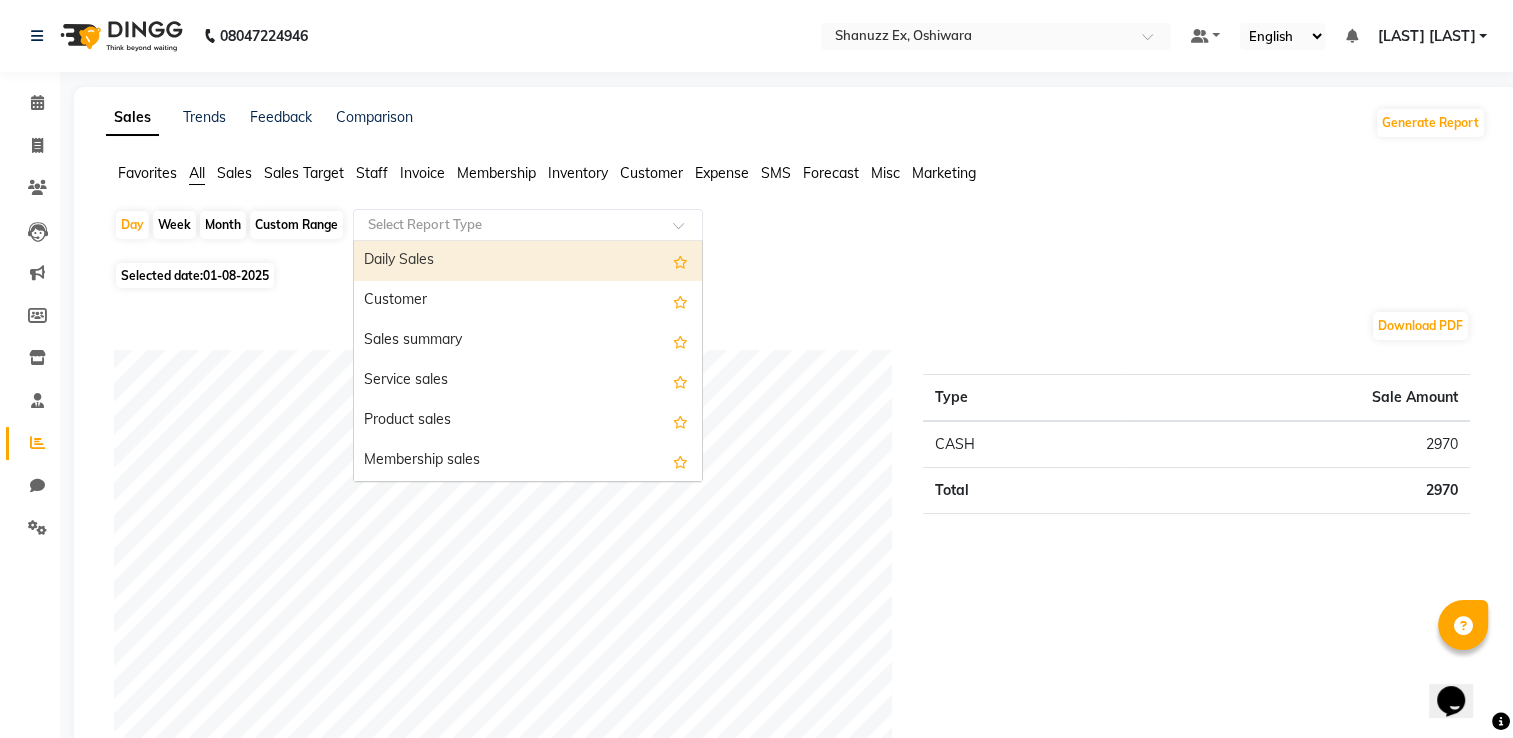 click 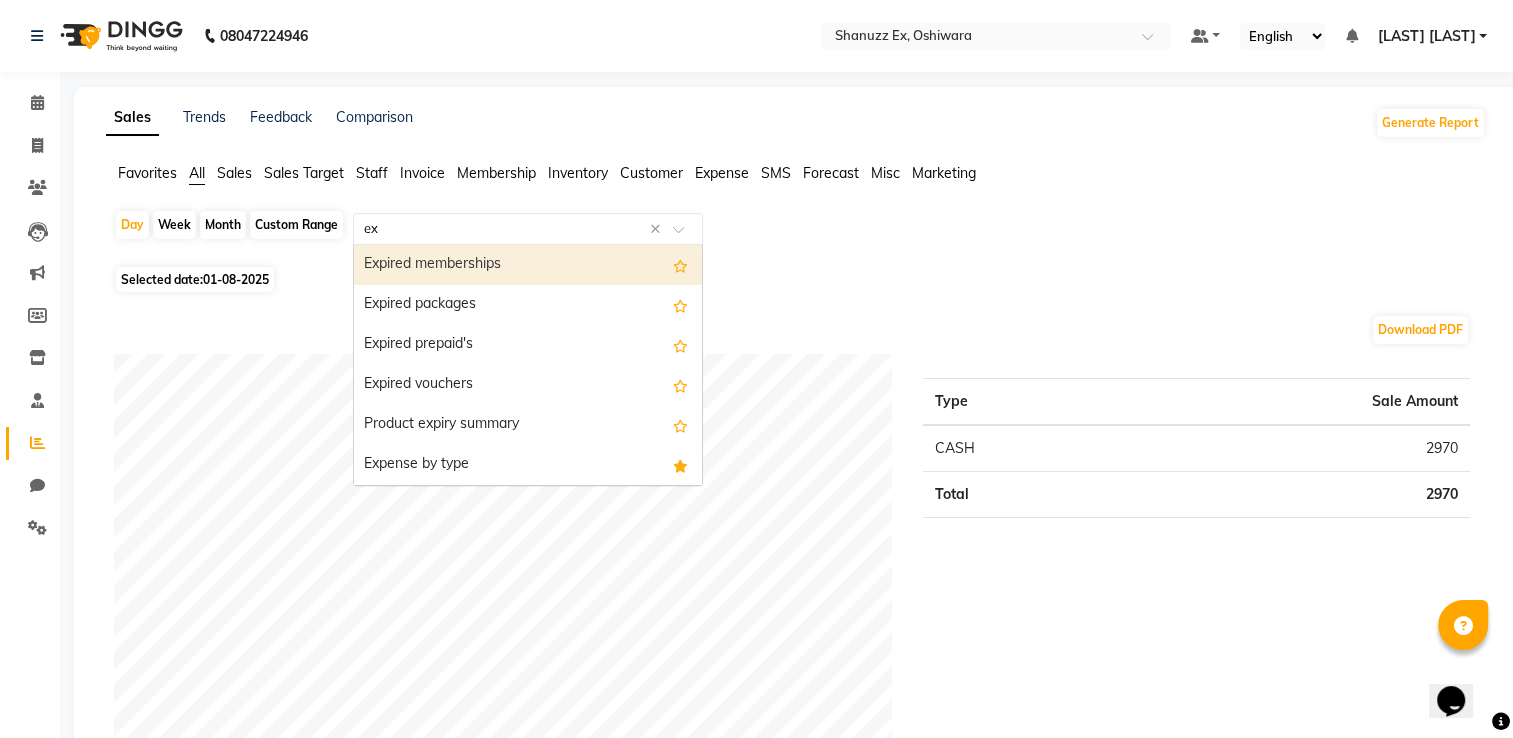type on "exp" 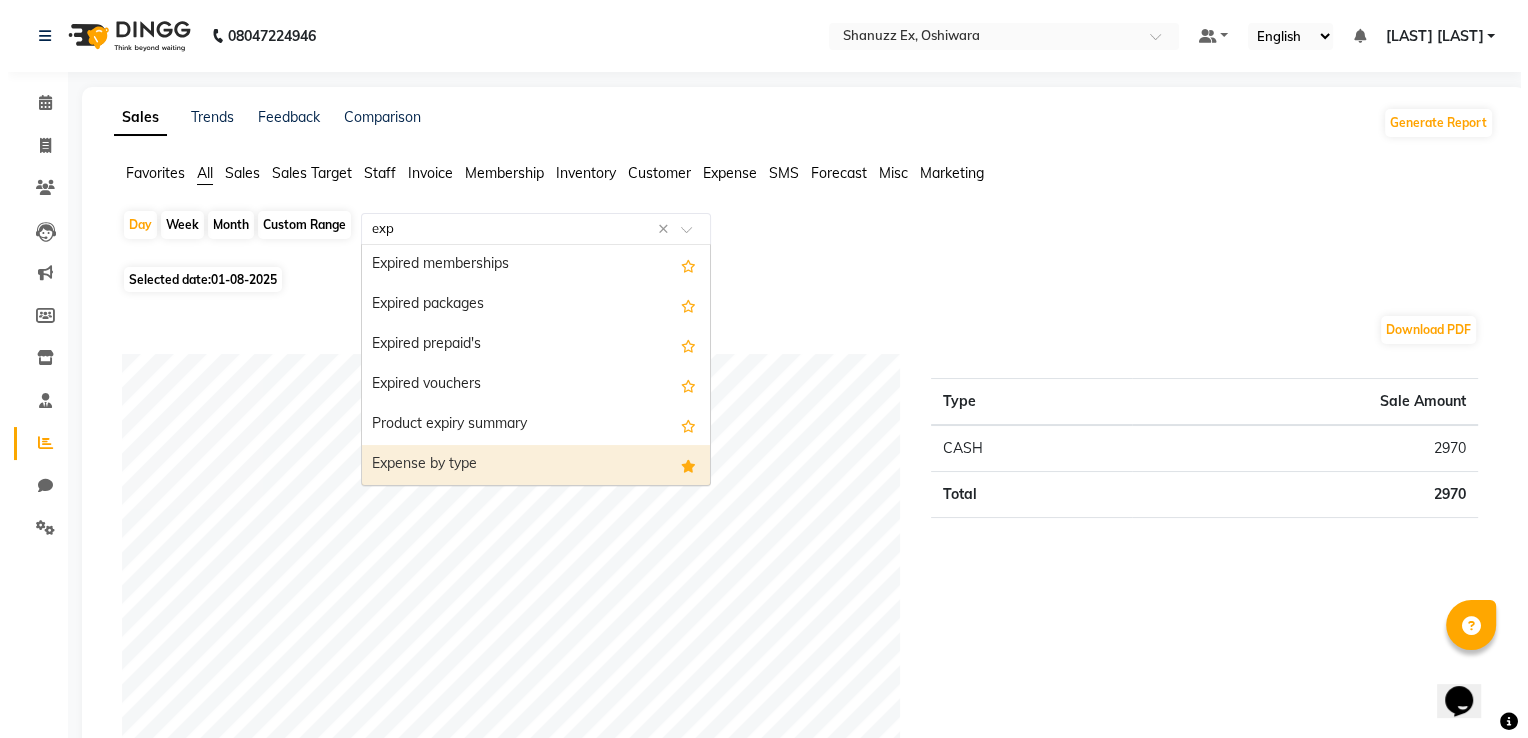 scroll, scrollTop: 40, scrollLeft: 0, axis: vertical 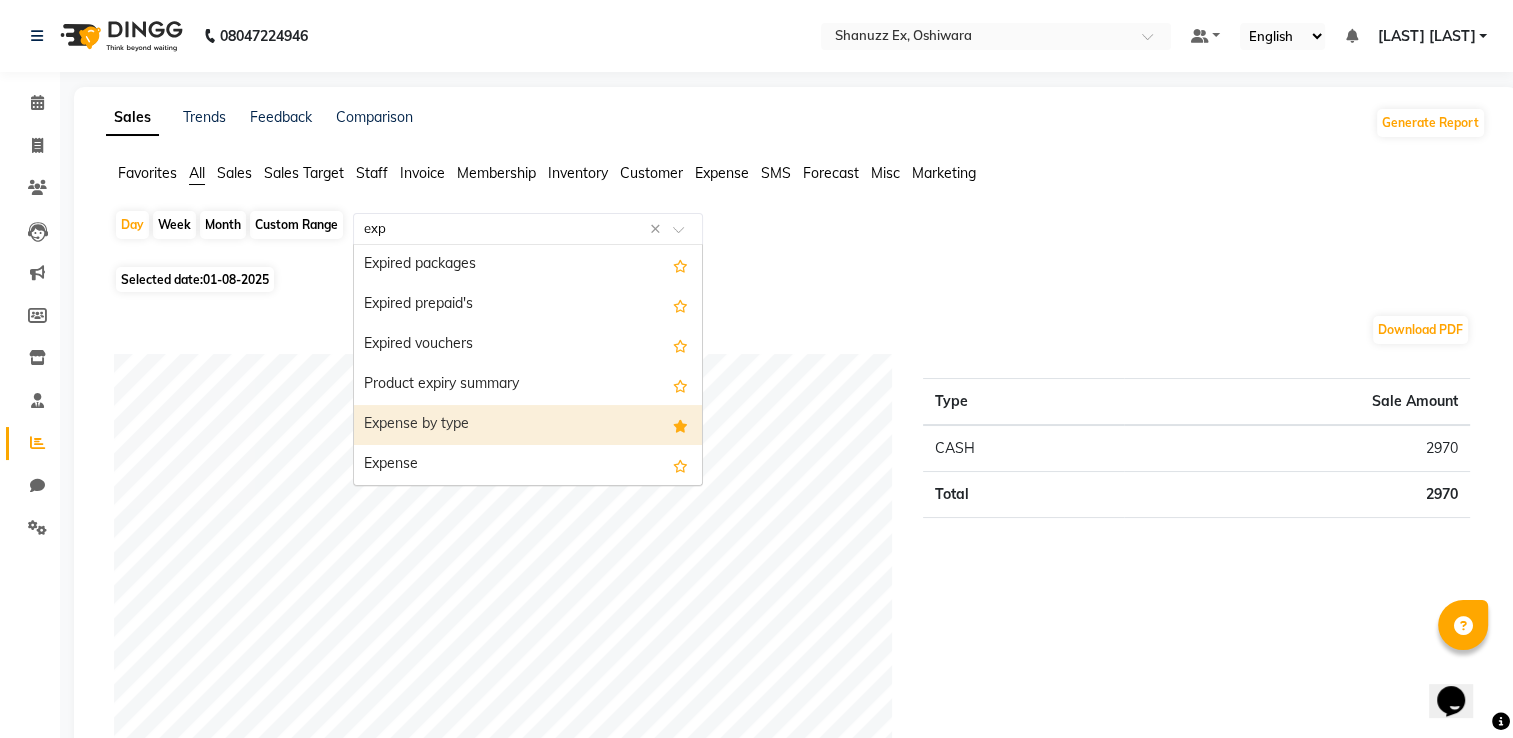 click on "Expense by type" at bounding box center (528, 425) 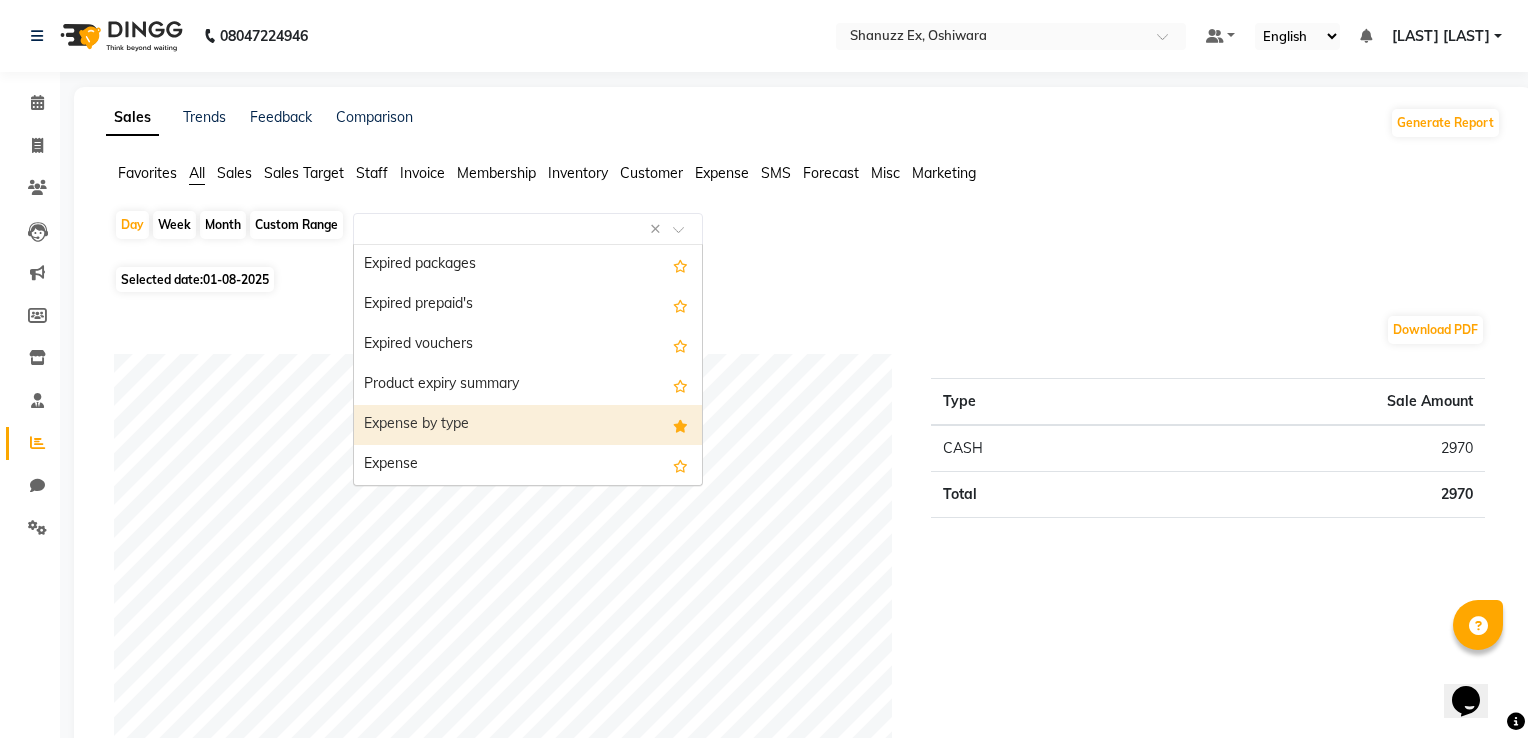 select on "full_report" 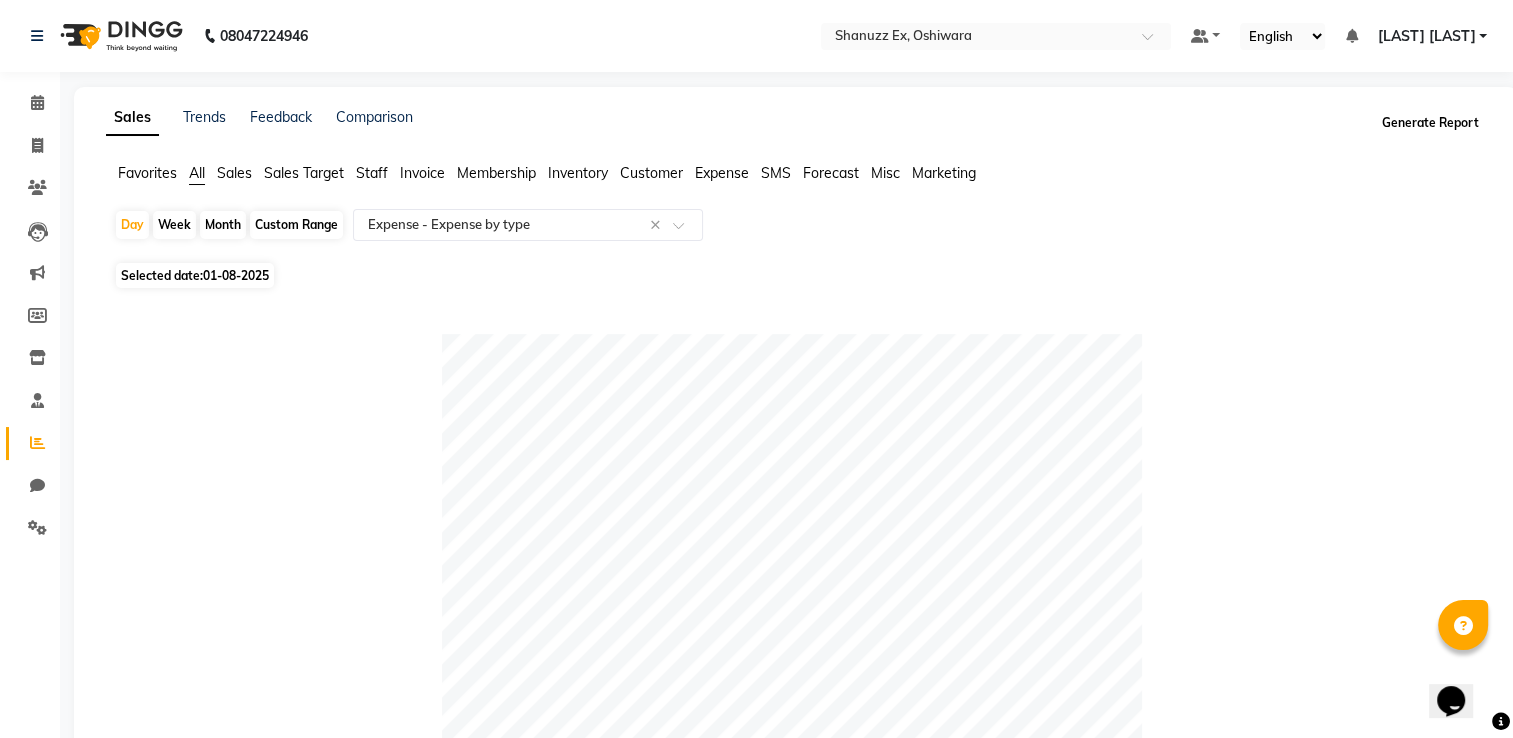 click on "Generate Report" 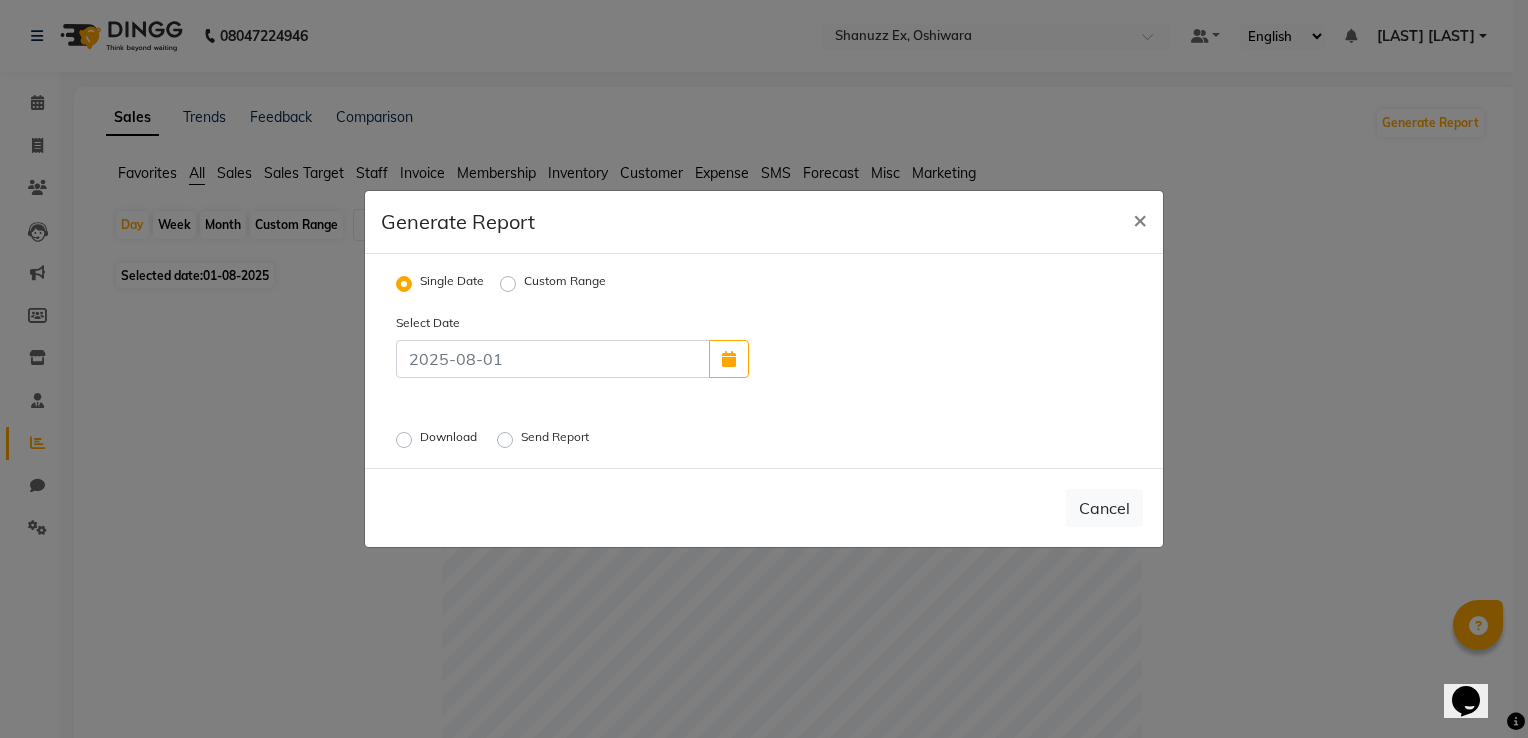 click on "Download" 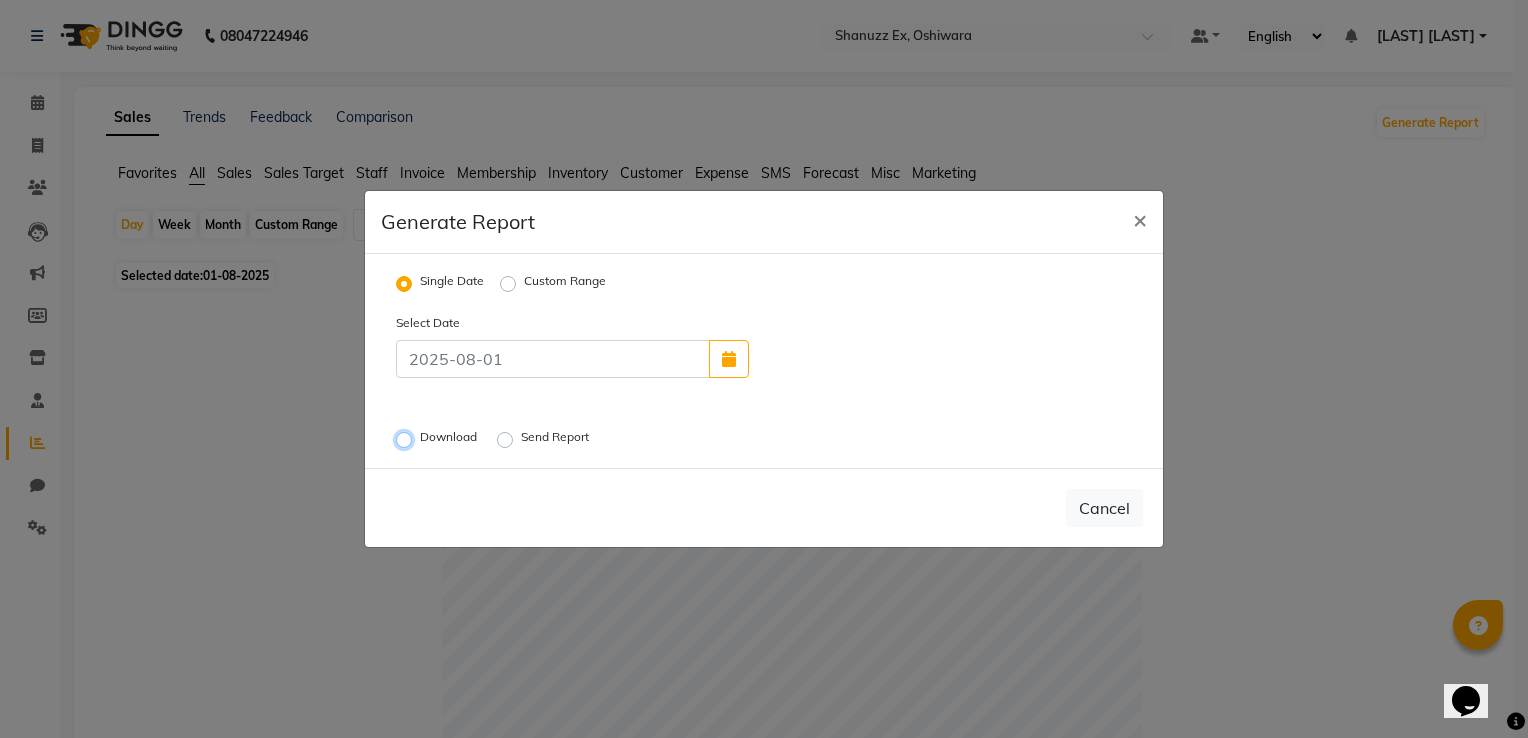 click on "Download" at bounding box center (407, 440) 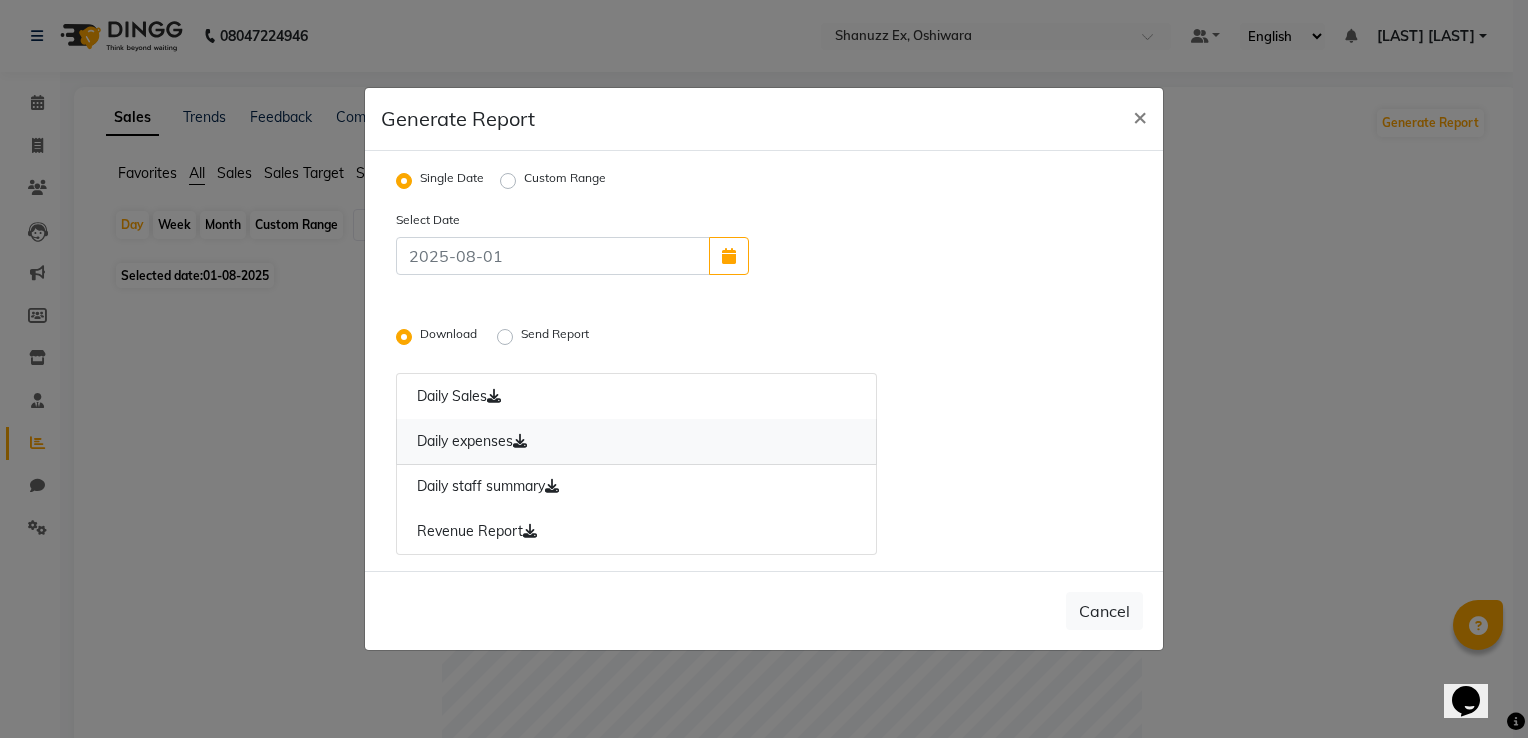 click on "Daily expenses" 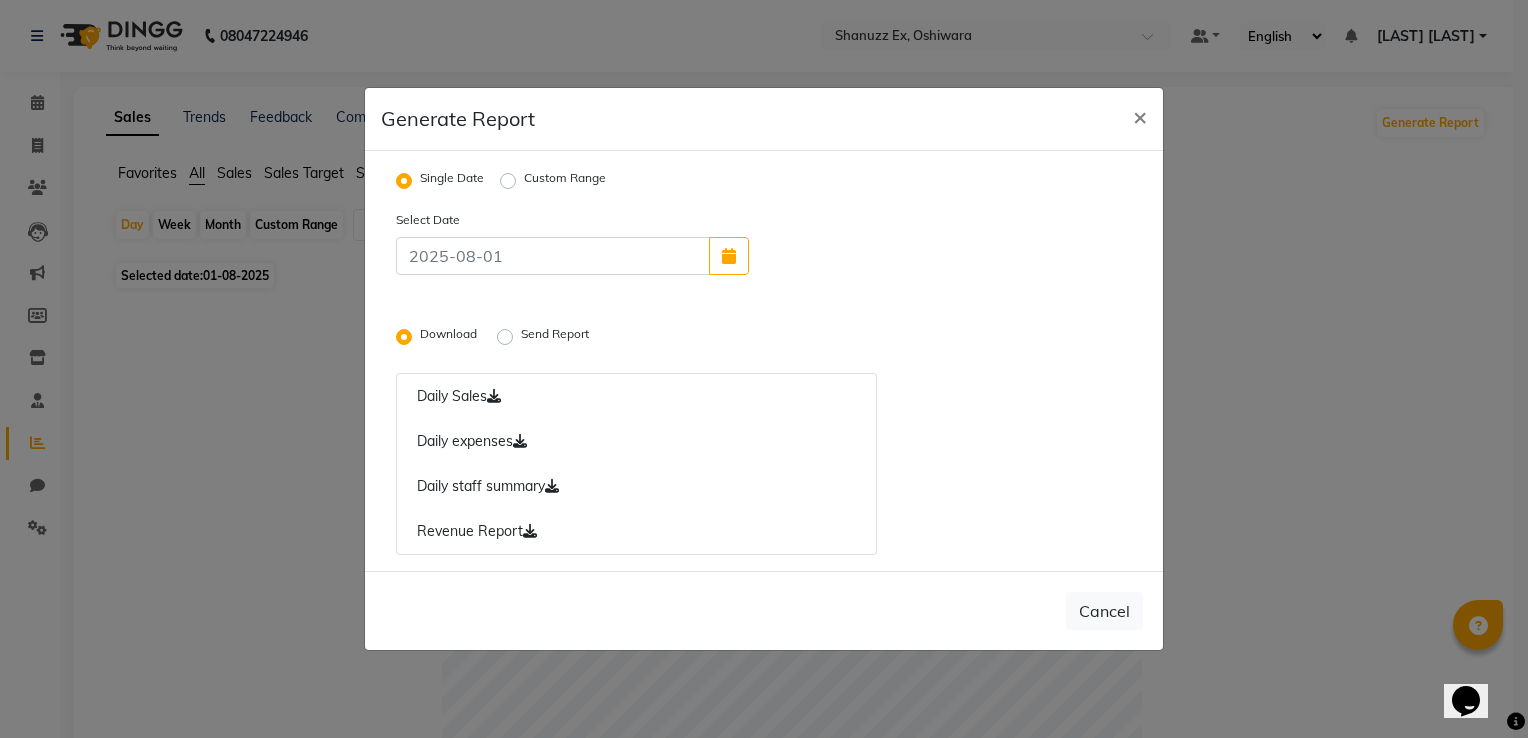 click on "Generate Report × Single Date Custom Range Select Date Download  Send Report   Daily Sales   Daily expenses   Daily staff summary   Revenue Report   Cancel" 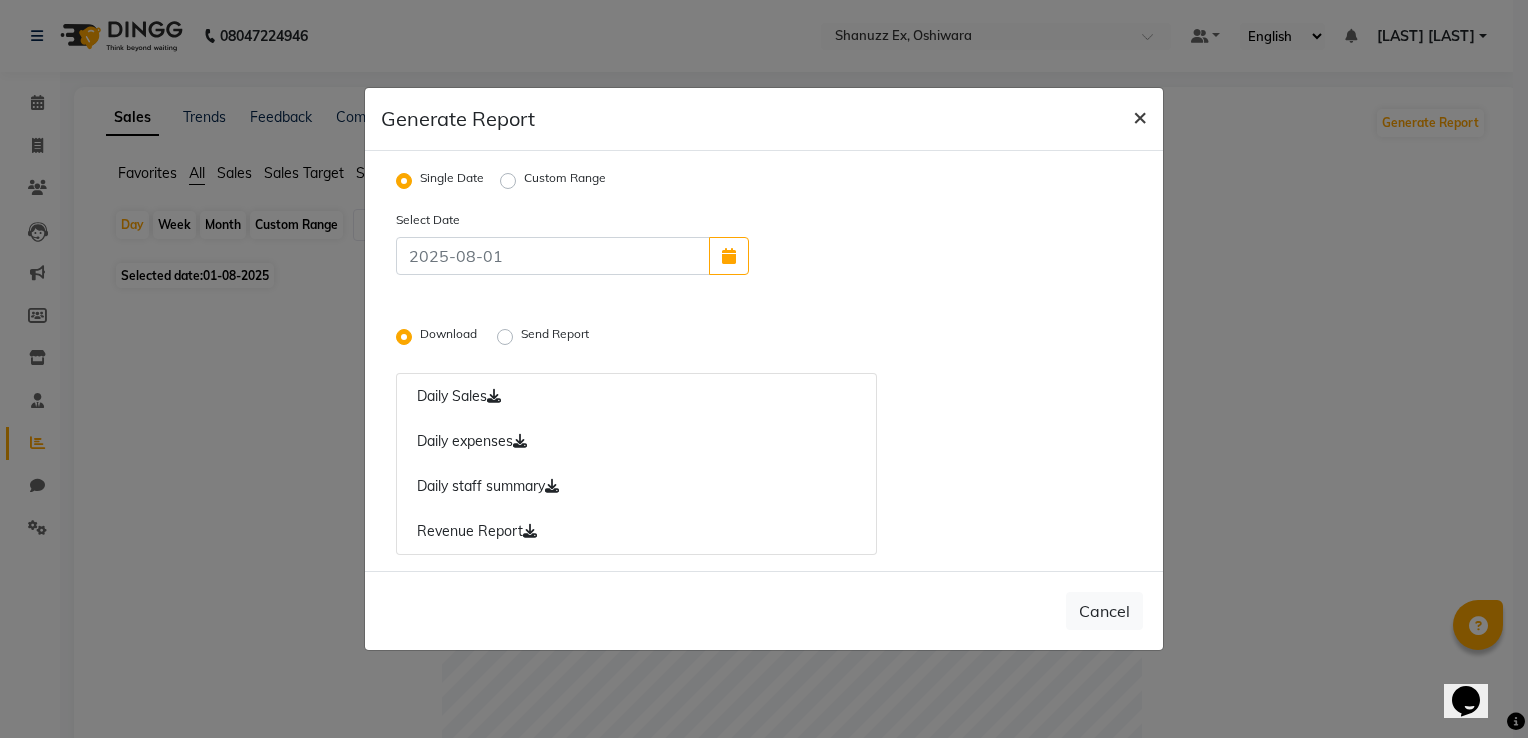 click on "×" 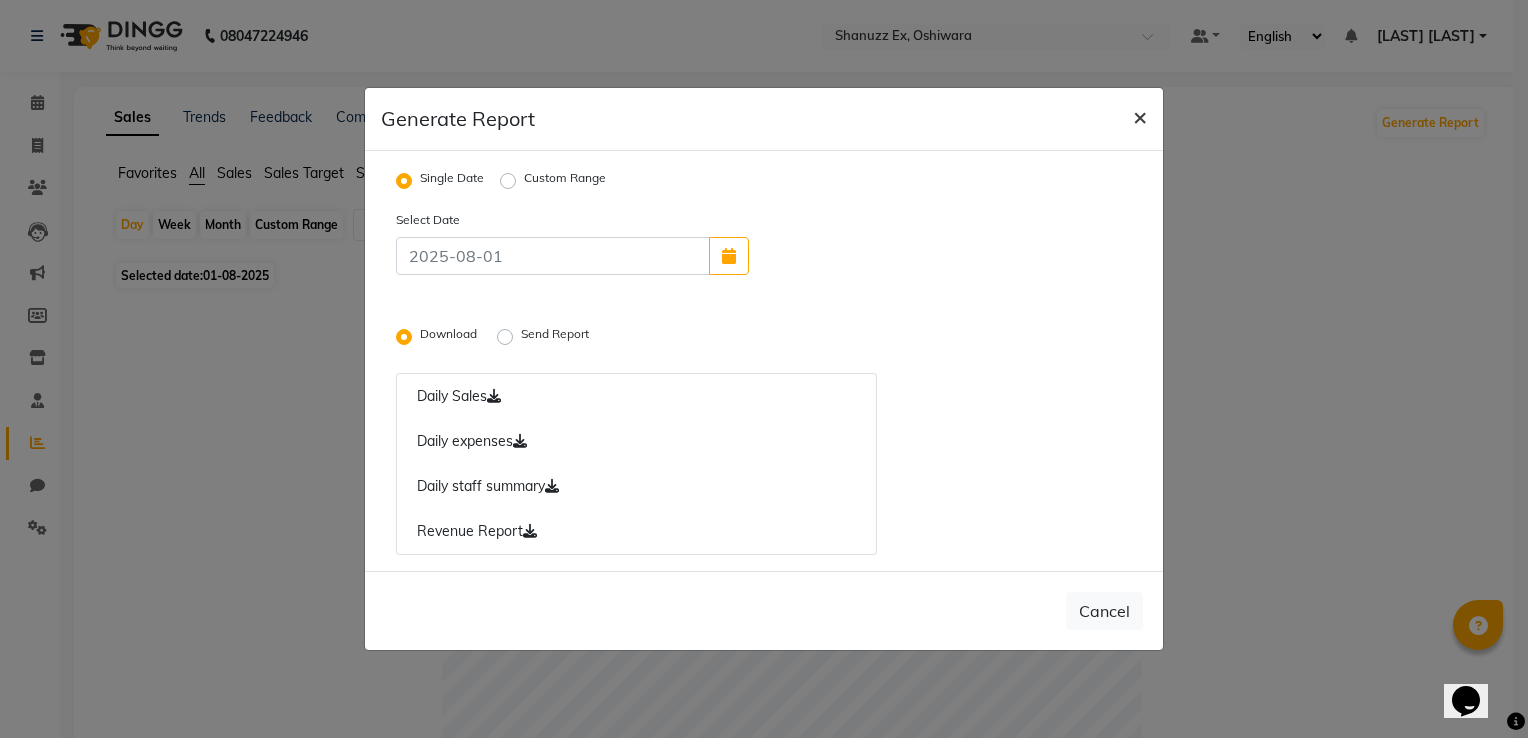 radio on "false" 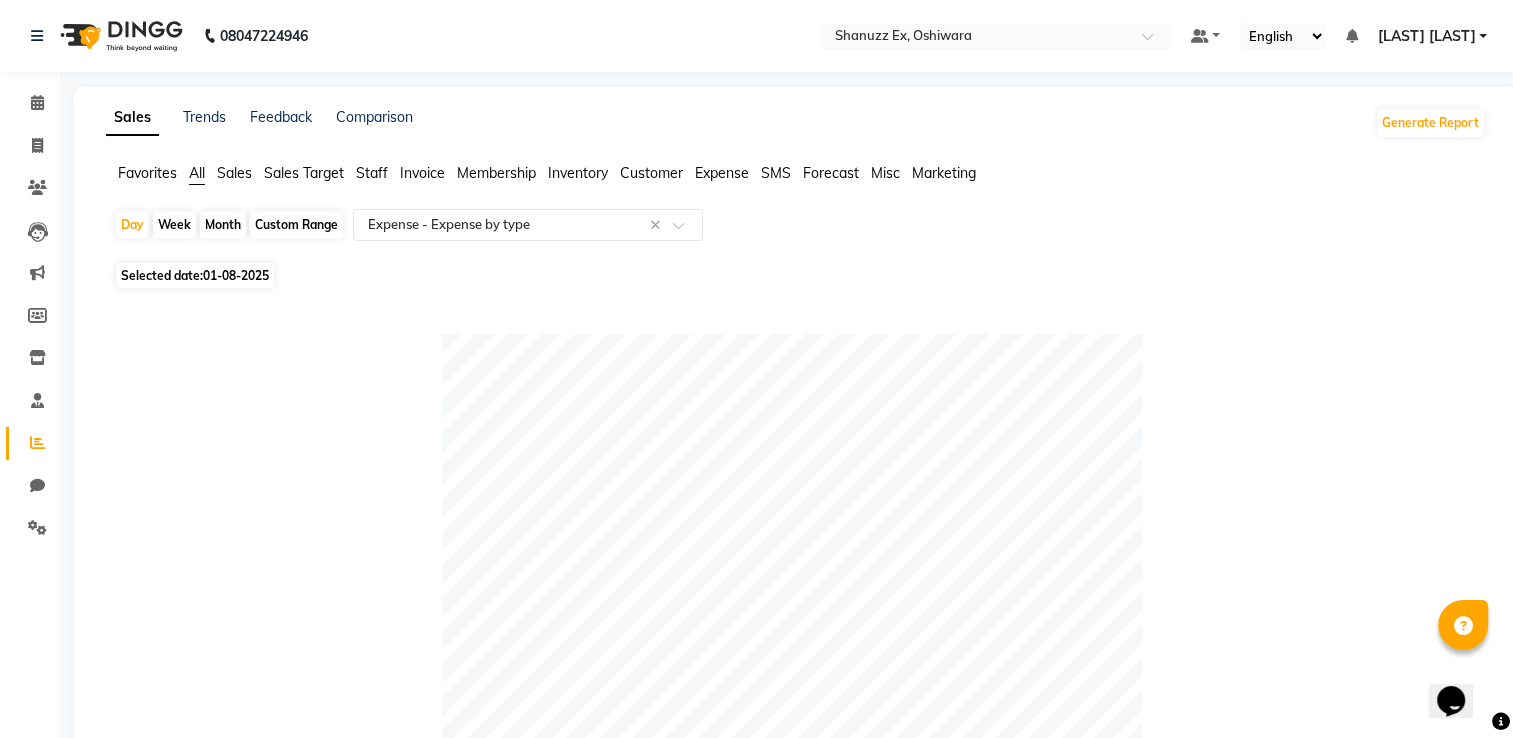 click 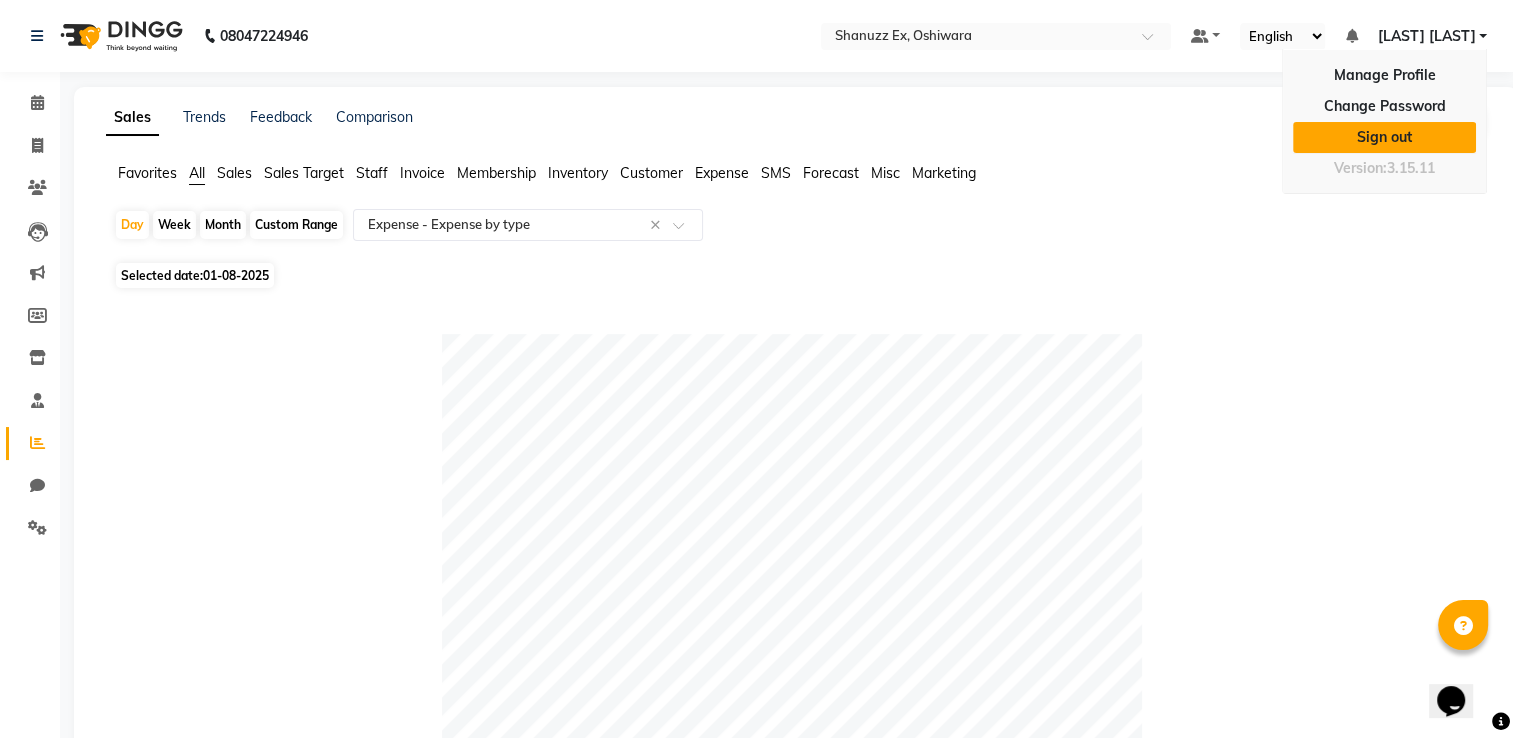 click on "Sign out" at bounding box center (1384, 137) 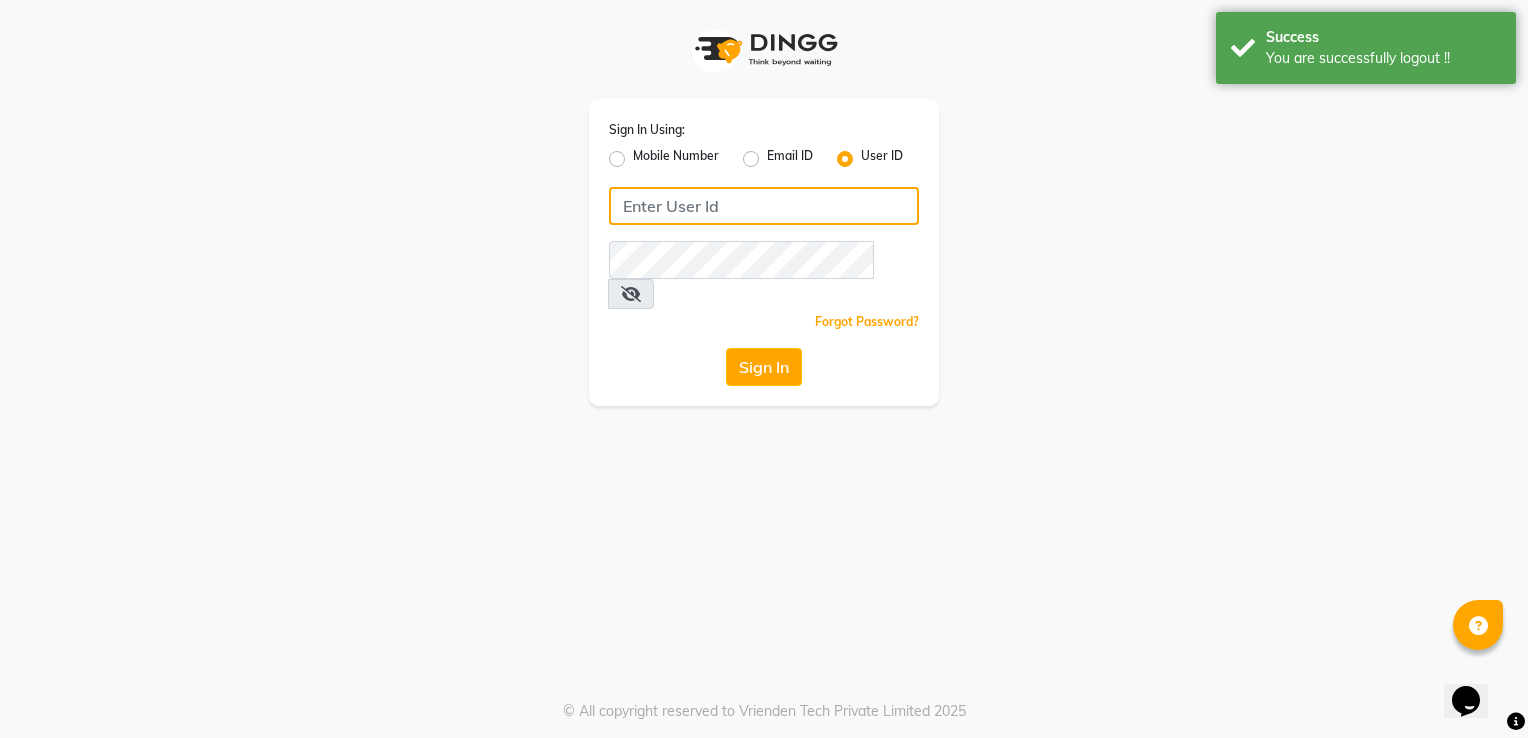 type on "shanuzz" 